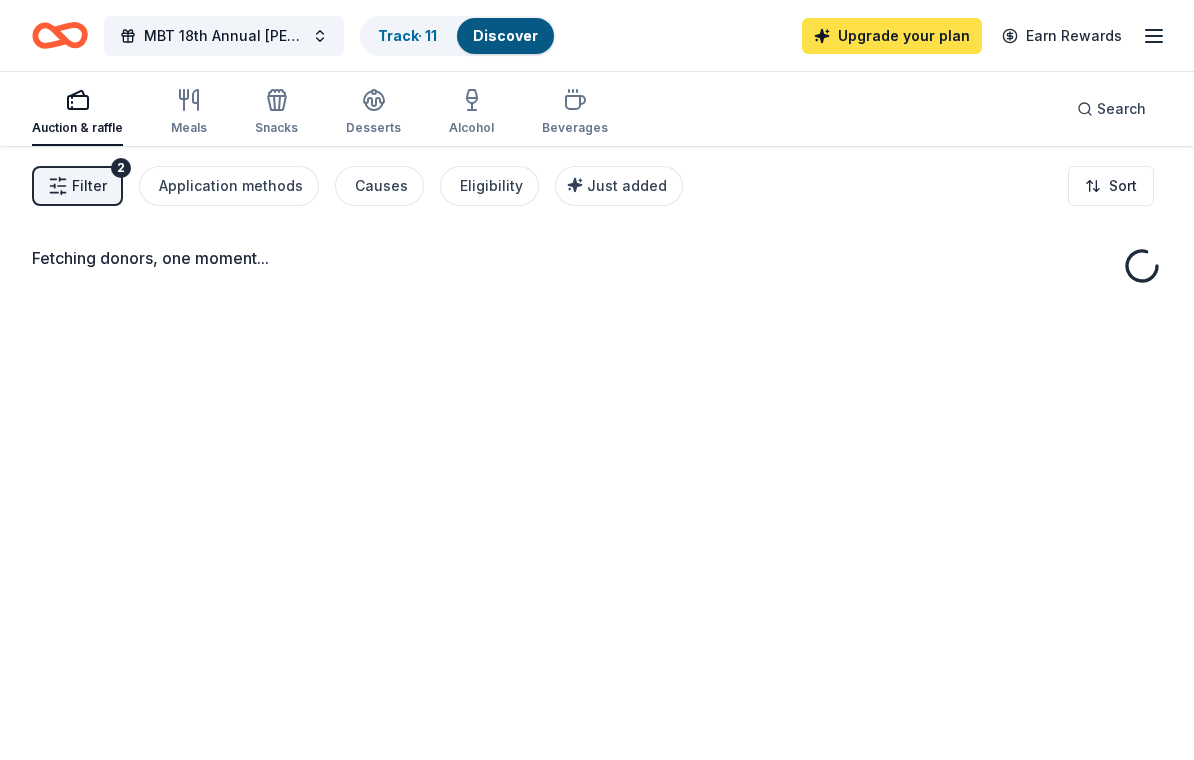 scroll, scrollTop: 0, scrollLeft: 0, axis: both 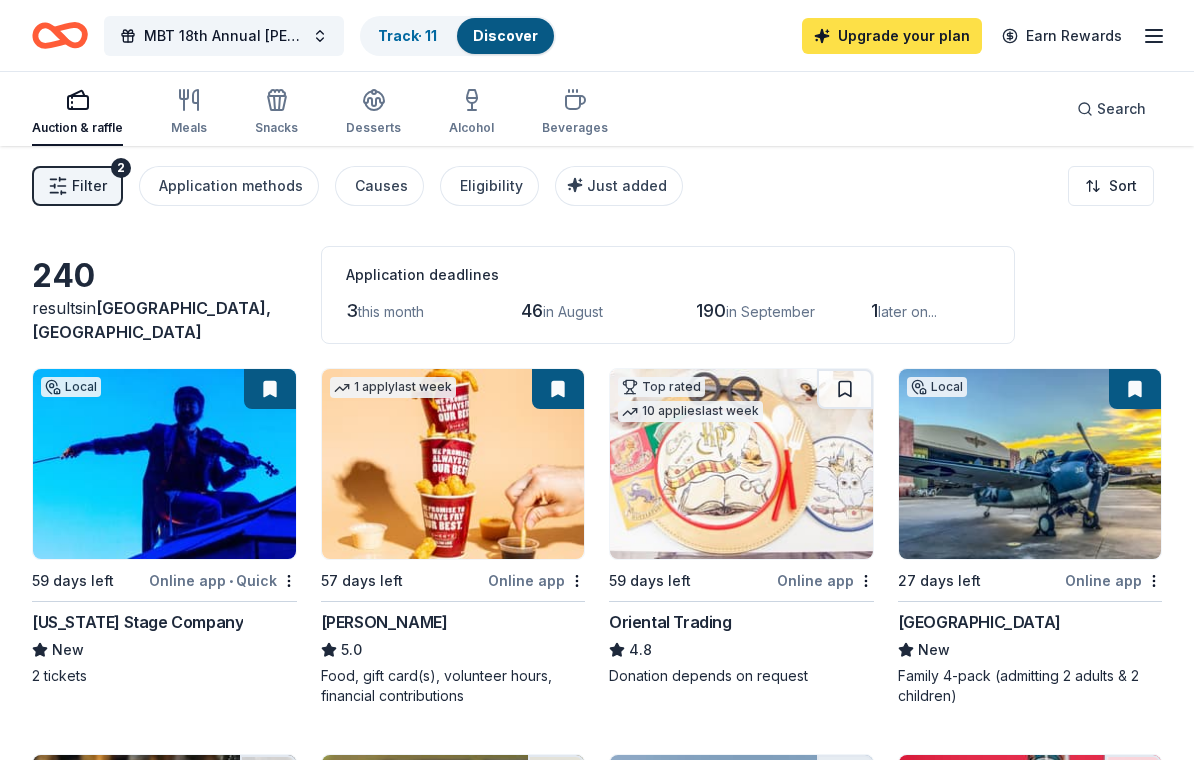 click on "Upgrade your plan" at bounding box center (892, 36) 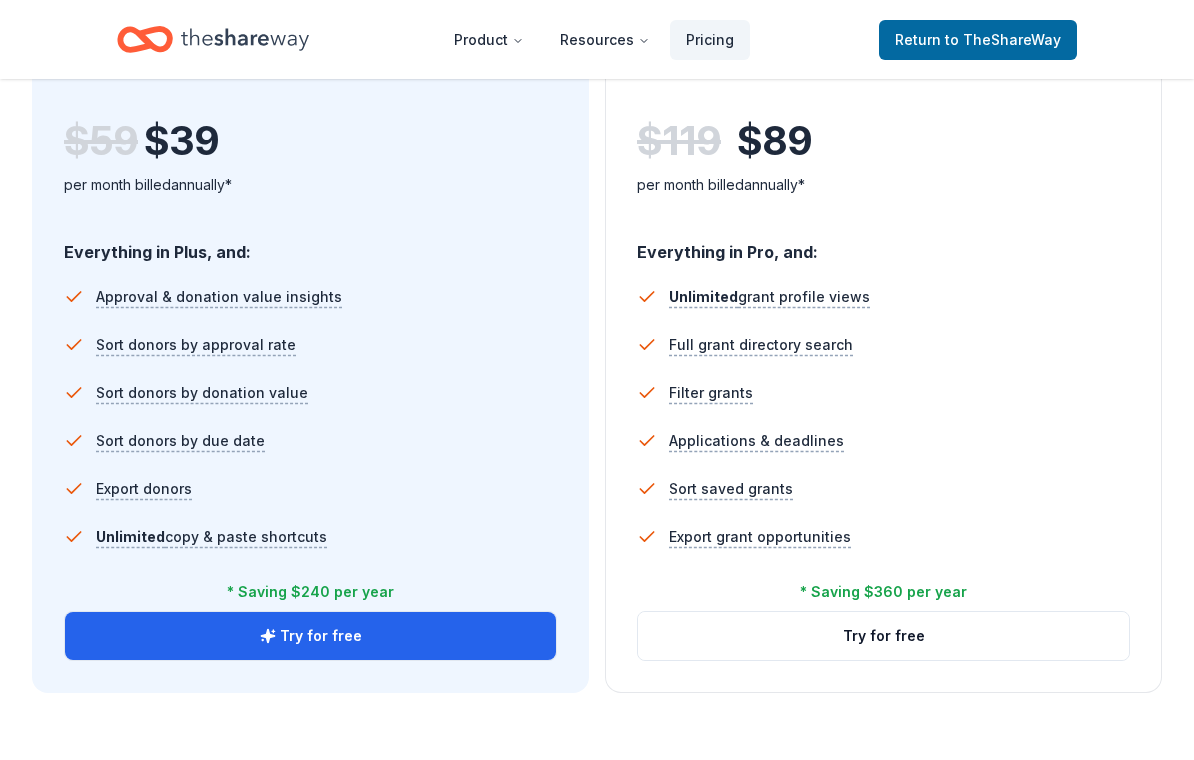 scroll, scrollTop: 1232, scrollLeft: 0, axis: vertical 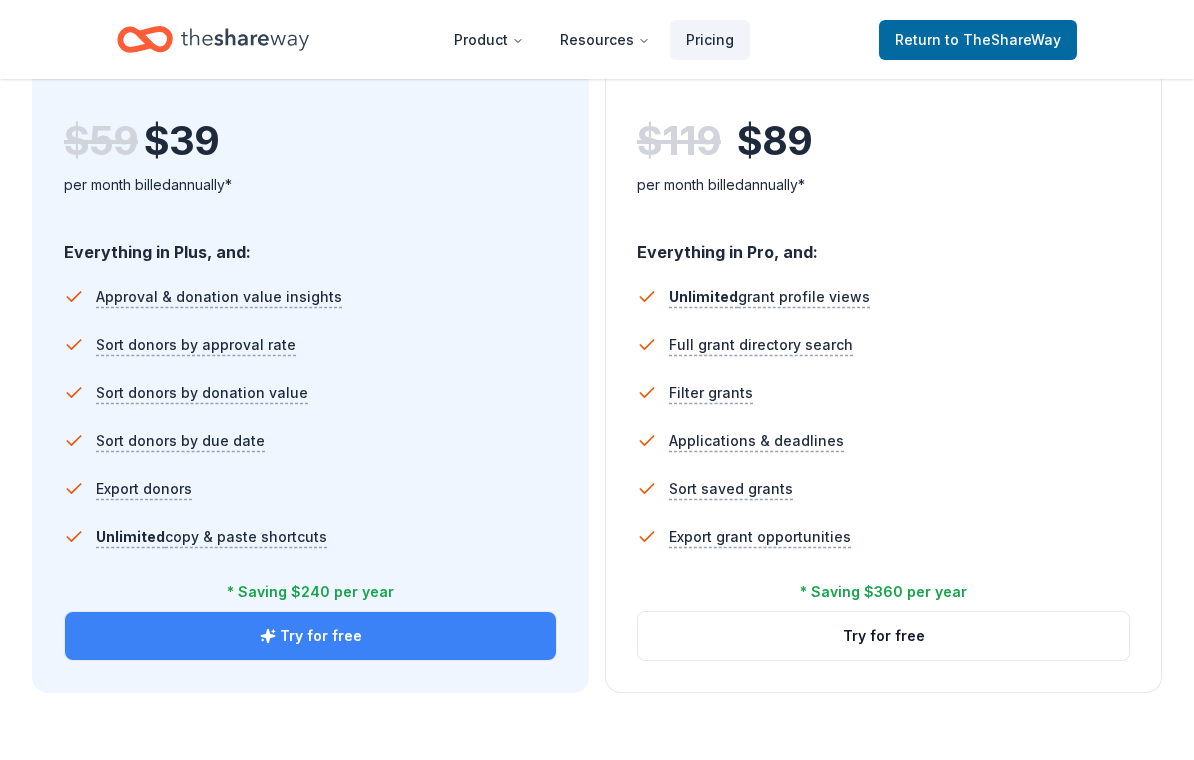 click on "Try for free" at bounding box center (310, 636) 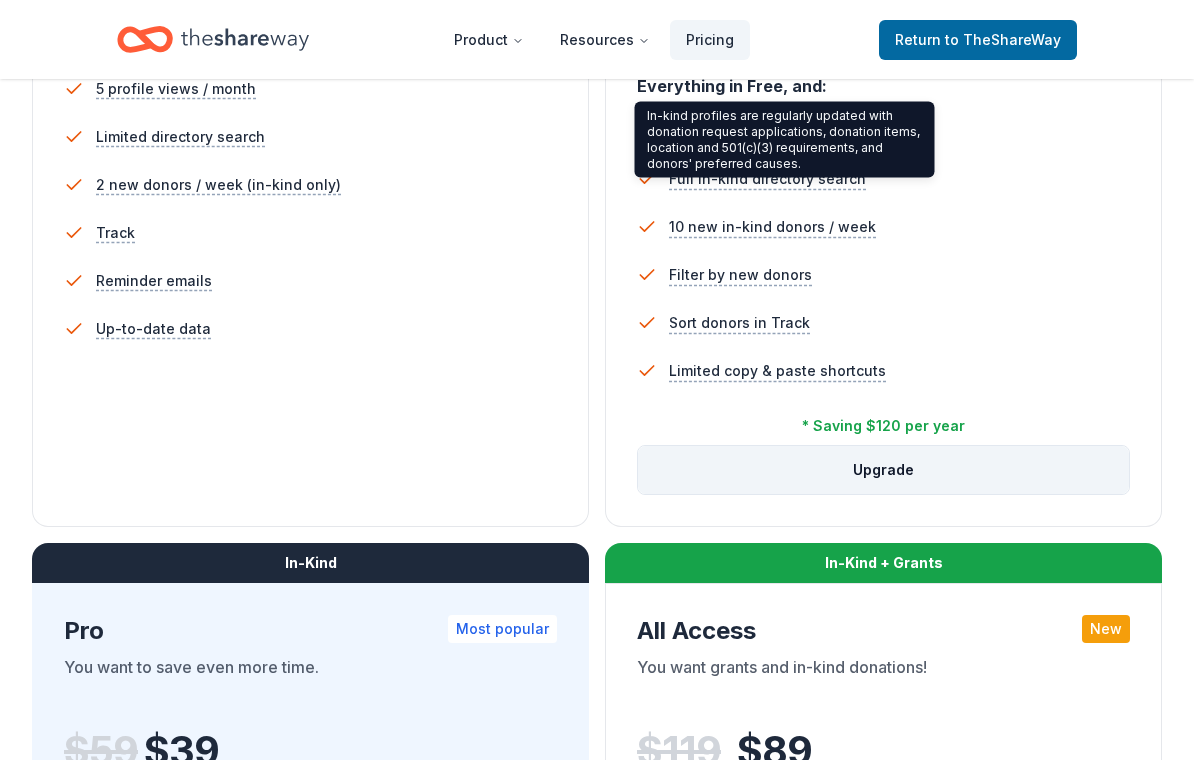 scroll, scrollTop: 750, scrollLeft: 0, axis: vertical 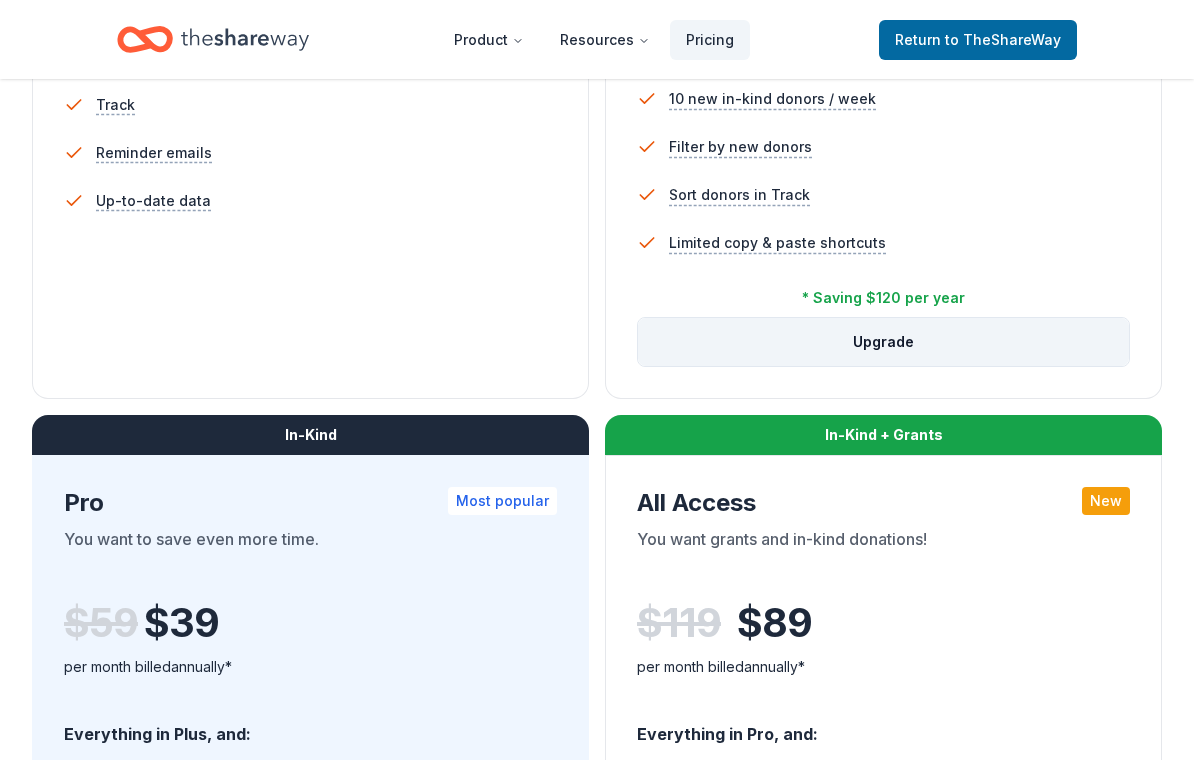 click on "Upgrade" at bounding box center (883, 342) 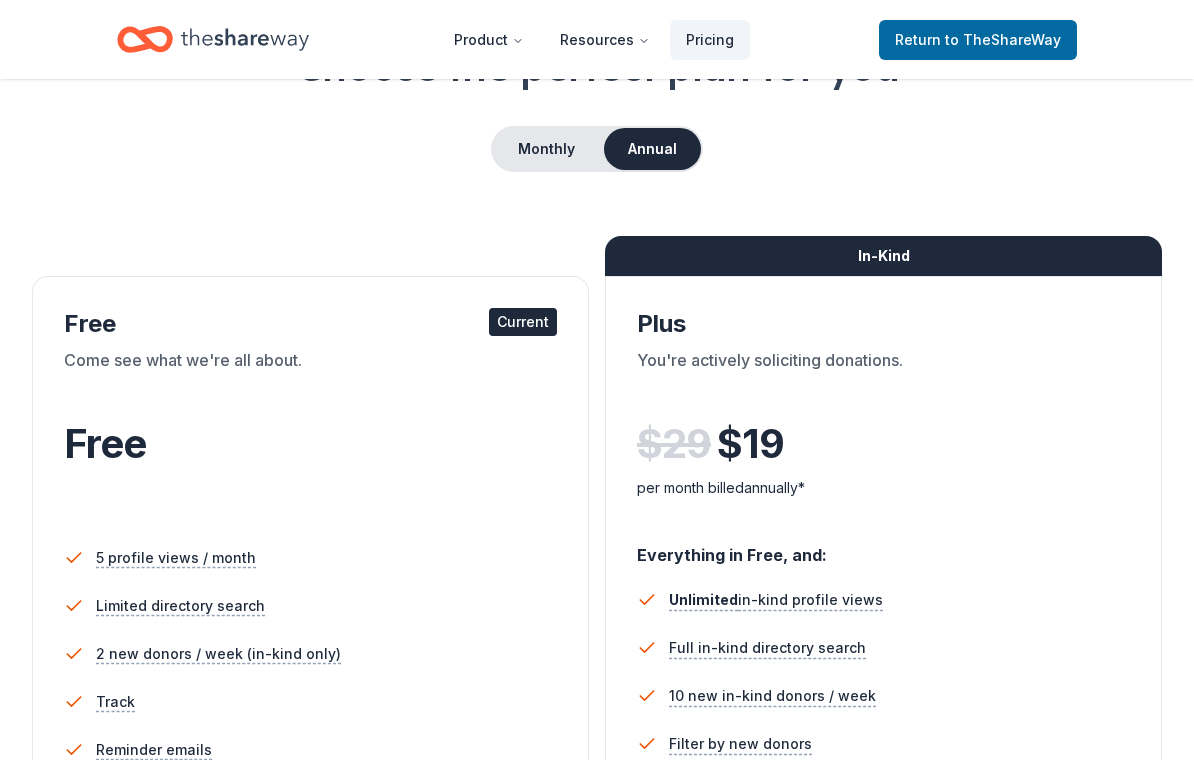 scroll, scrollTop: 0, scrollLeft: 0, axis: both 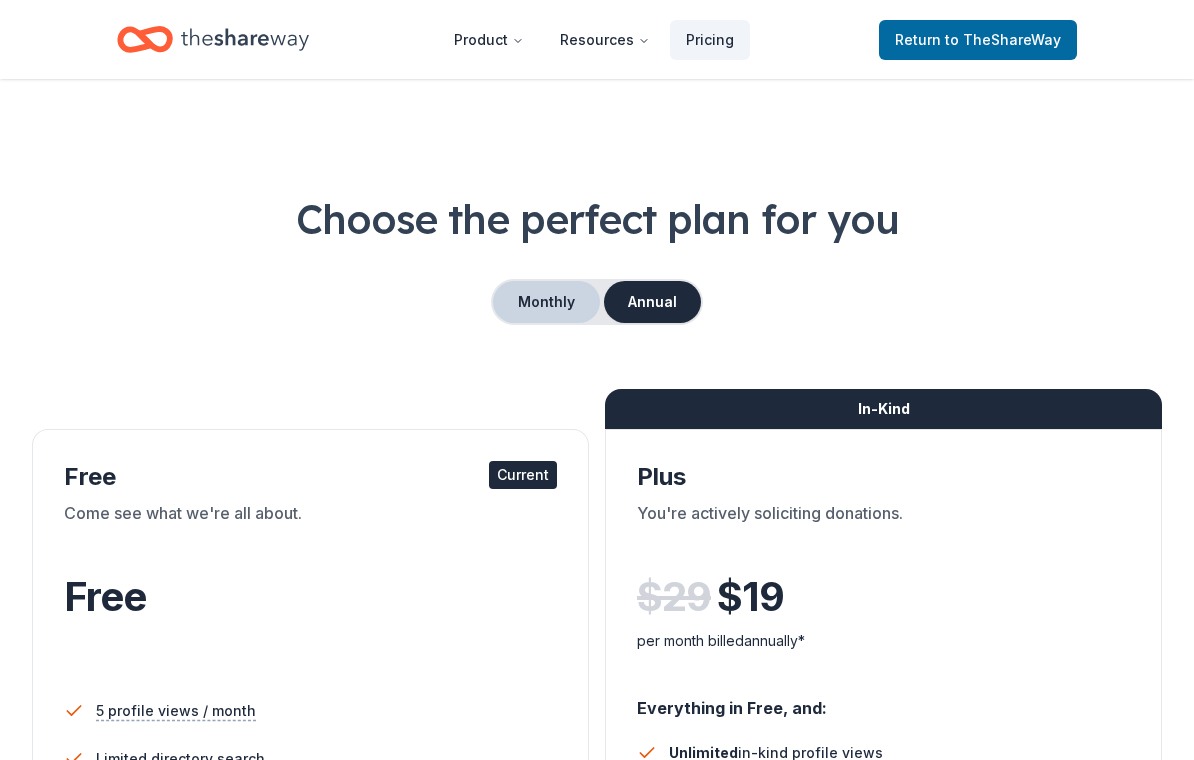 click on "Monthly" at bounding box center [546, 302] 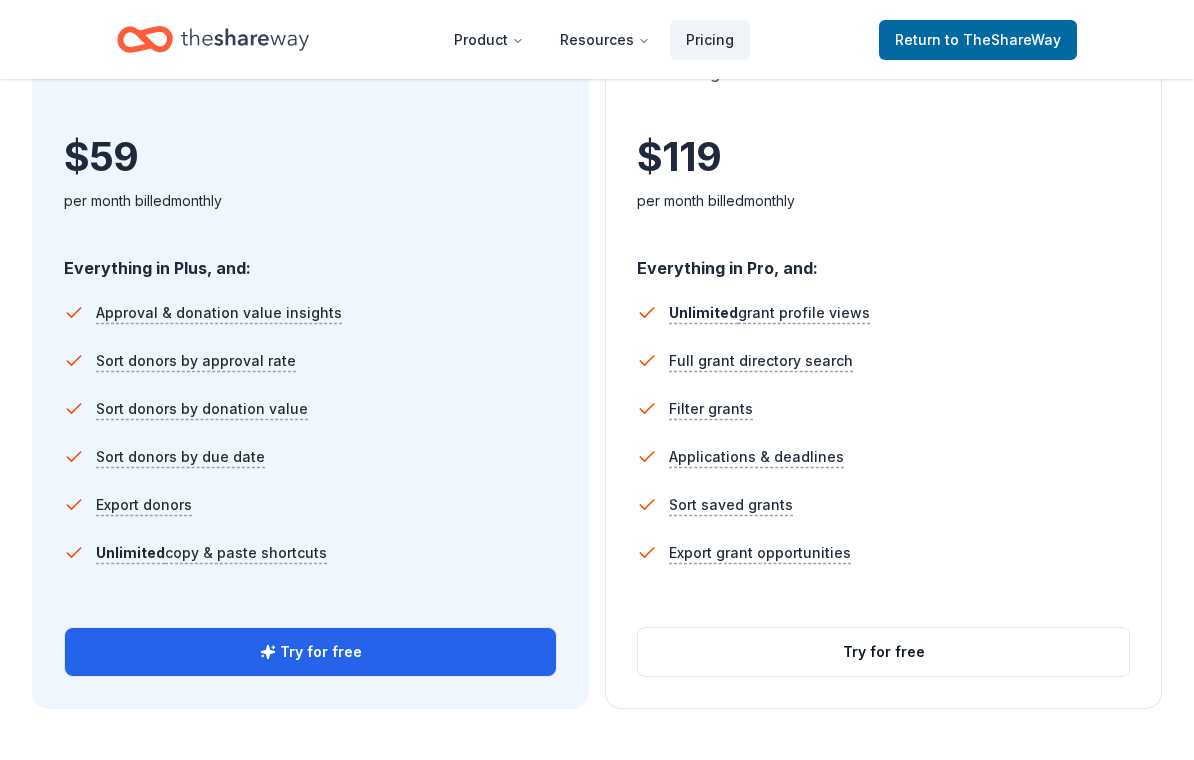 scroll, scrollTop: 1245, scrollLeft: 0, axis: vertical 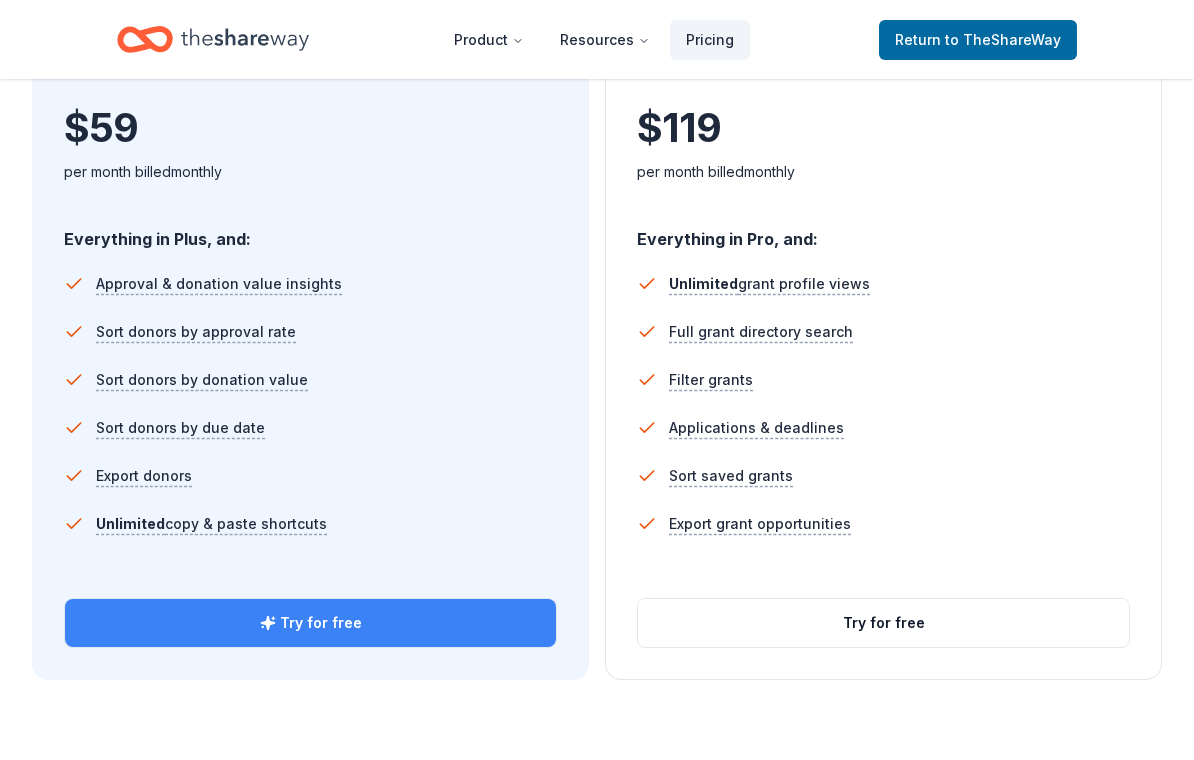 click on "Try for free" at bounding box center (310, 623) 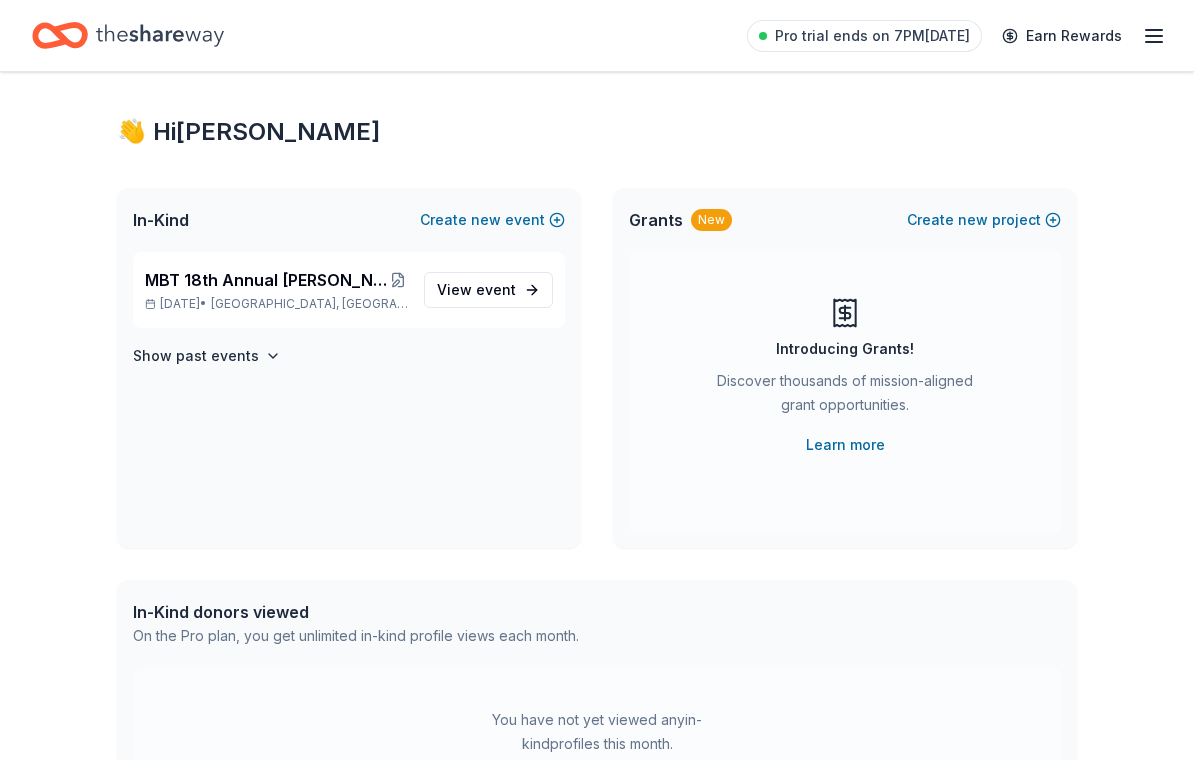 scroll, scrollTop: 21, scrollLeft: 0, axis: vertical 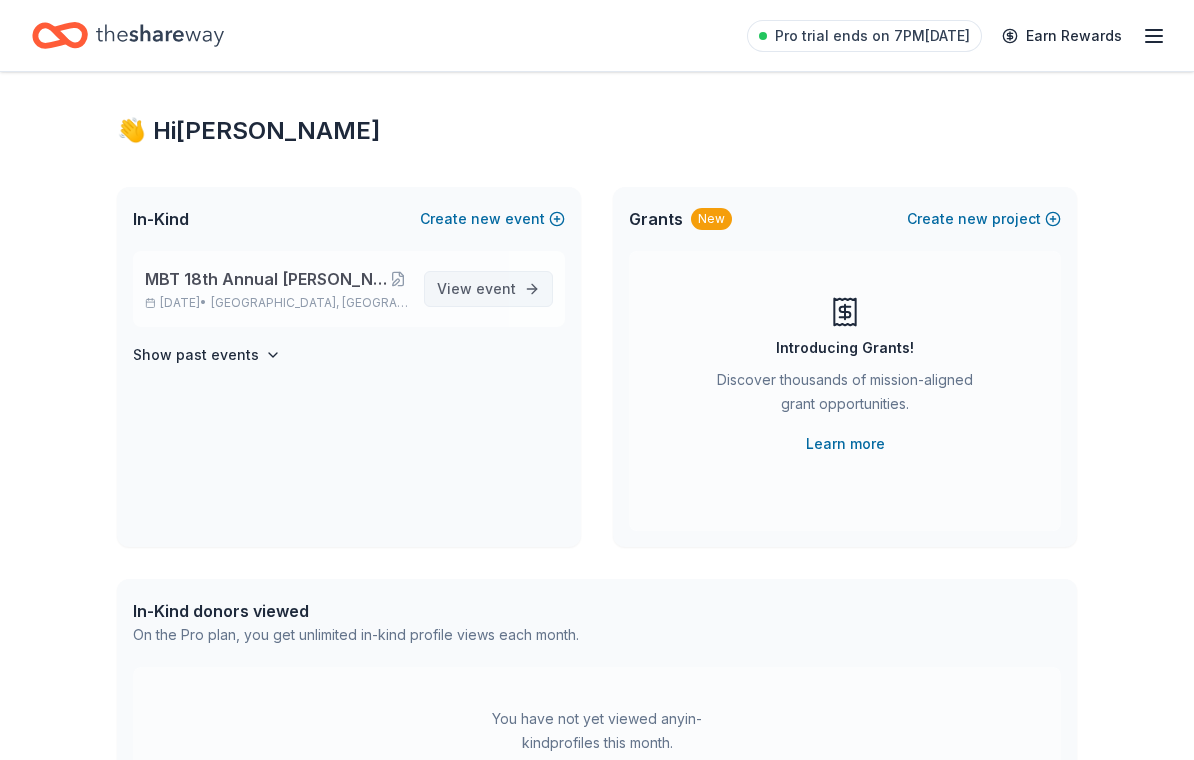 click on "View   event" at bounding box center (488, 289) 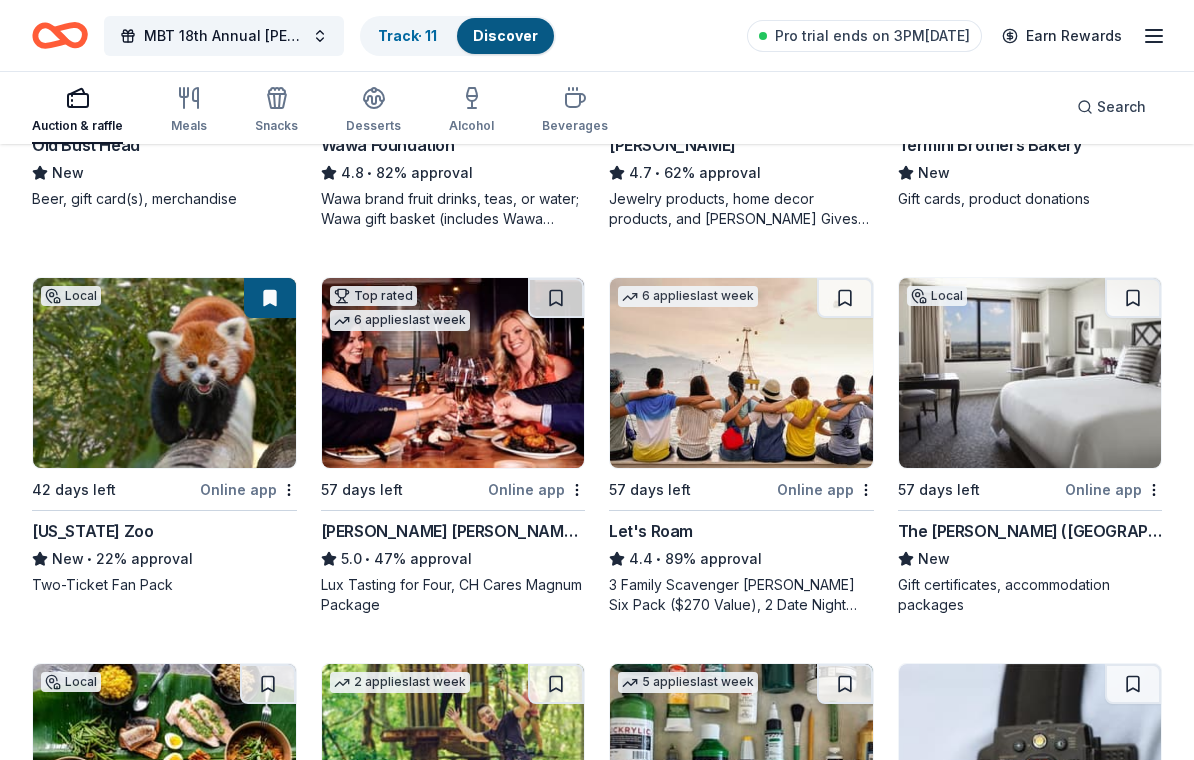 scroll, scrollTop: 1249, scrollLeft: 0, axis: vertical 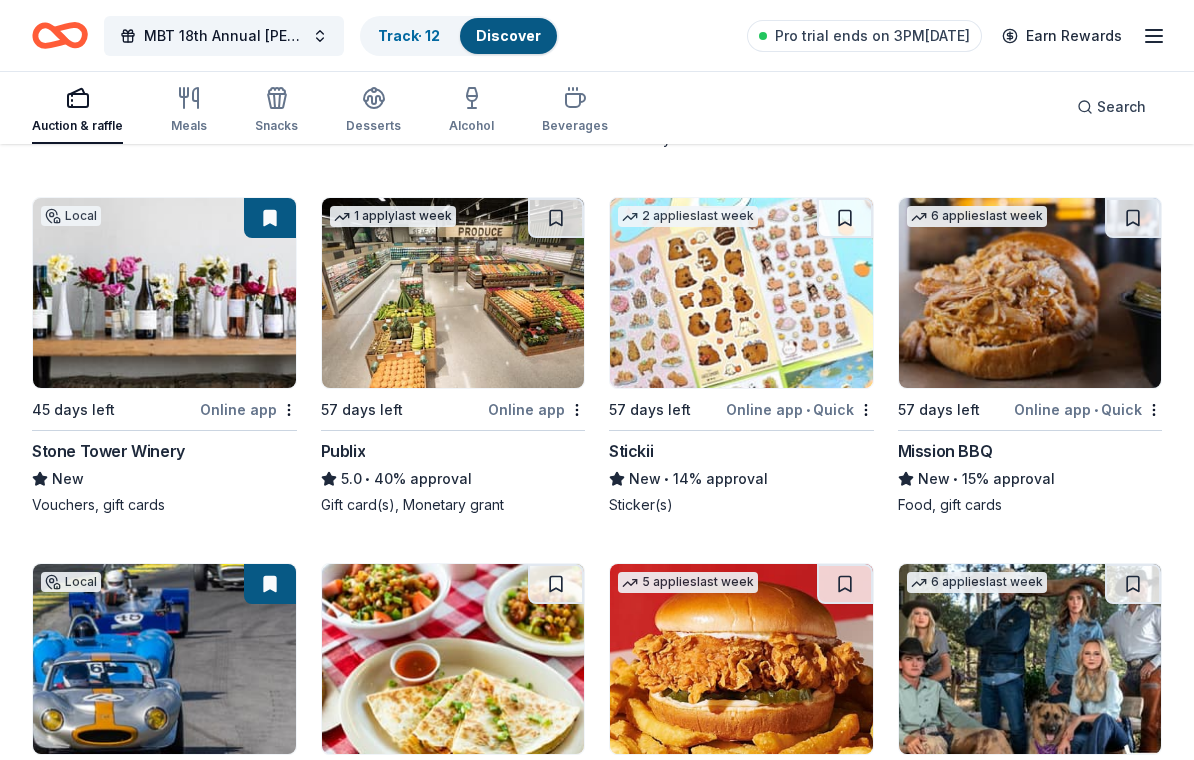 click at bounding box center [164, 293] 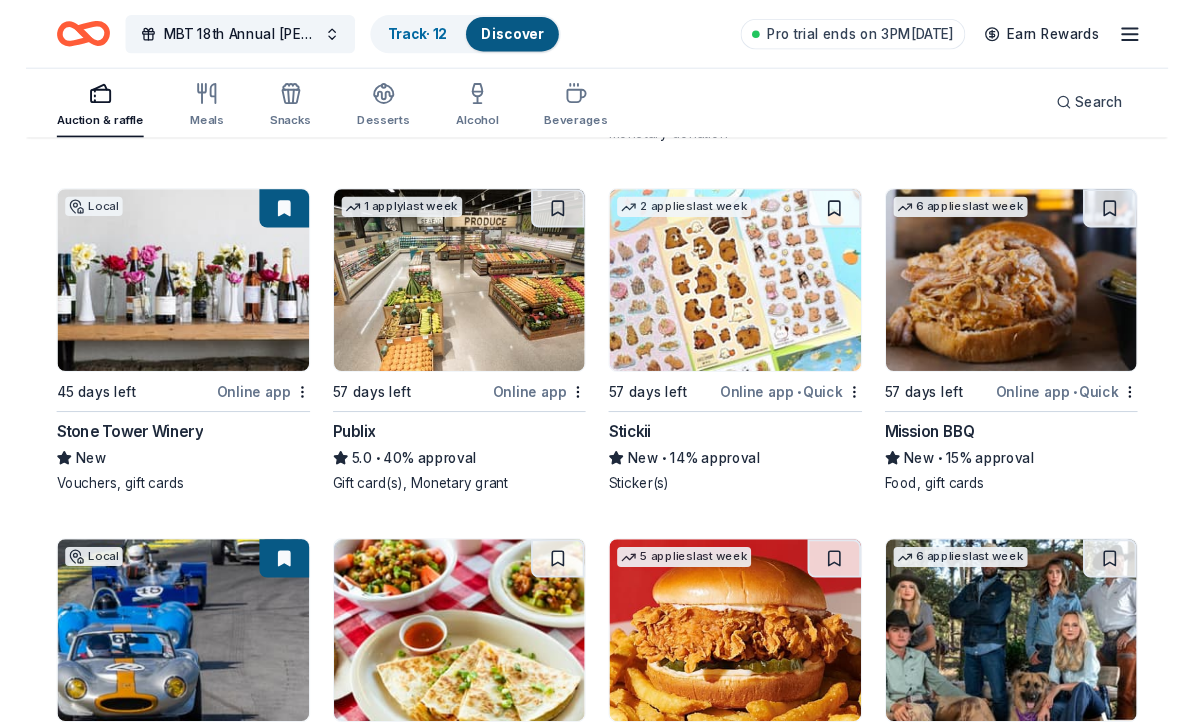 scroll, scrollTop: 2100, scrollLeft: 0, axis: vertical 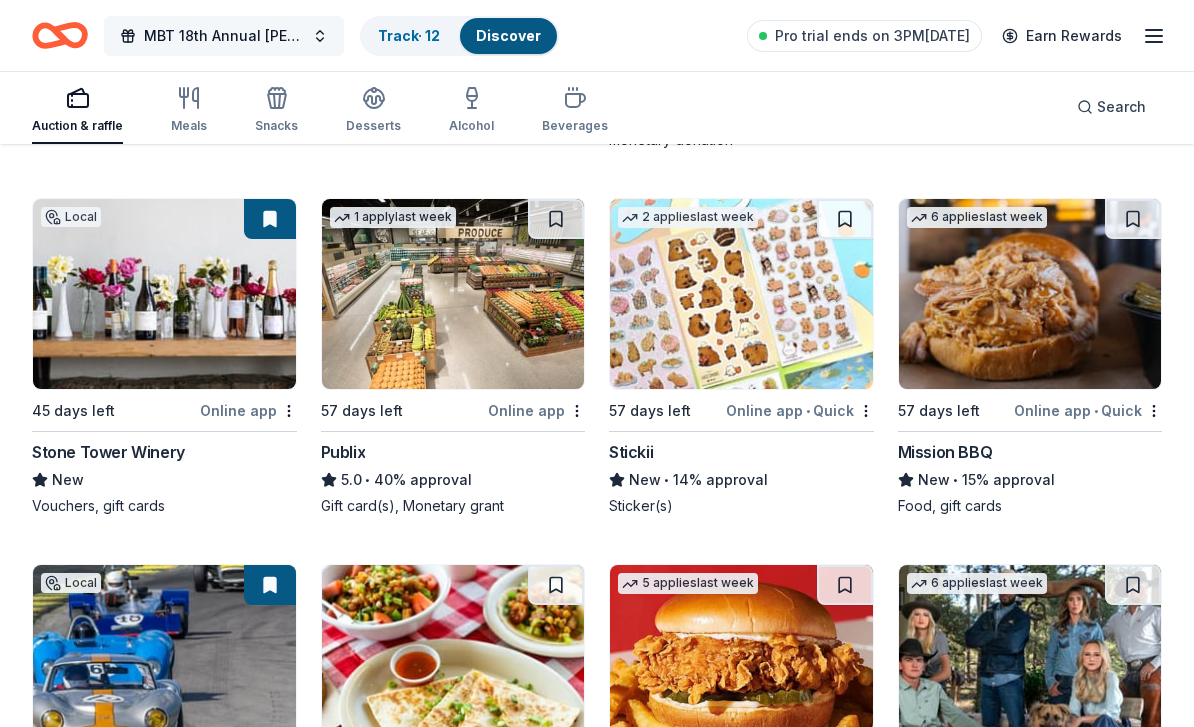 click on "MBT 18th Annual [PERSON_NAME] Memorial Golf Tournament" at bounding box center [224, 36] 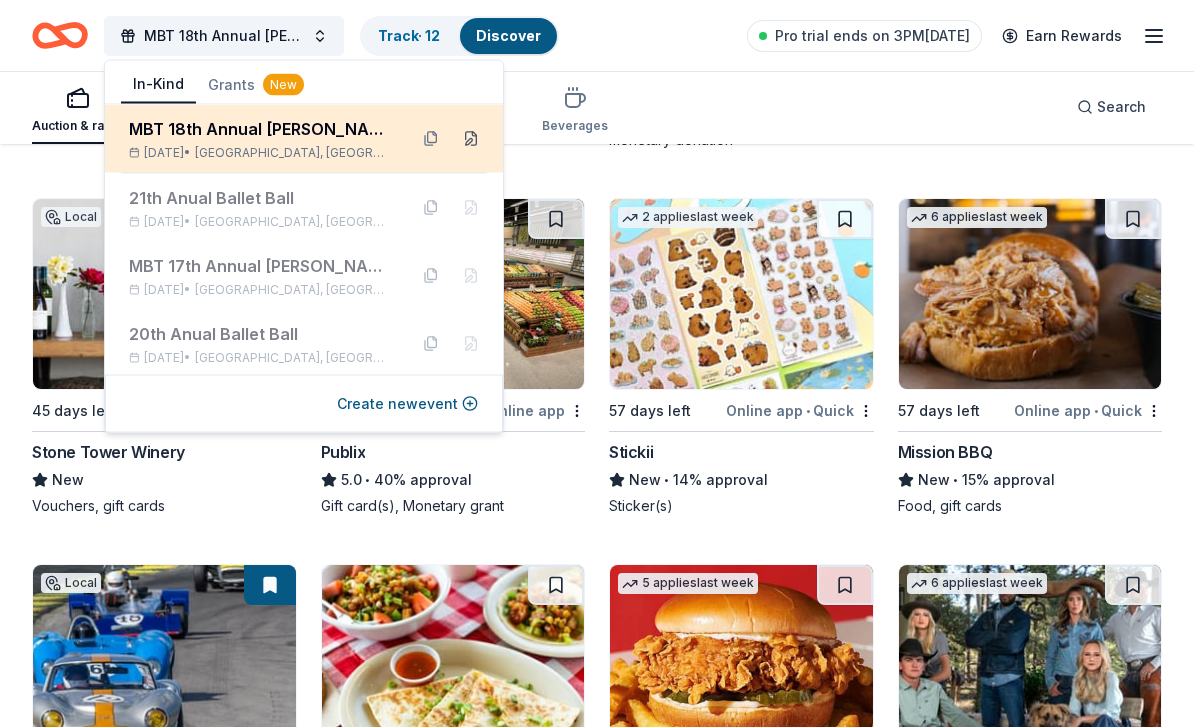 click at bounding box center (471, 139) 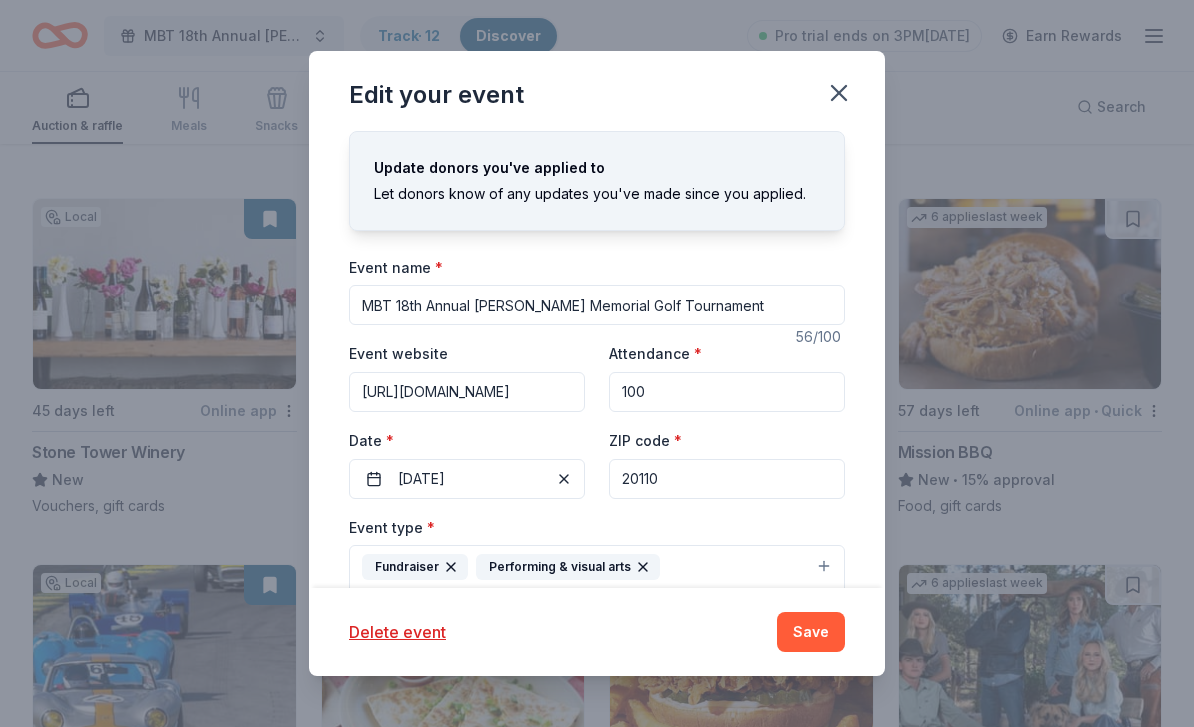 scroll, scrollTop: 0, scrollLeft: 0, axis: both 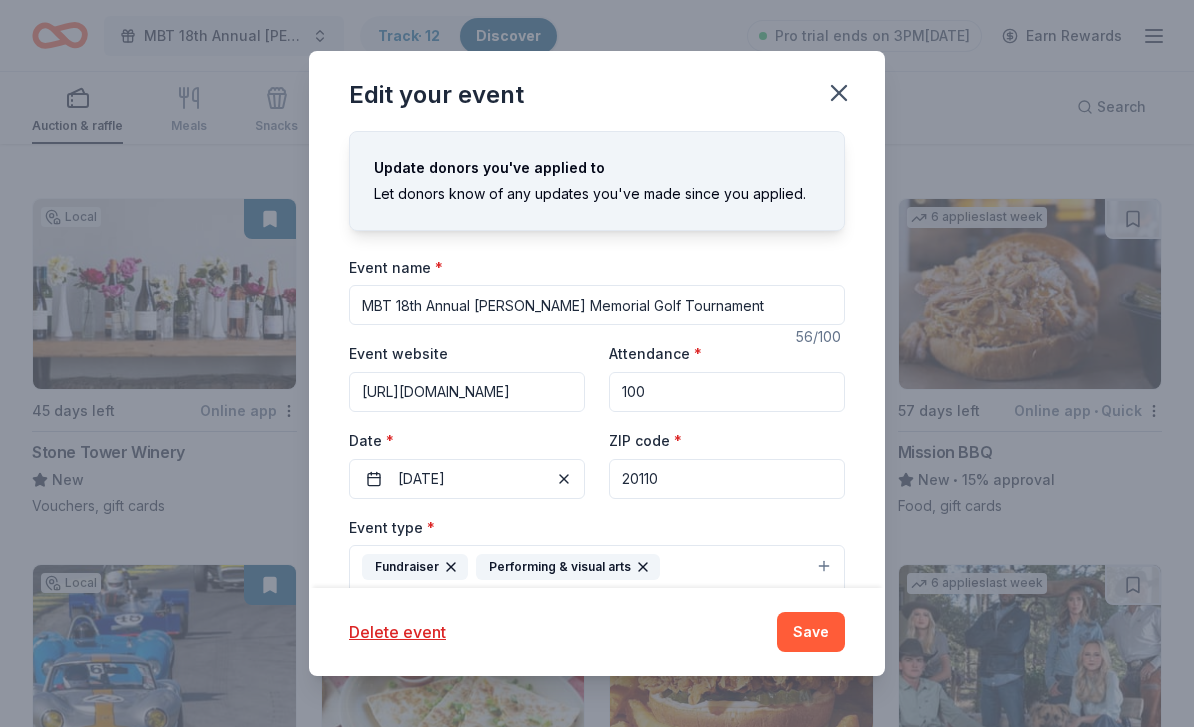 click on "MBT 18th Annual [PERSON_NAME] Memorial Golf Tournament" at bounding box center [597, 305] 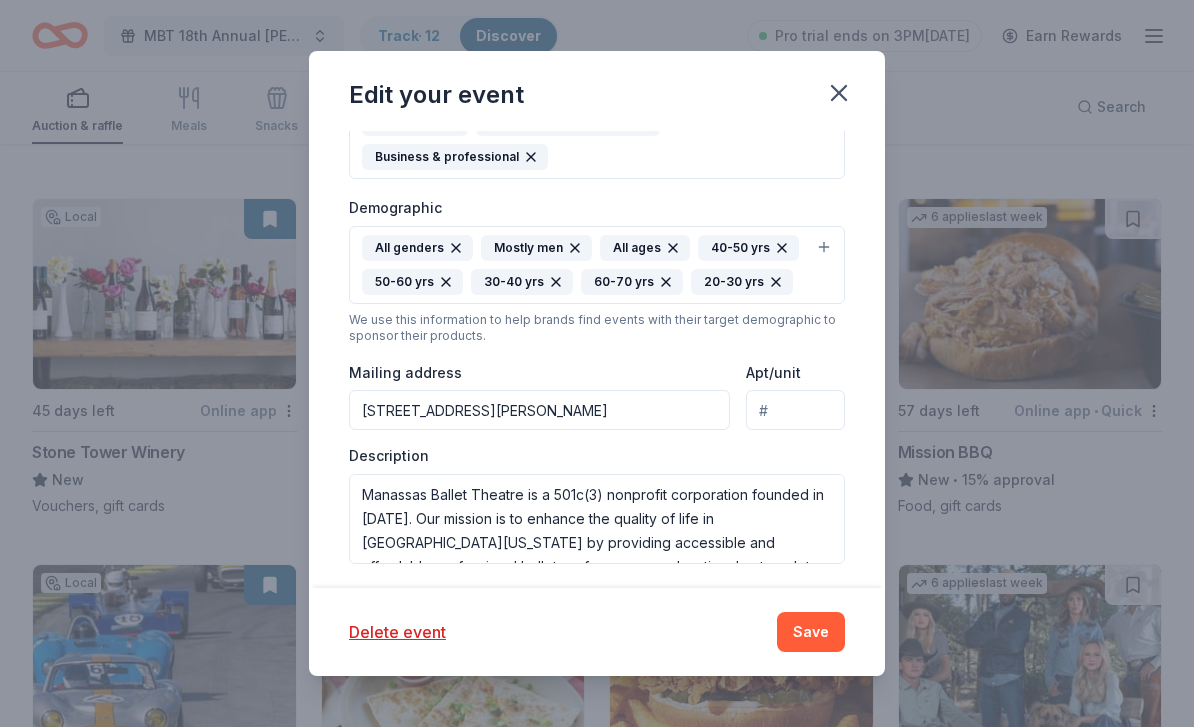 scroll, scrollTop: 498, scrollLeft: 0, axis: vertical 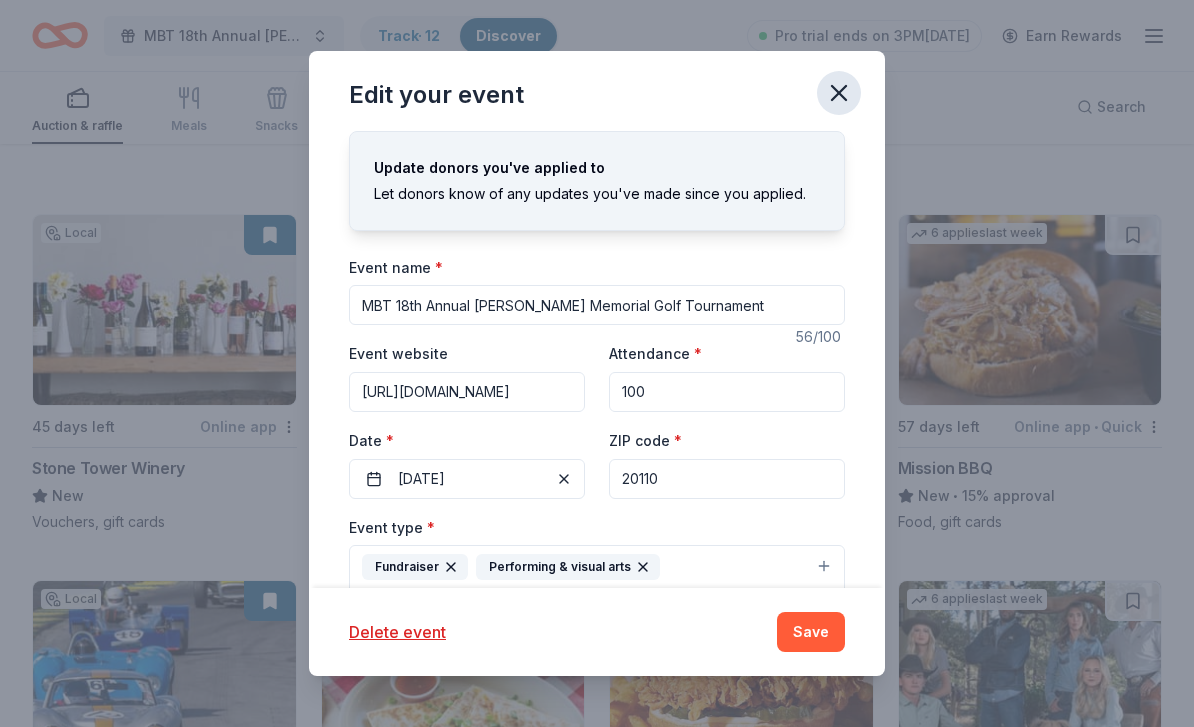 drag, startPoint x: 843, startPoint y: 96, endPoint x: 843, endPoint y: 81, distance: 15 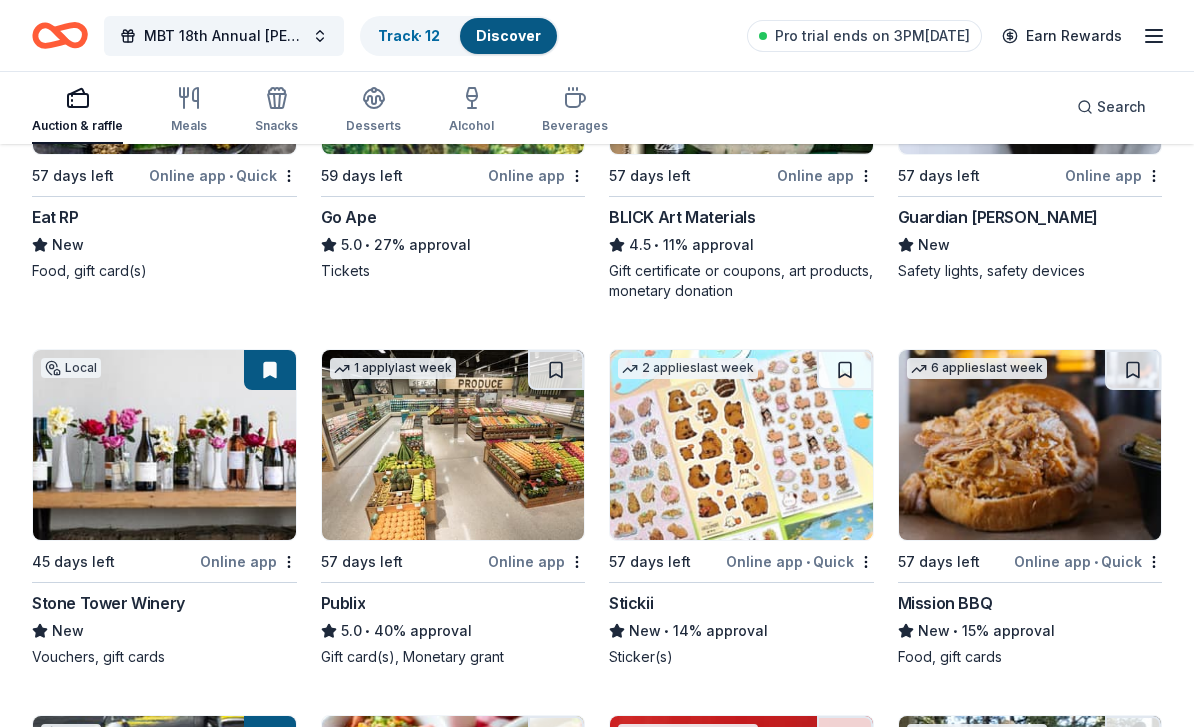 scroll, scrollTop: 1832, scrollLeft: 0, axis: vertical 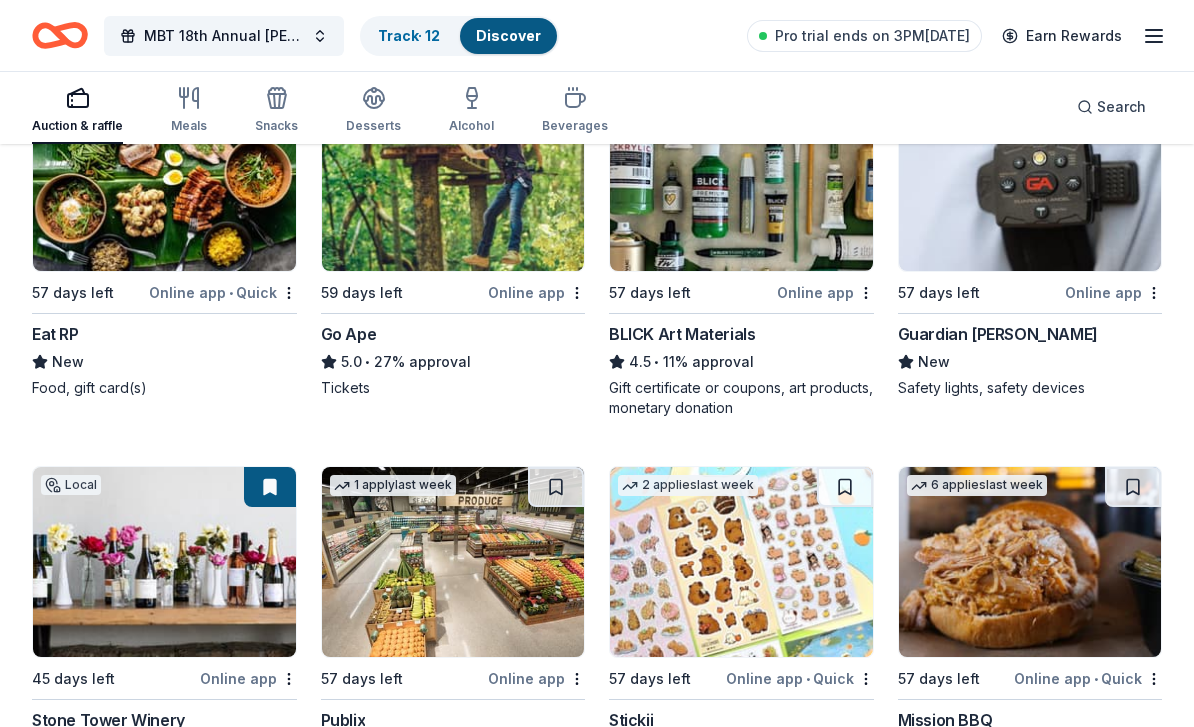 click 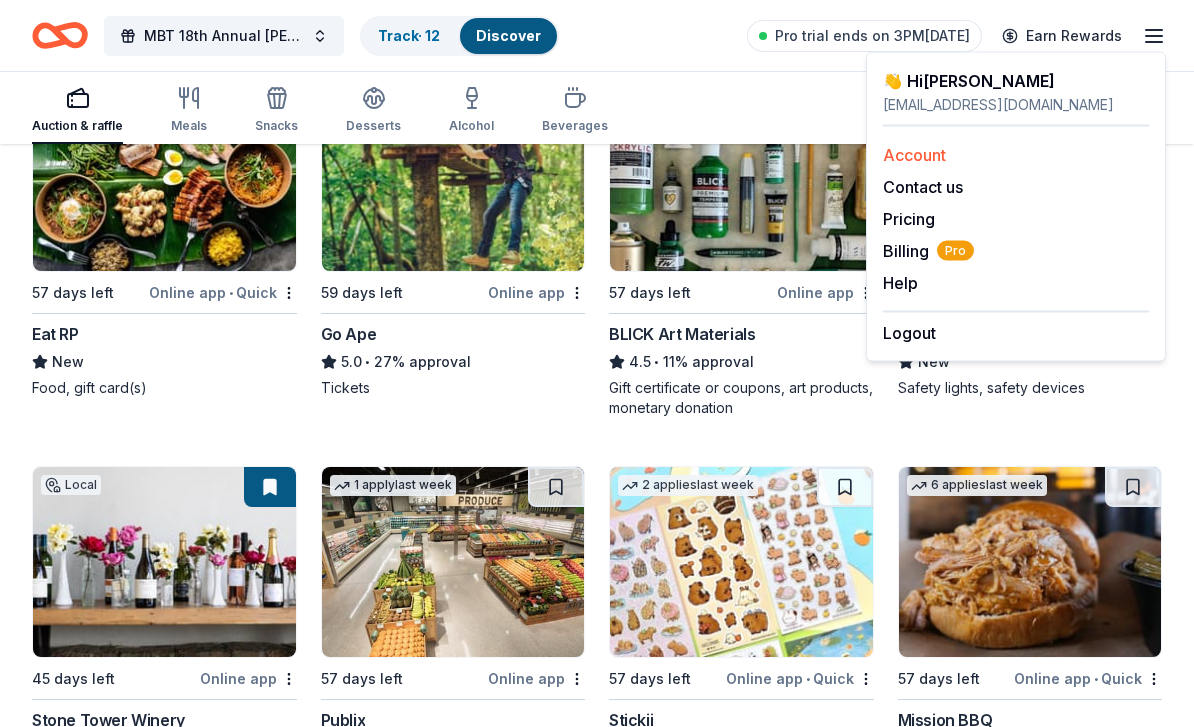 click on "Account" at bounding box center [914, 155] 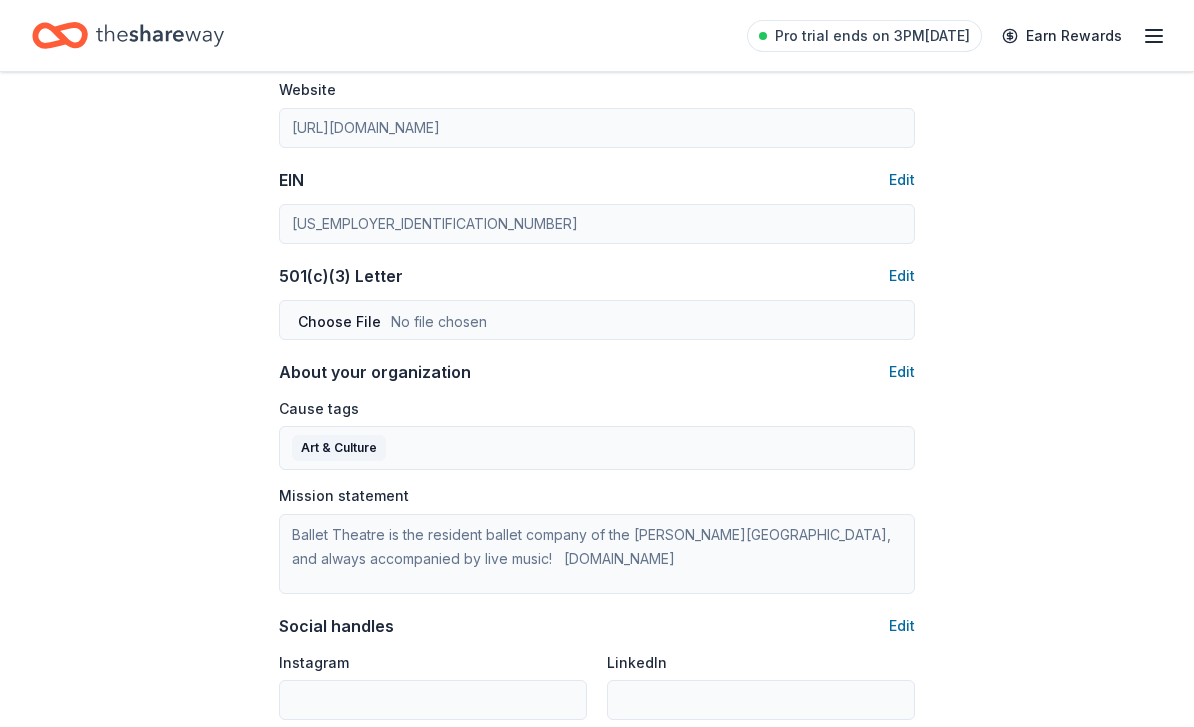 scroll, scrollTop: 904, scrollLeft: 0, axis: vertical 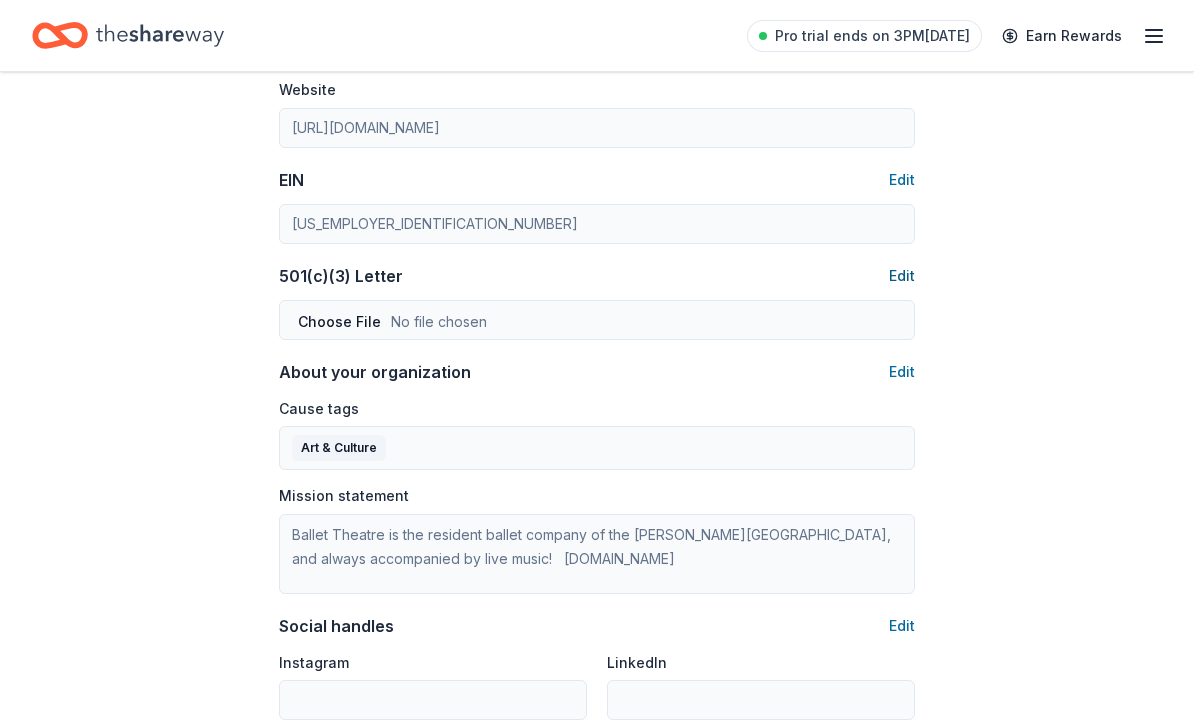 click on "Edit" at bounding box center [902, 276] 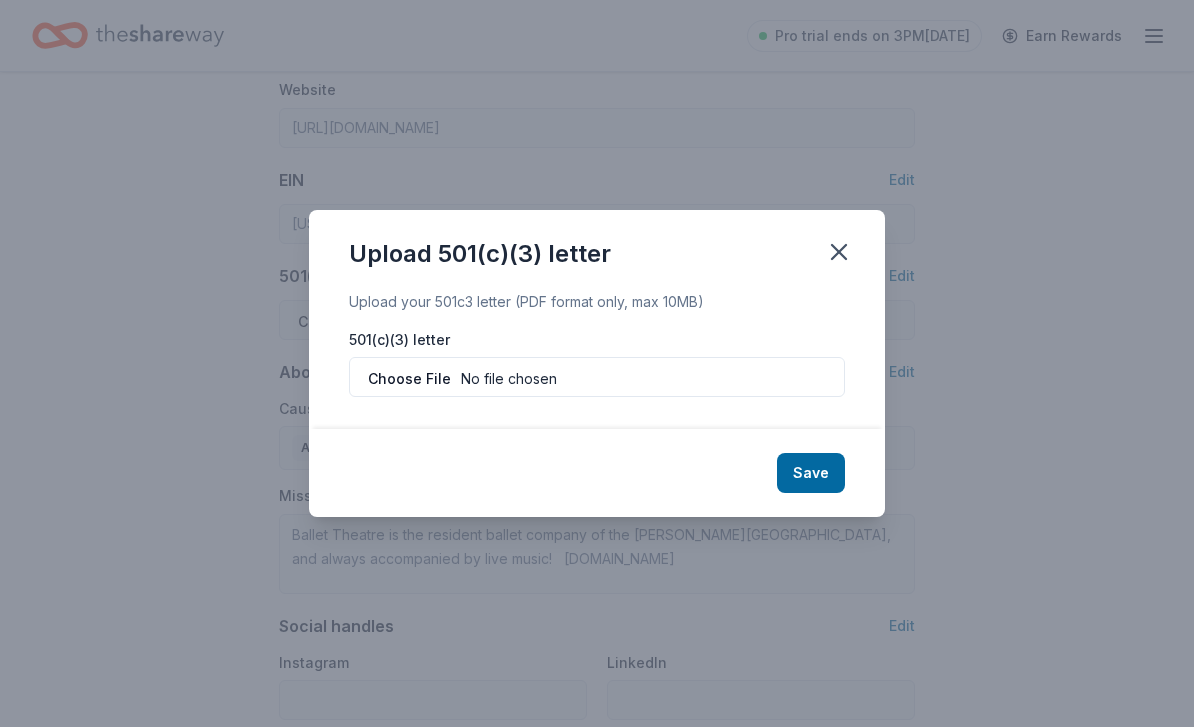 click at bounding box center (597, 377) 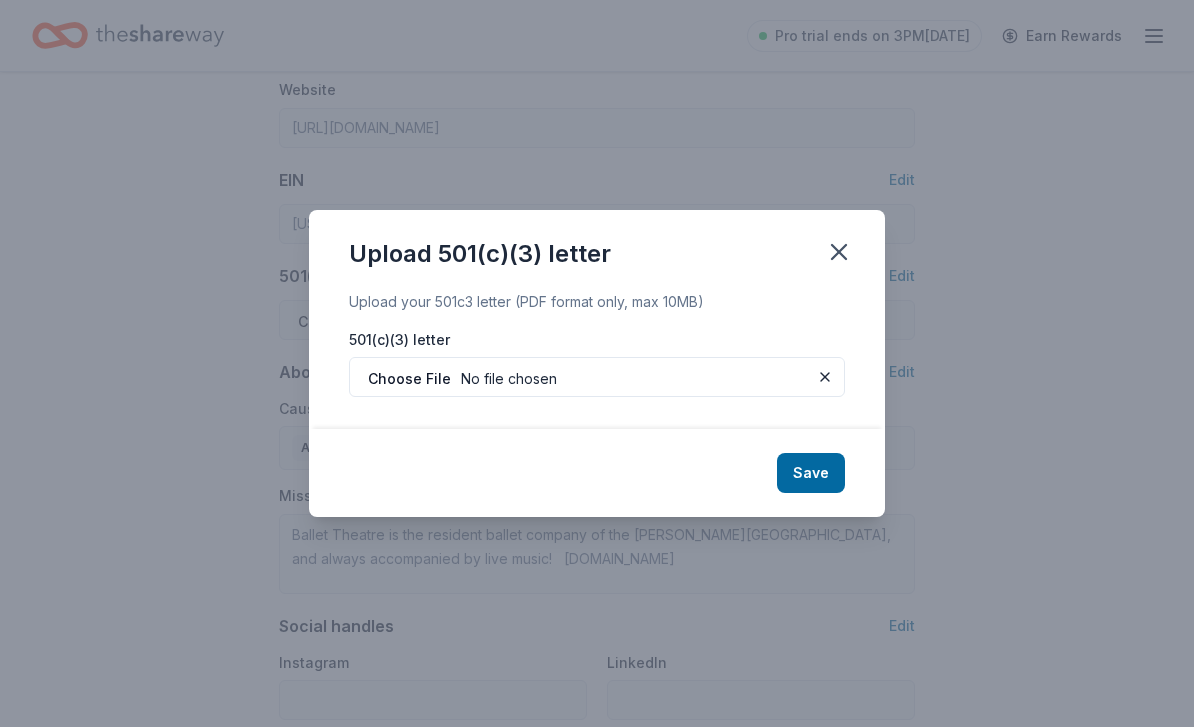 click at bounding box center (597, 377) 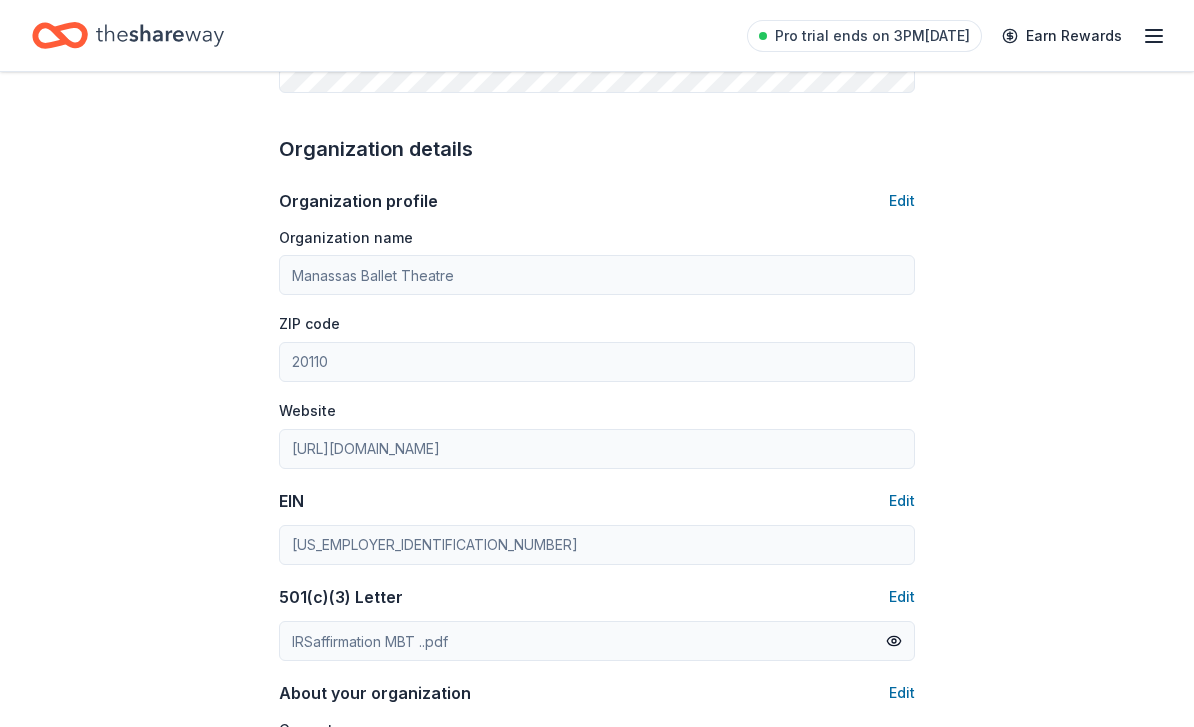 scroll, scrollTop: 583, scrollLeft: 0, axis: vertical 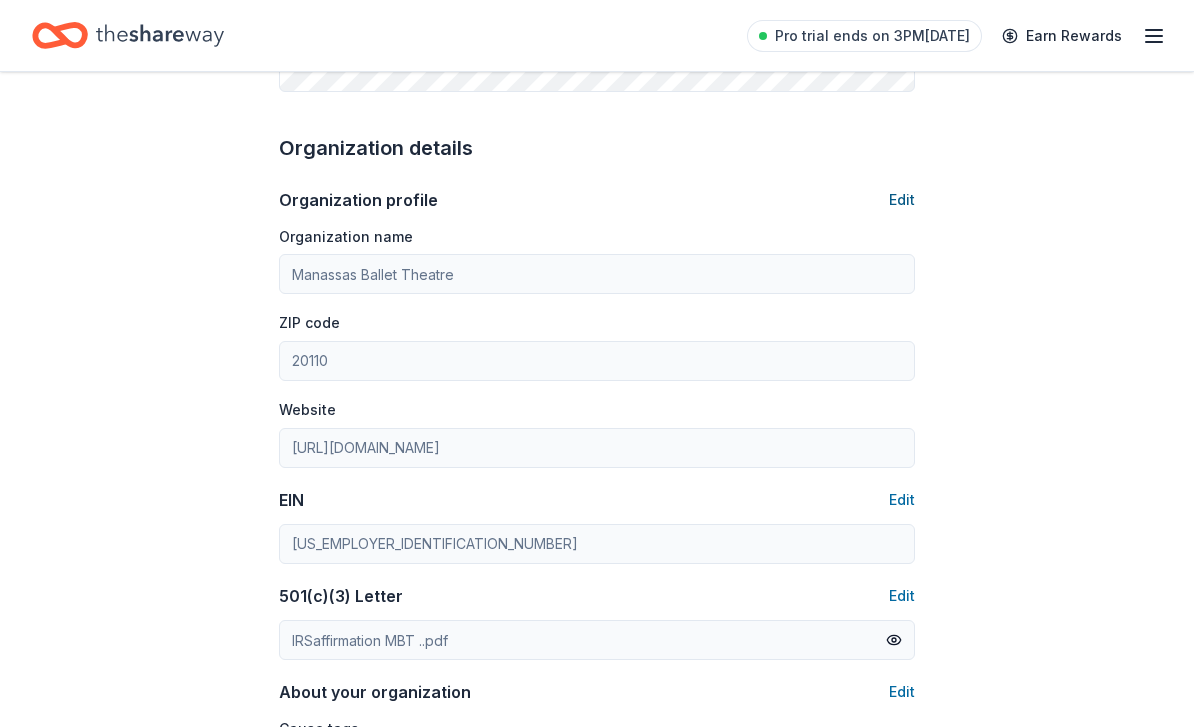 click on "Edit" at bounding box center [902, 201] 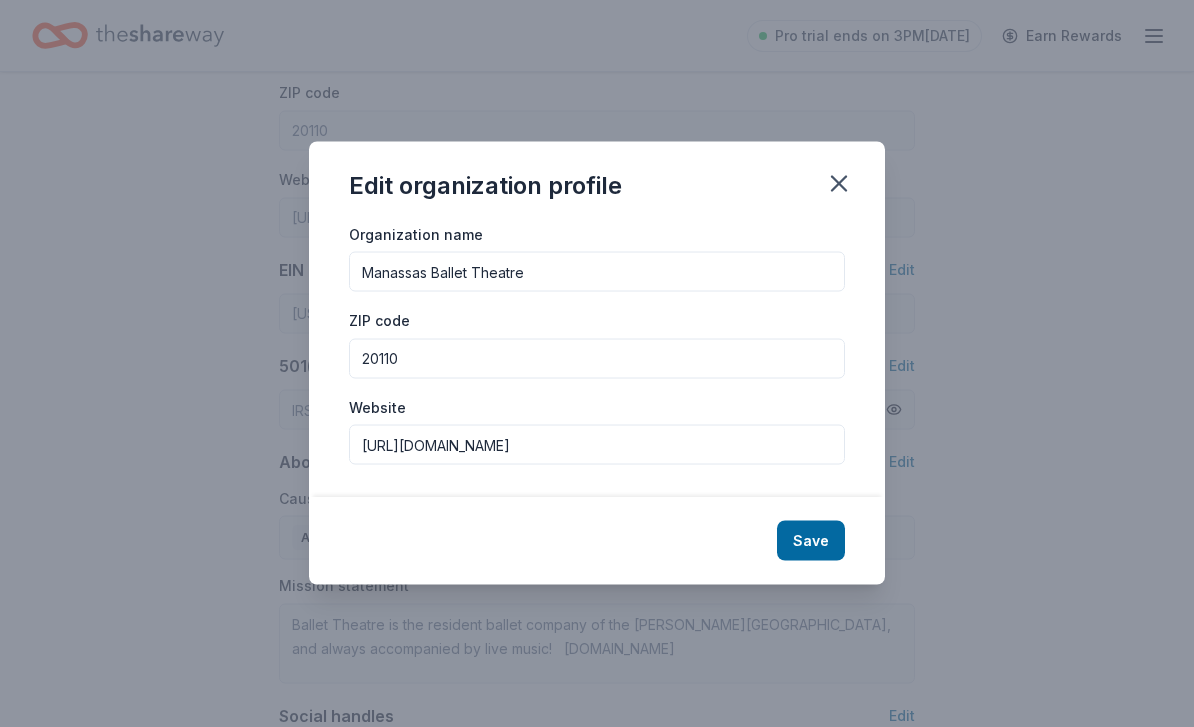scroll, scrollTop: 815, scrollLeft: 0, axis: vertical 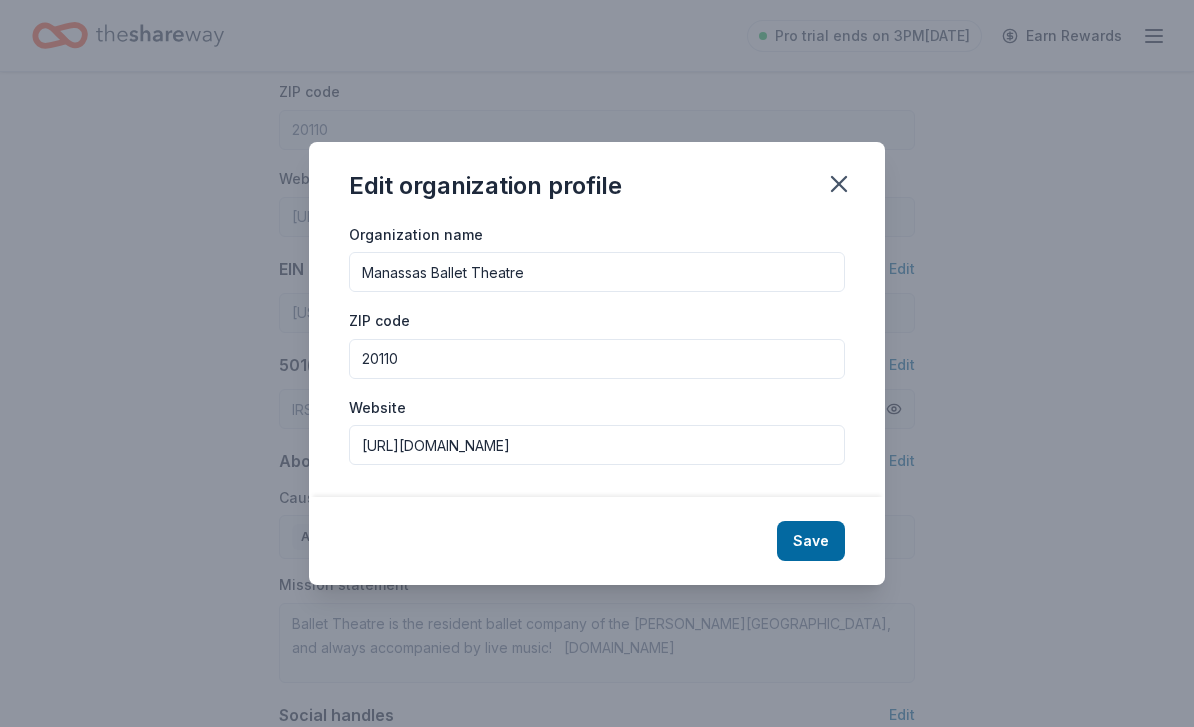 click on "Save" at bounding box center (811, 541) 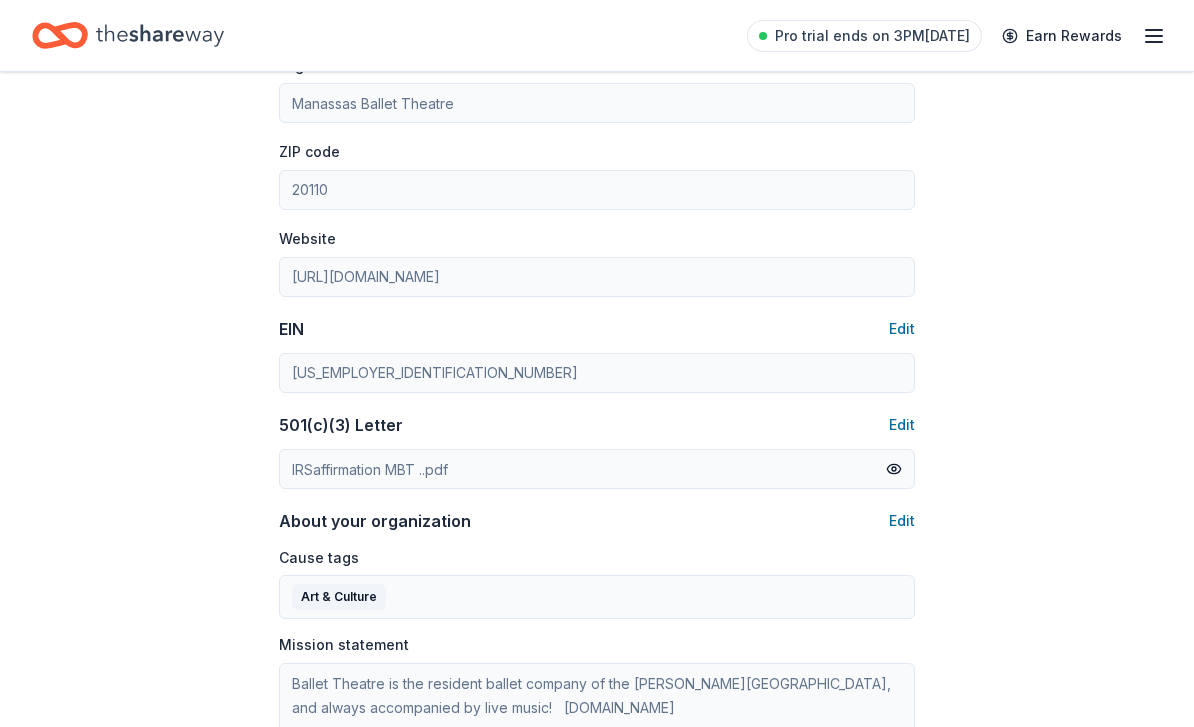 scroll, scrollTop: 758, scrollLeft: 0, axis: vertical 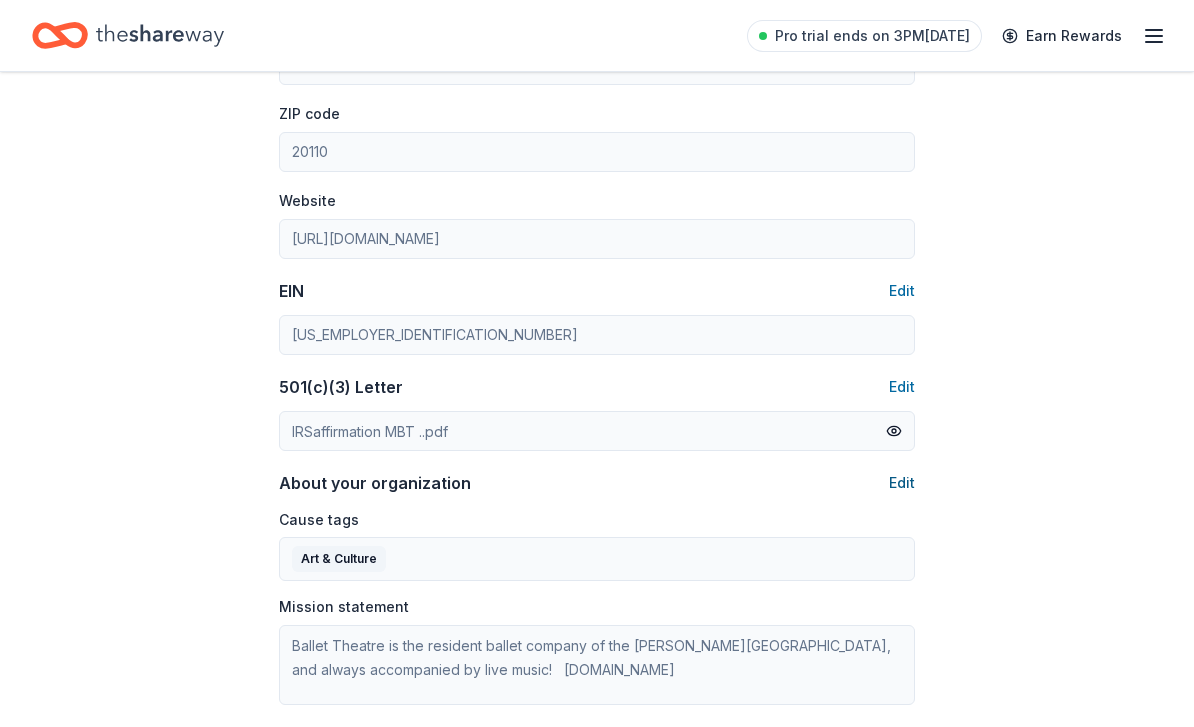 click on "Edit" at bounding box center [902, 484] 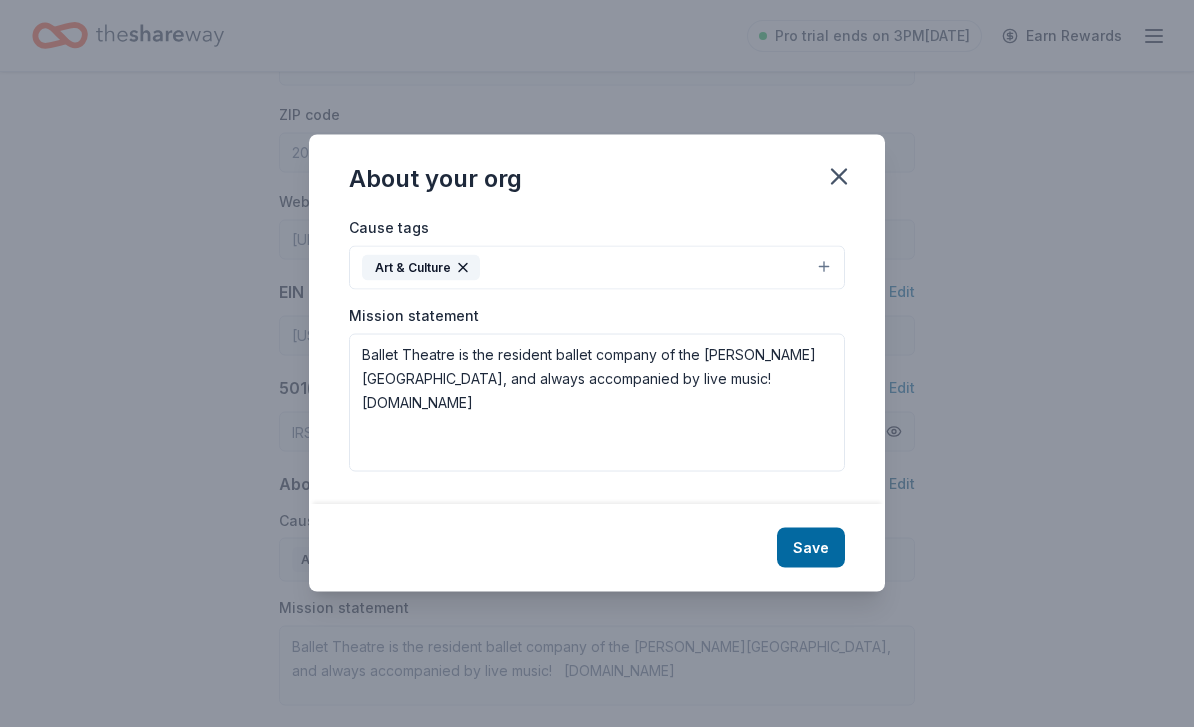 scroll, scrollTop: 793, scrollLeft: 0, axis: vertical 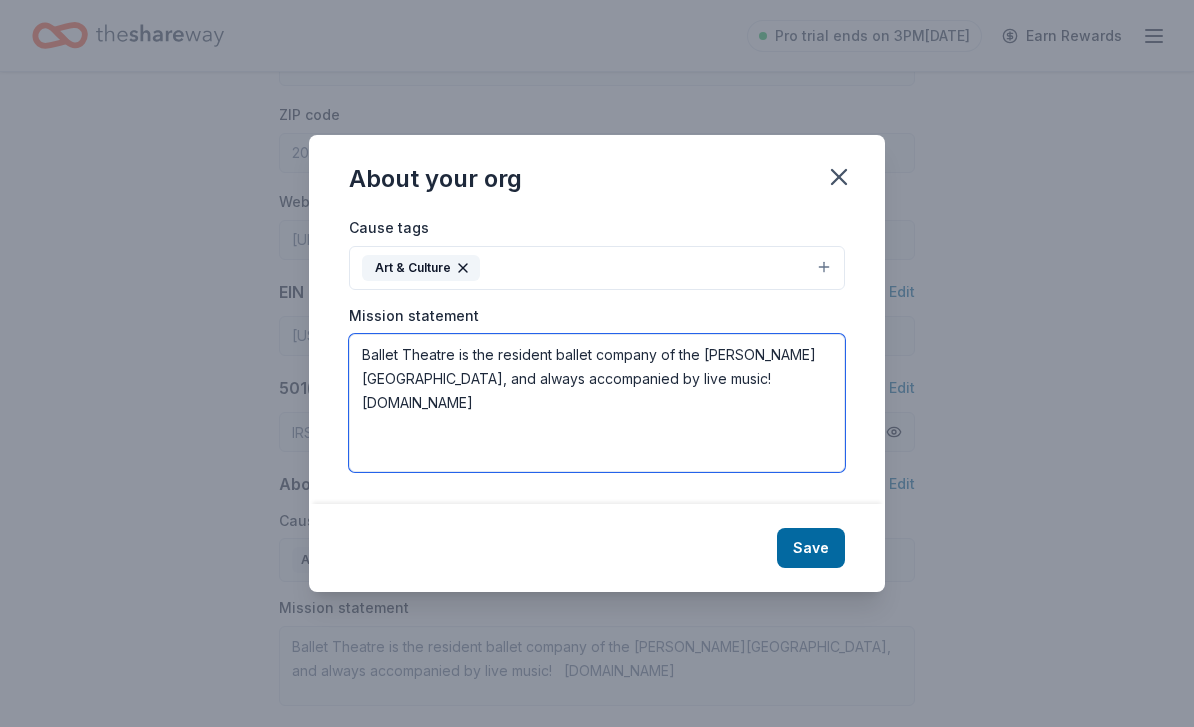 click on "Ballet Theatre is the resident ballet company of the Hylton Performing Arts Center, and always accompanied by live music!   manassasballet.org" at bounding box center [597, 403] 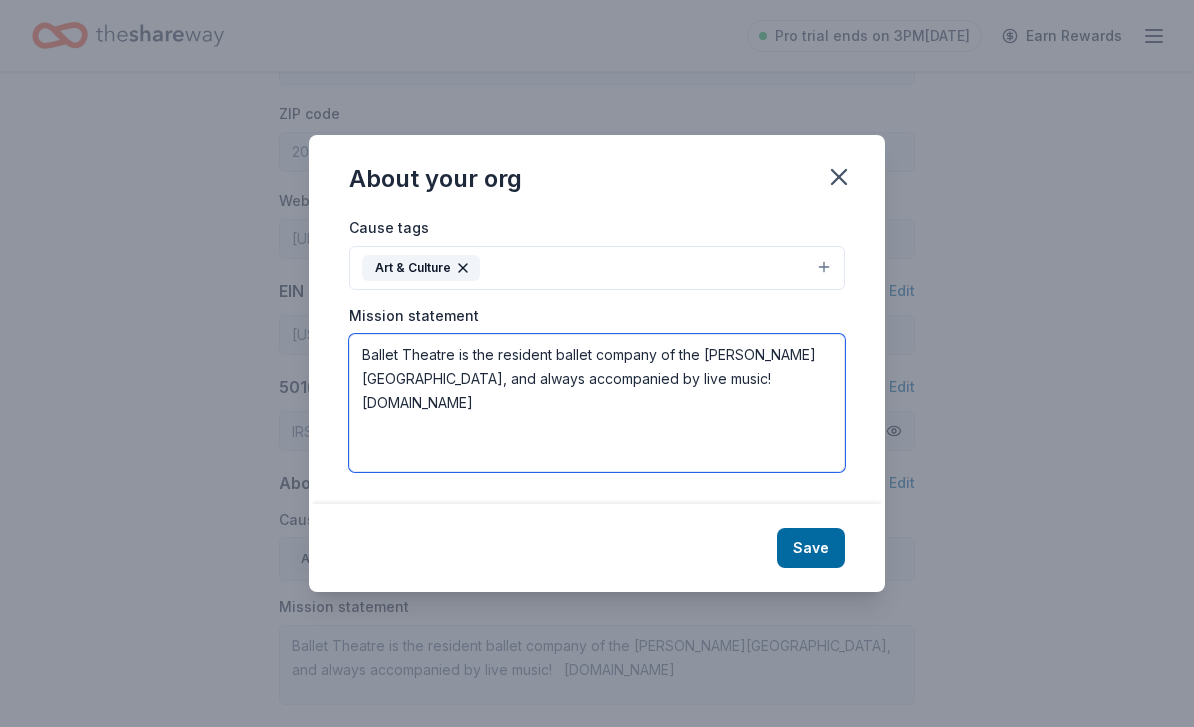 paste on "Our mission is to improve the quality of life in Northern Virginia by providing accessible and affordable professional ballet performances, educational outreach to the community and the highest level of training to the serious student." 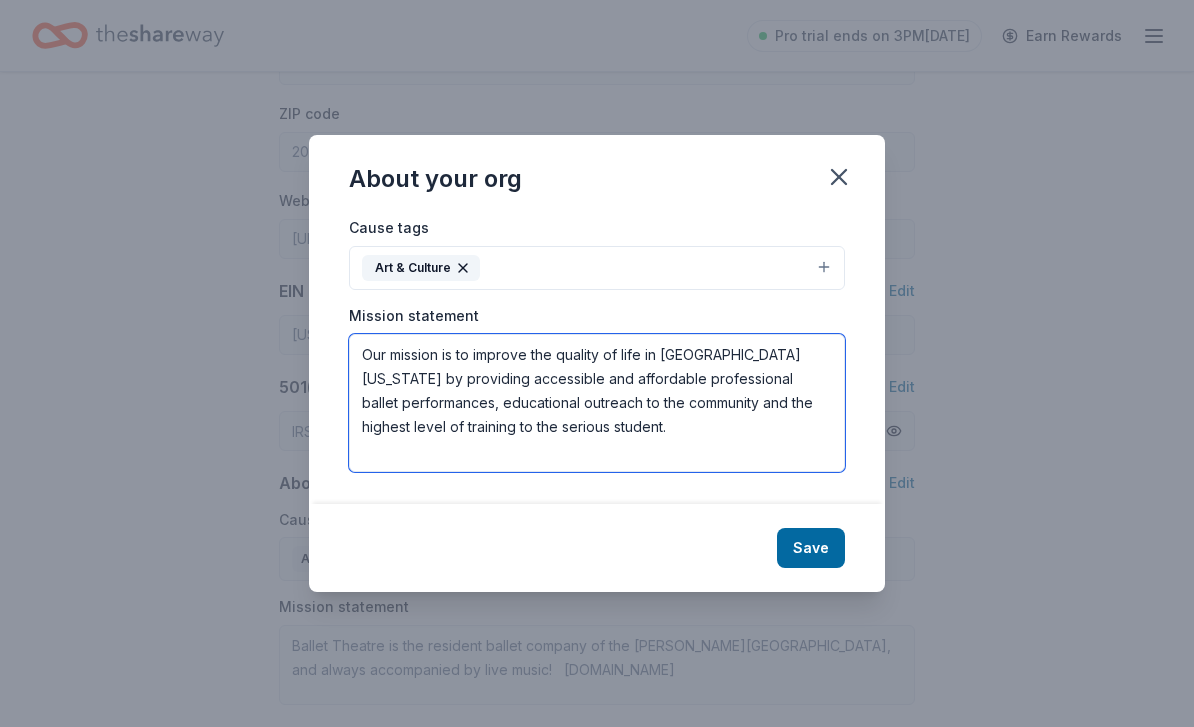 click on "Our mission is to improve the quality of life in Northern Virginia by providing accessible and affordable professional ballet performances, educational outreach to the community and the highest level of training to the serious student." at bounding box center [597, 403] 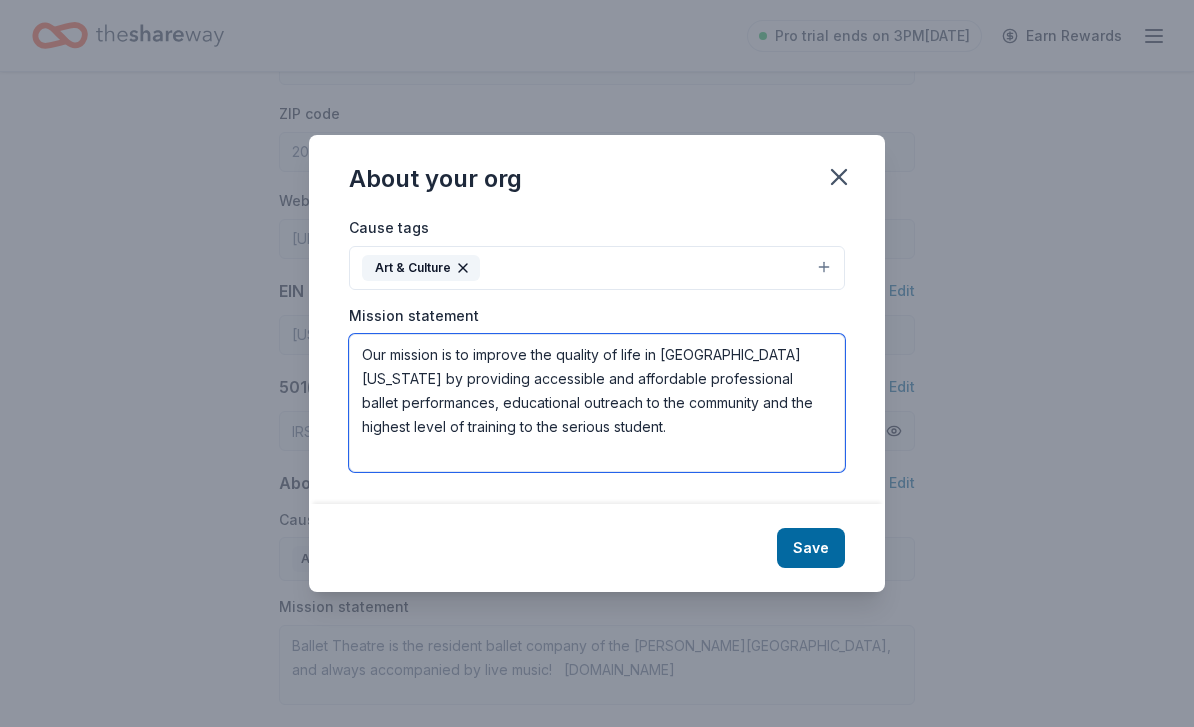 paste on "MBT is the largest professional performing arts organization based in Northern Virginia, is the second largest ballet company in Virginia and is ranked nationally as the 55th largest ballet company in terms of revenue. In 2022, the Prince William County Arts Council recognized MBT as it’s Outstanding Arts Organization." 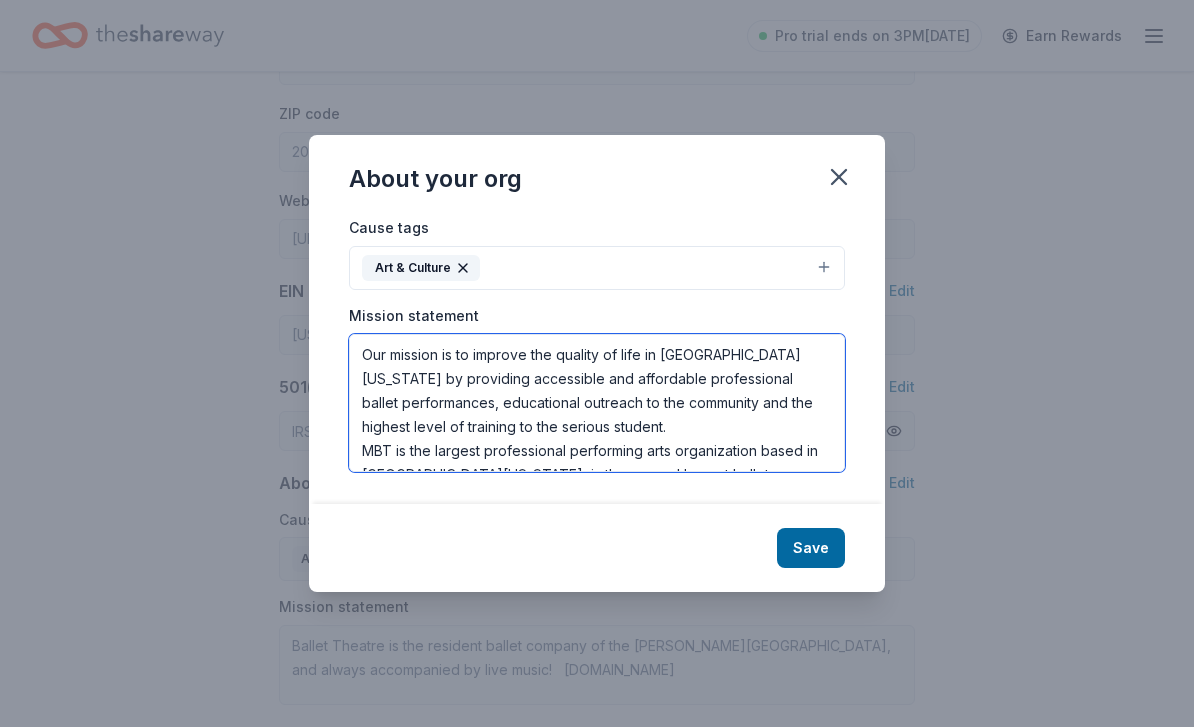 scroll, scrollTop: 96, scrollLeft: 0, axis: vertical 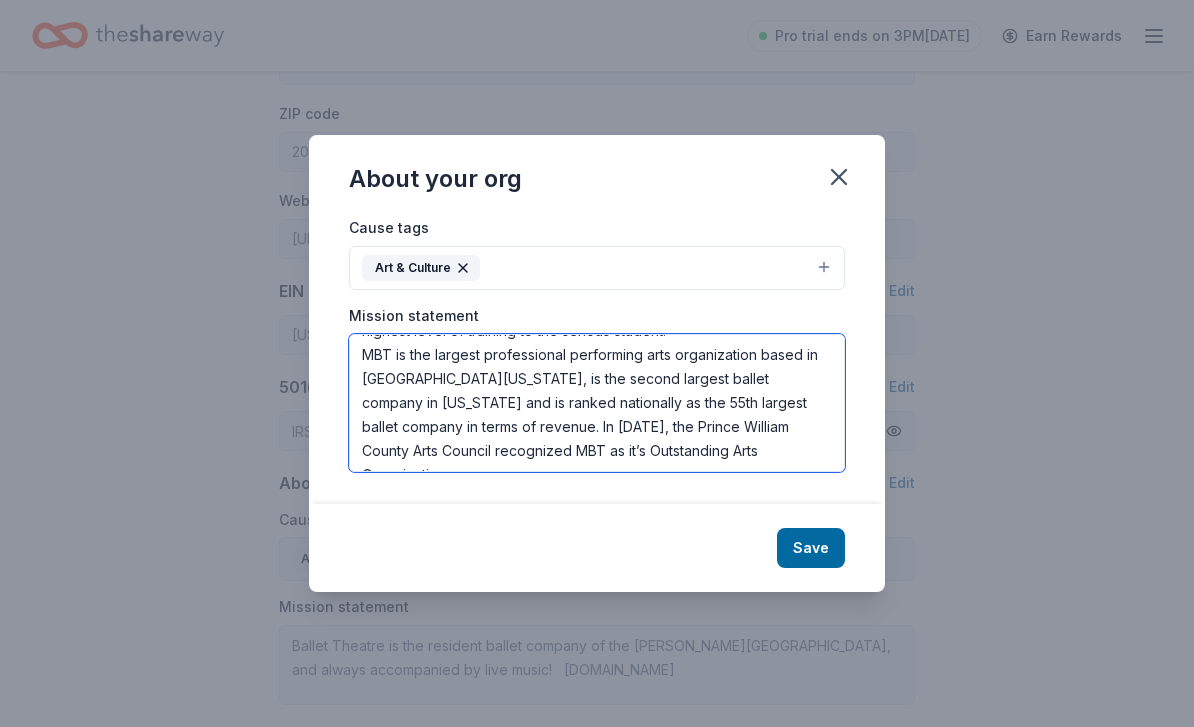 type on "Our mission is to improve the quality of life in [GEOGRAPHIC_DATA][US_STATE] by providing accessible and affordable professional ballet performances, educational outreach to the community and the highest level of training to the serious student.
MBT is the largest professional performing arts organization based in [GEOGRAPHIC_DATA][US_STATE], is the second largest ballet company in [US_STATE] and is ranked nationally as the 55th largest ballet company in terms of revenue. In [DATE], the Prince William County Arts Council recognized MBT as it’s Outstanding Arts Organization." 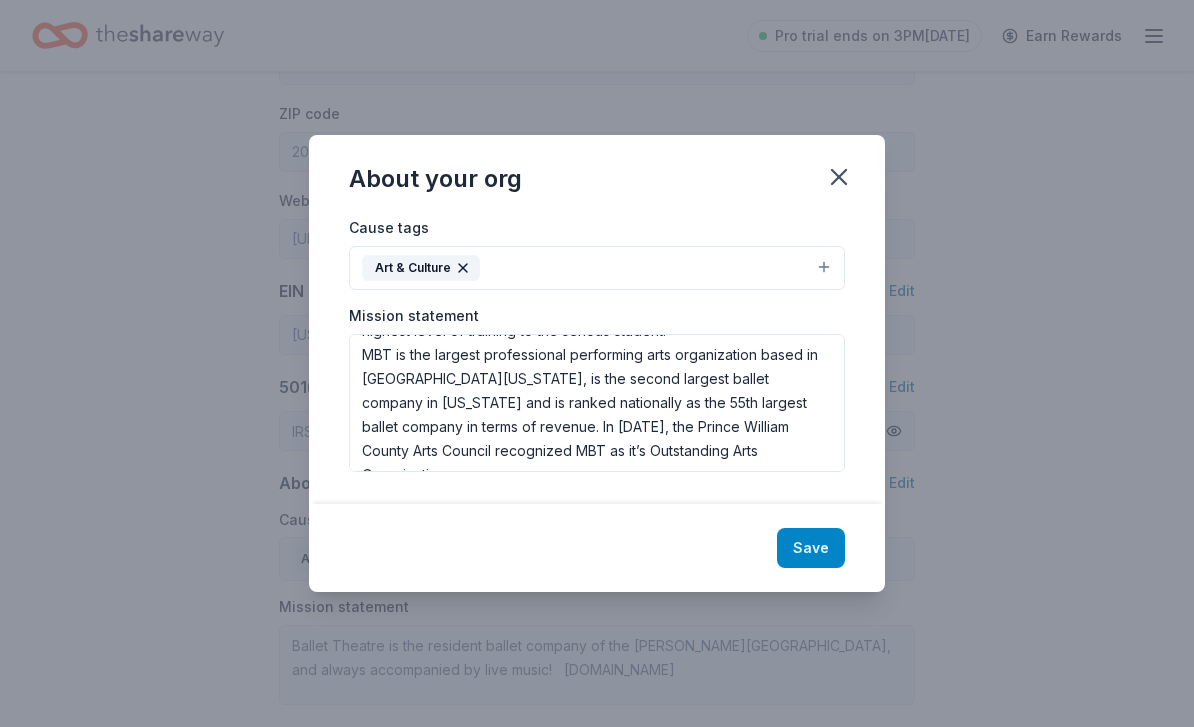 click on "Save" at bounding box center [811, 548] 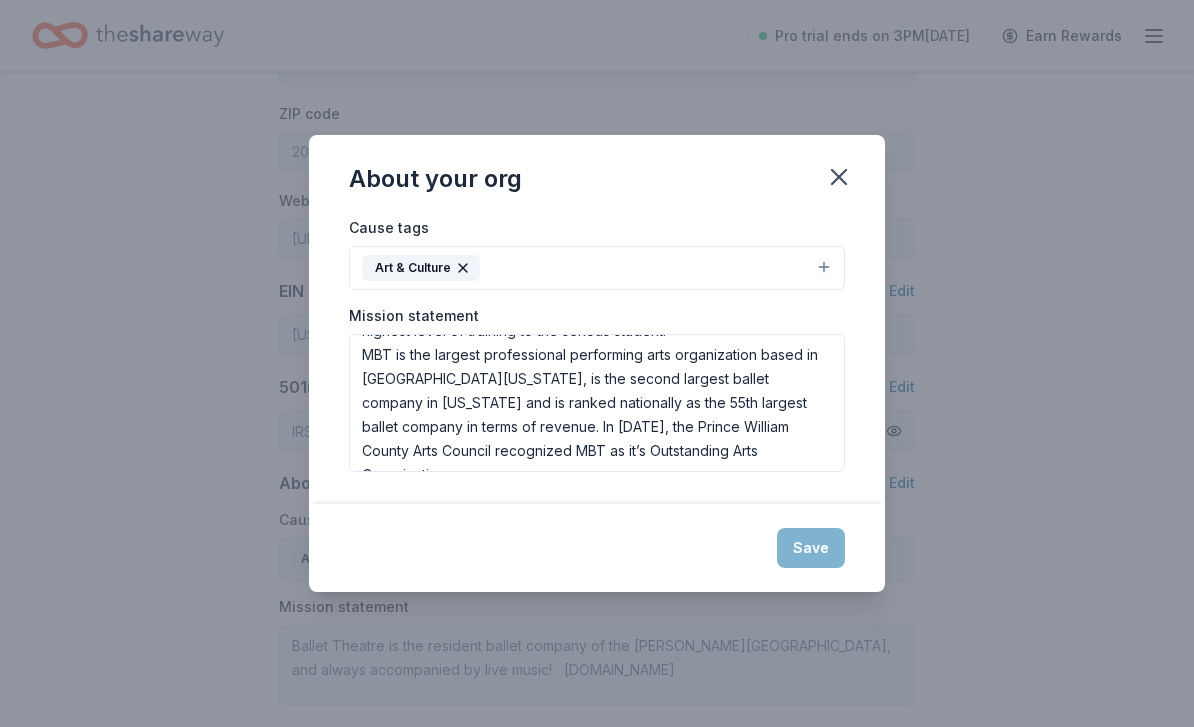 type on "Our mission is to improve the quality of life in [GEOGRAPHIC_DATA][US_STATE] by providing accessible and affordable professional ballet performances, educational outreach to the community and the highest level of training to the serious student.
MBT is the largest professional performing arts organization based in [GEOGRAPHIC_DATA][US_STATE], is the second largest ballet company in [US_STATE] and is ranked nationally as the 55th largest ballet company in terms of revenue. In [DATE], the Prince William County Arts Council recognized MBT as it’s Outstanding Arts Organization." 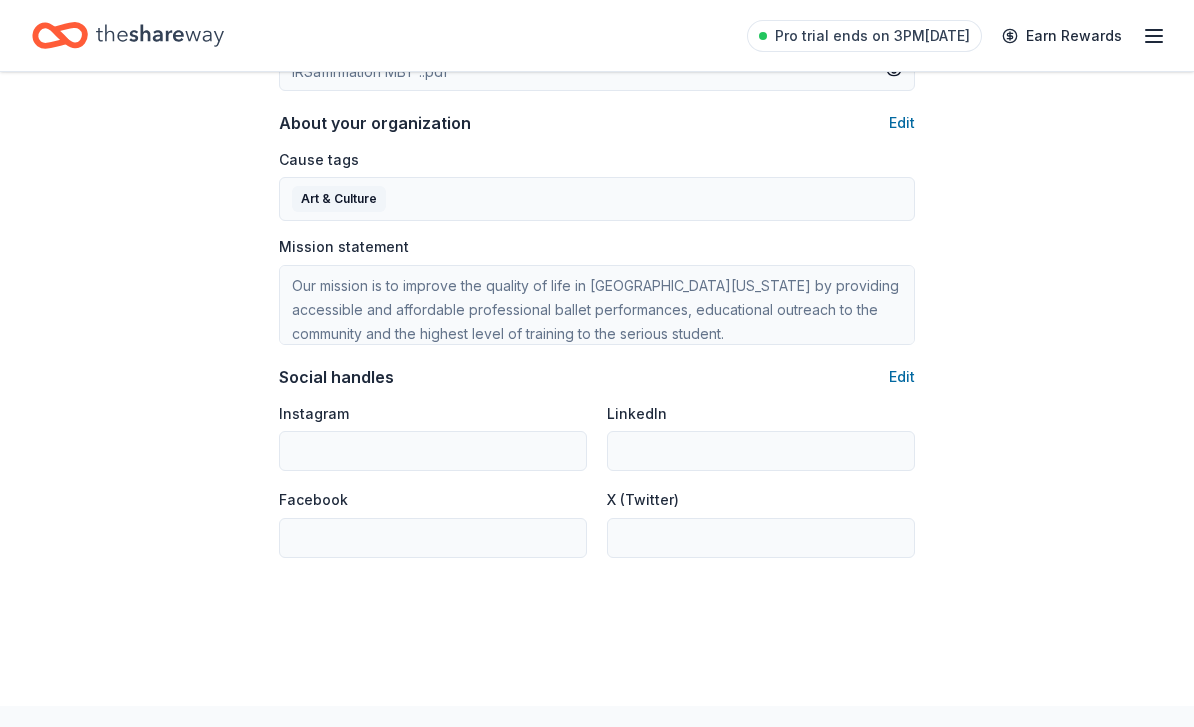 scroll, scrollTop: 1157, scrollLeft: 0, axis: vertical 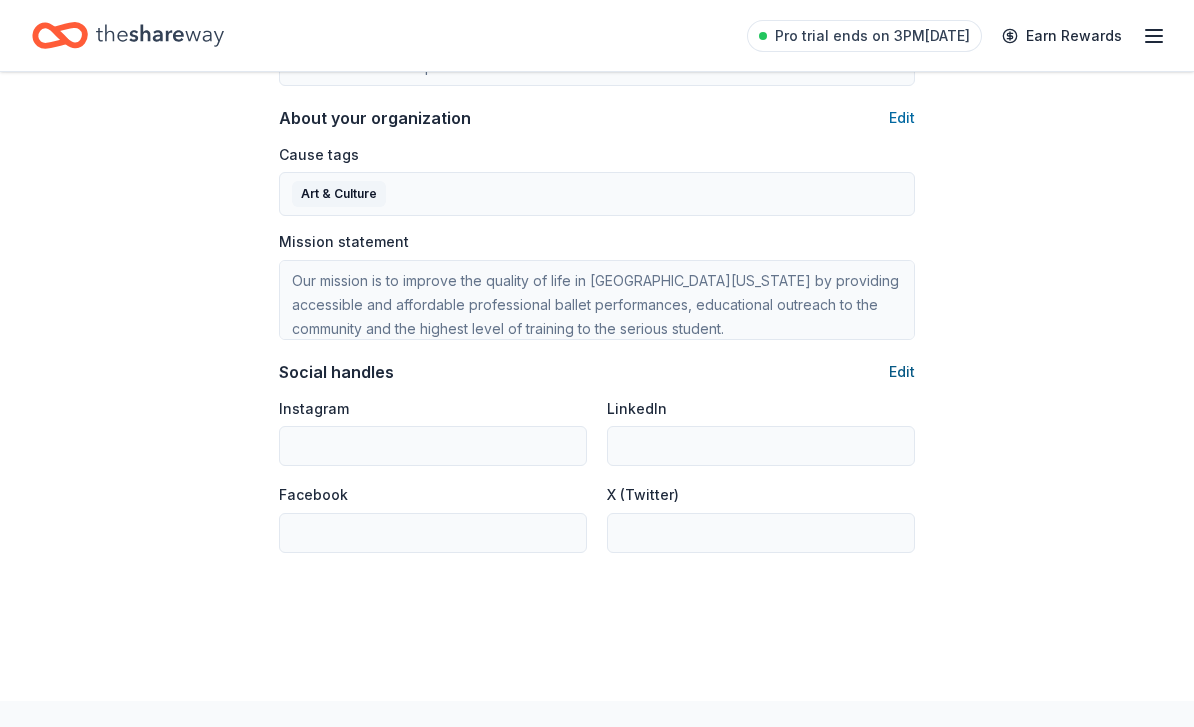 click on "Edit" at bounding box center [902, 373] 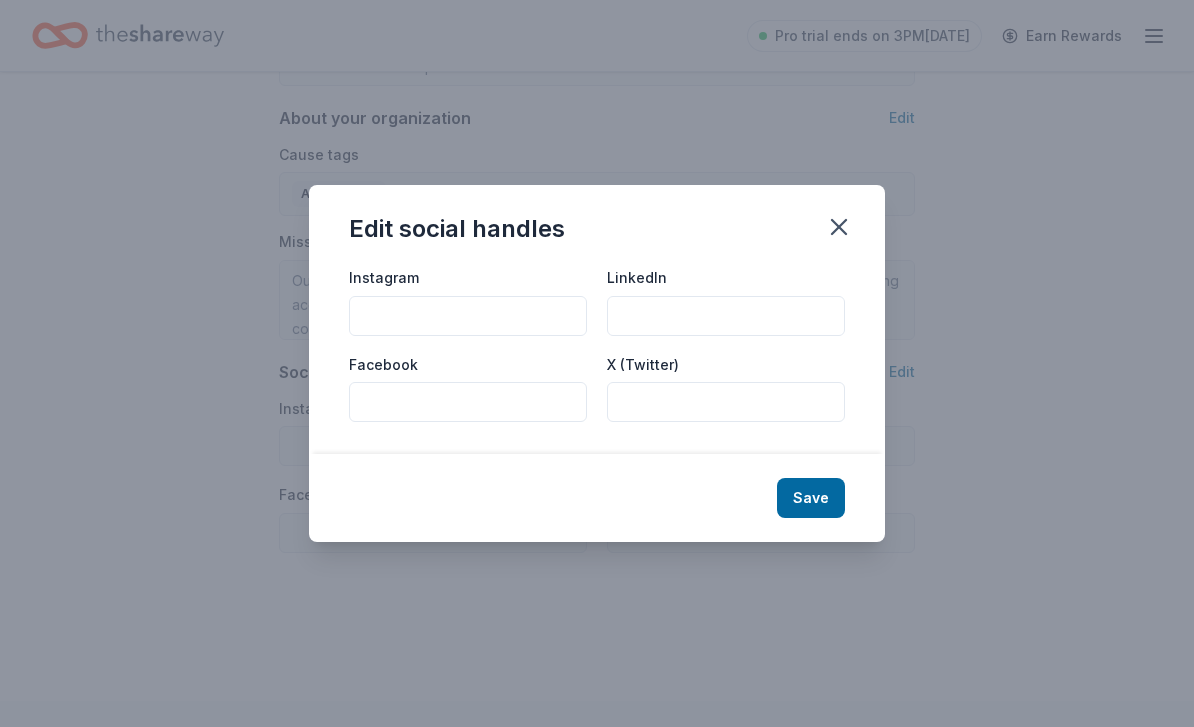 click on "Instagram" at bounding box center [468, 316] 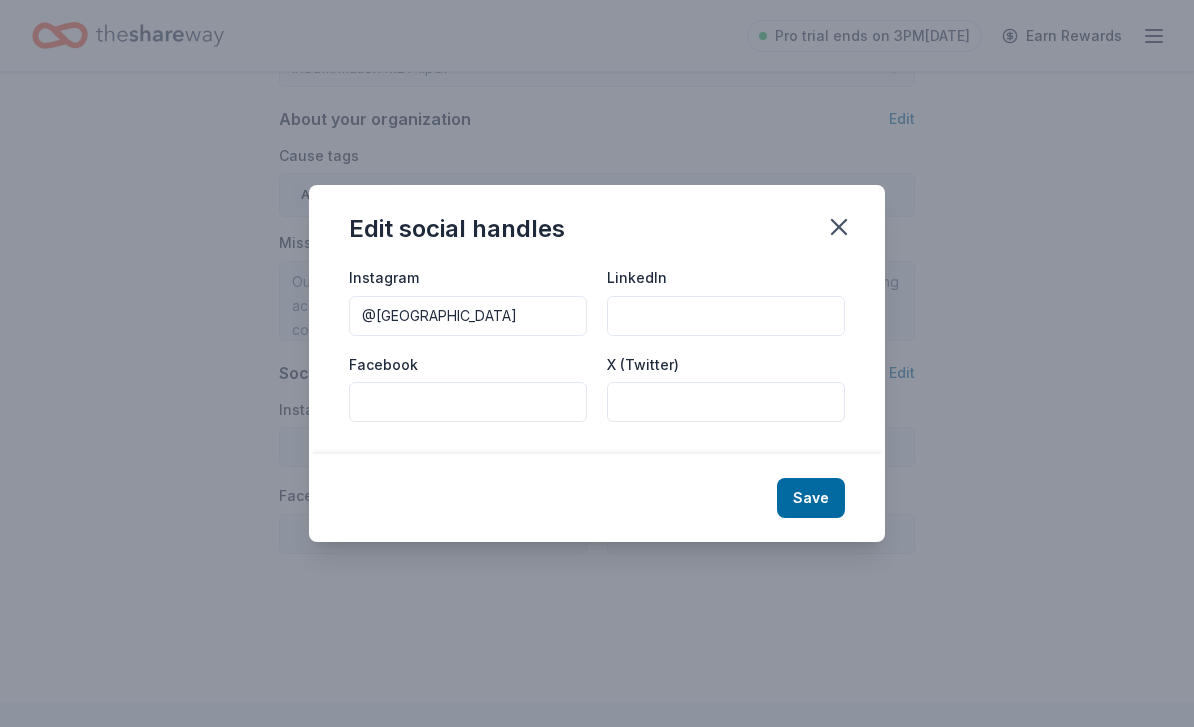 type on "@manassasballettheatre" 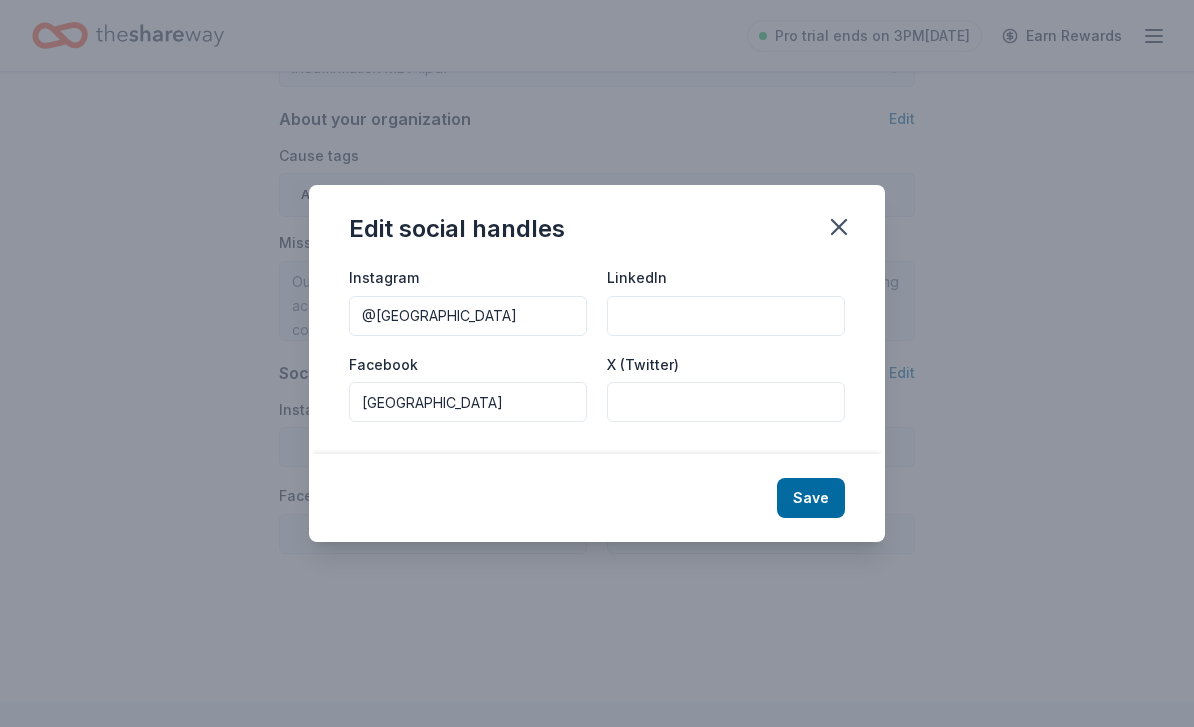 type on "manassasballetheatre" 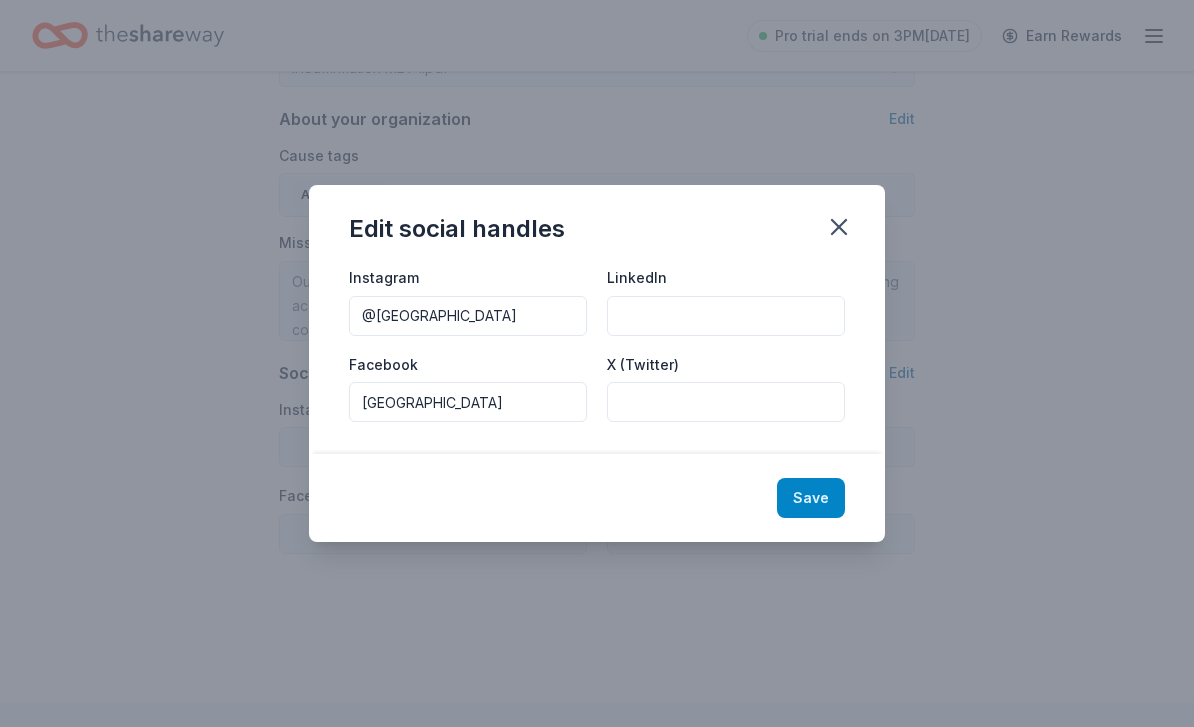 click on "Save" at bounding box center [811, 498] 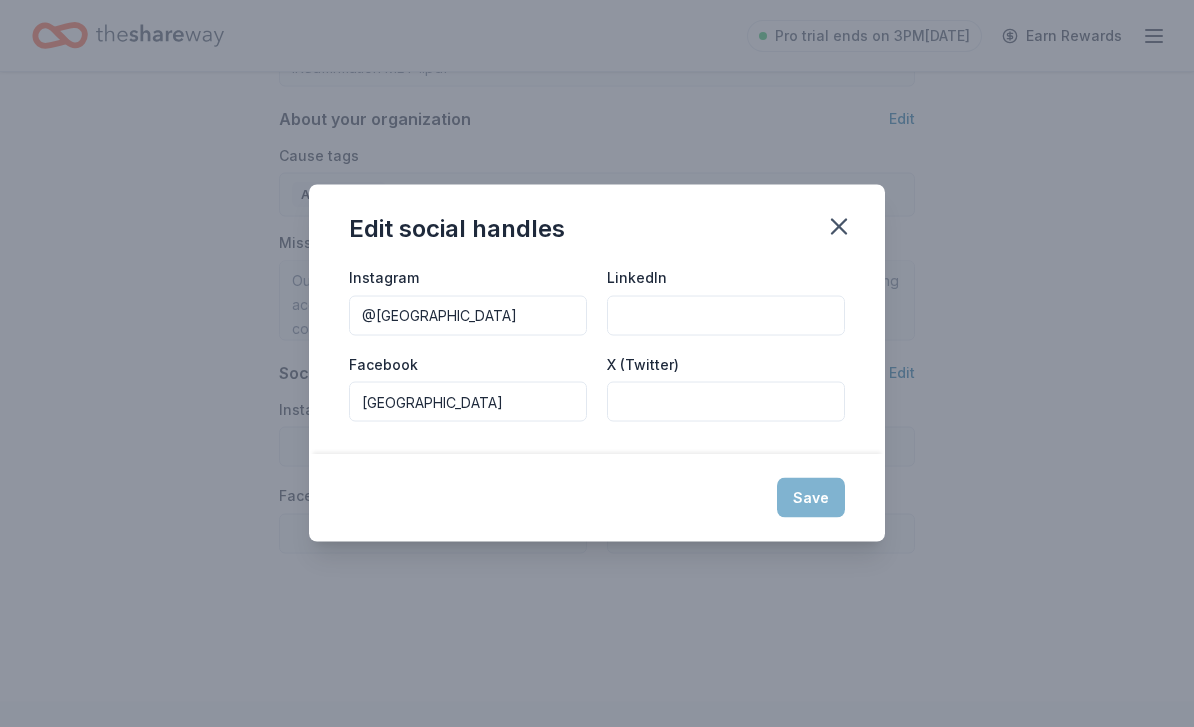 type on "@manassasballettheatre" 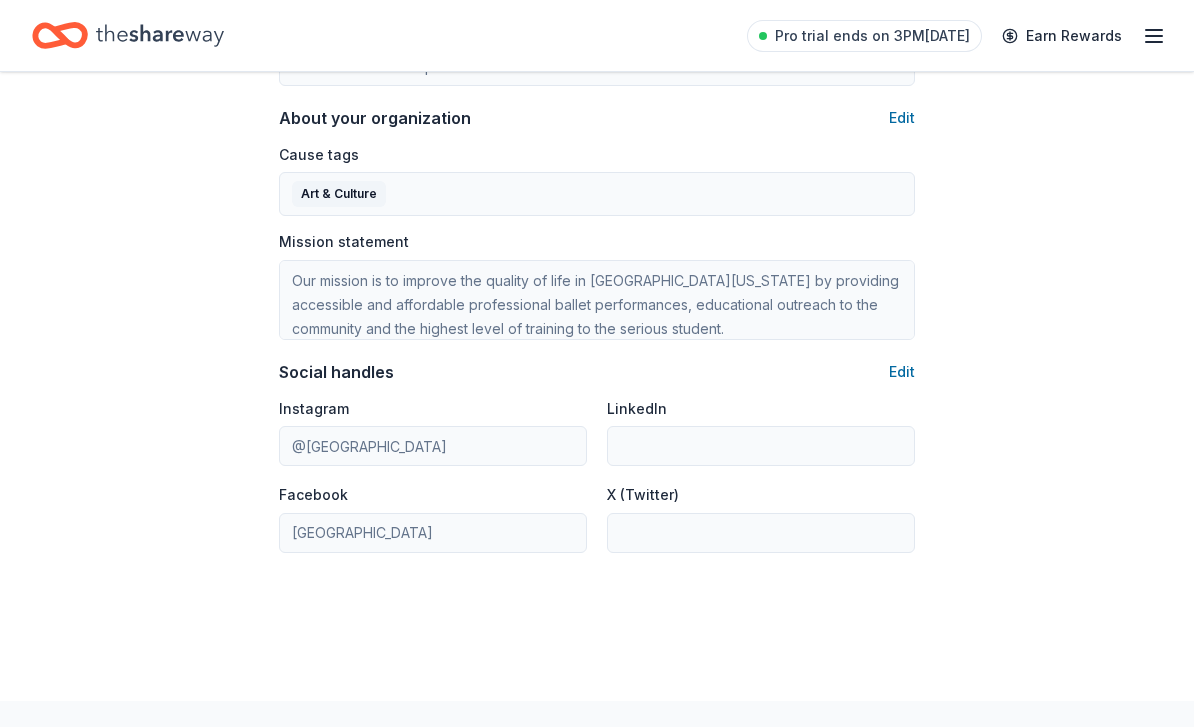 scroll, scrollTop: 1158, scrollLeft: 0, axis: vertical 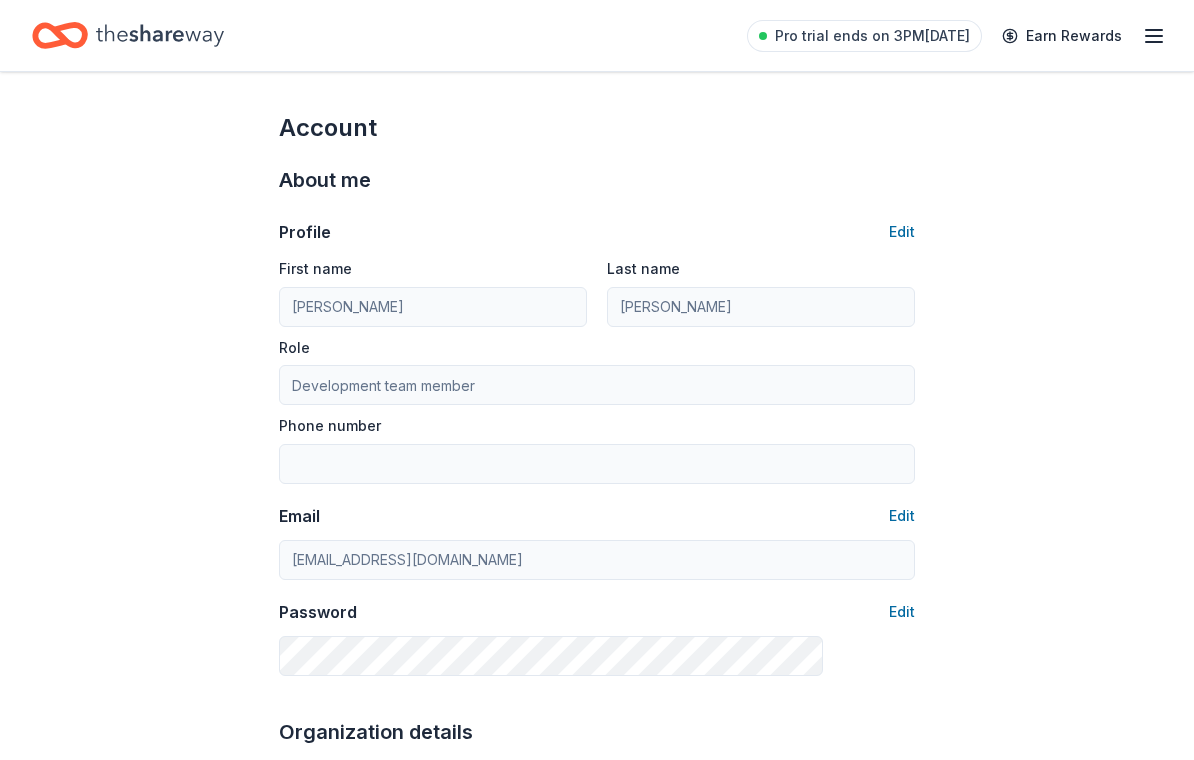 click 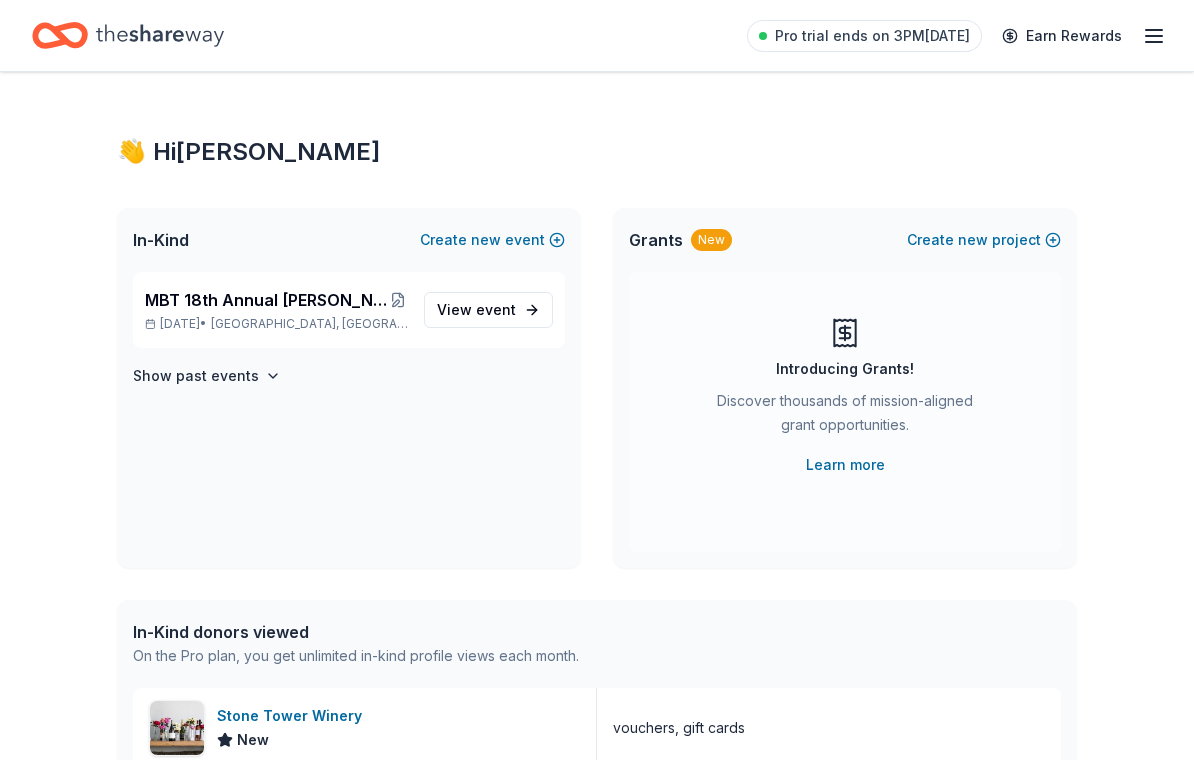 click 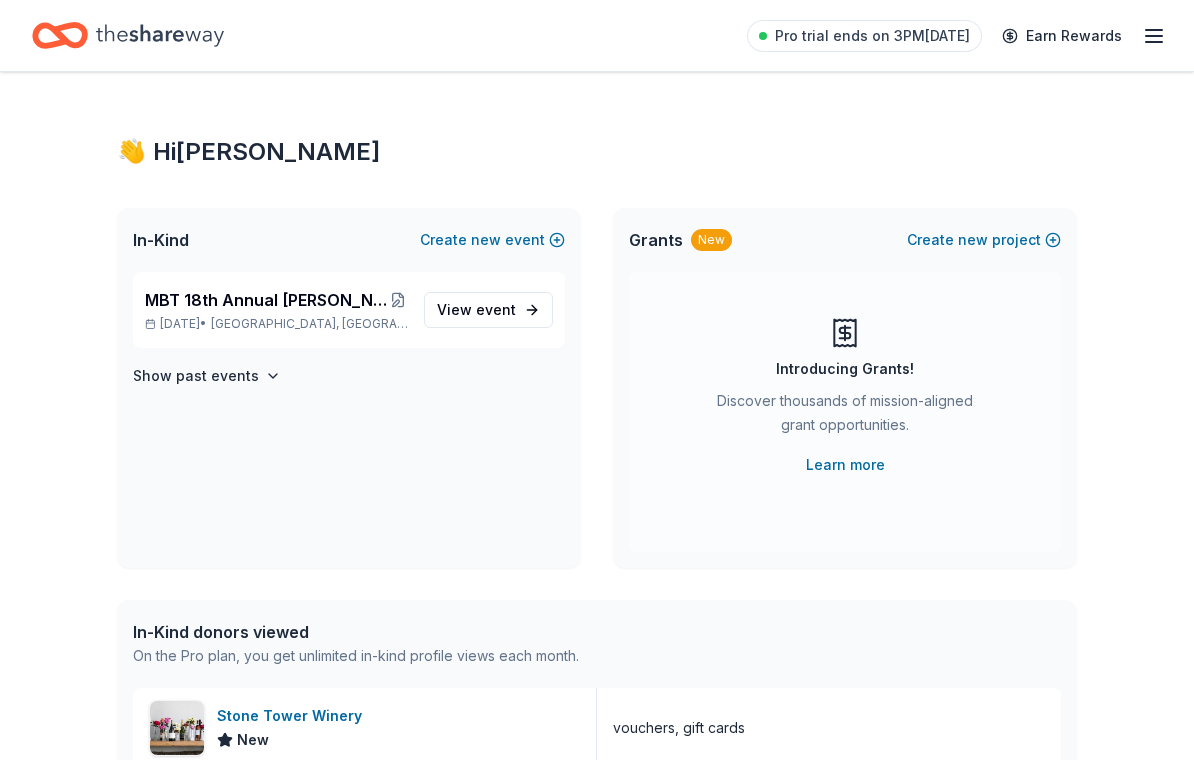 click 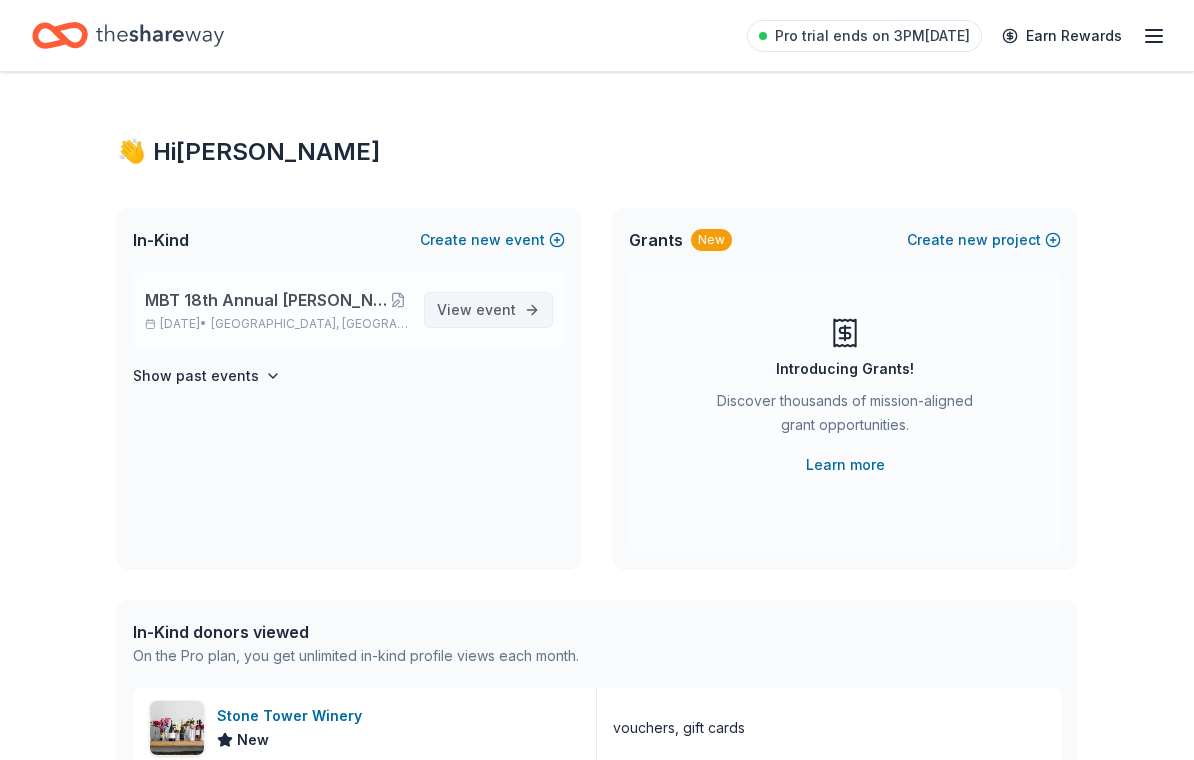 click on "View   event" at bounding box center (476, 310) 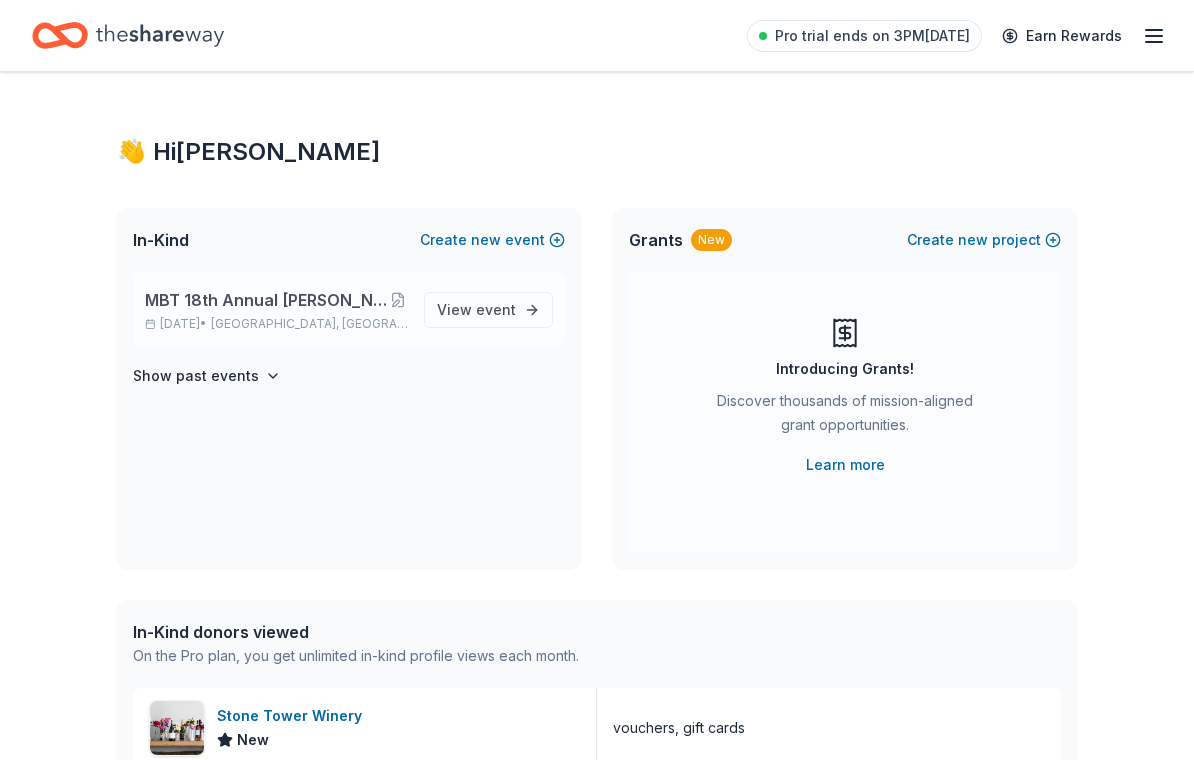 click on "MBT 18th Annual [PERSON_NAME] Memorial Golf Tournament" at bounding box center (266, 300) 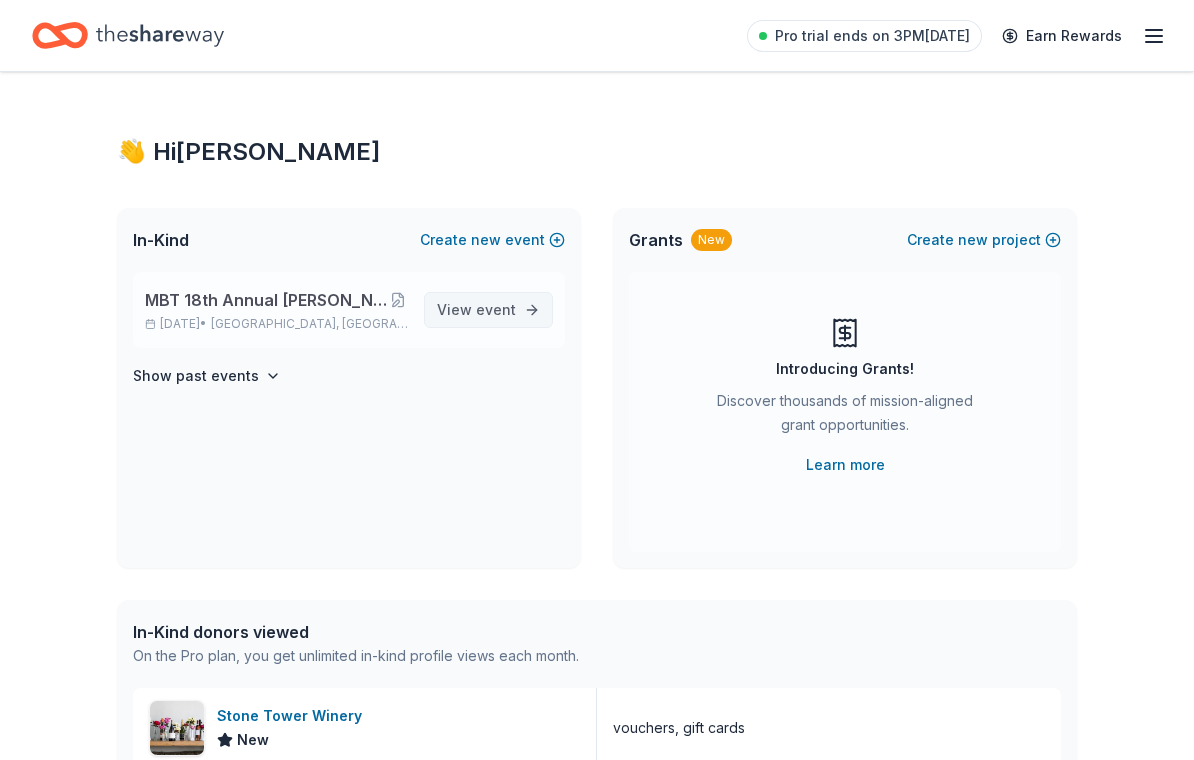 click on "View   event" at bounding box center [476, 310] 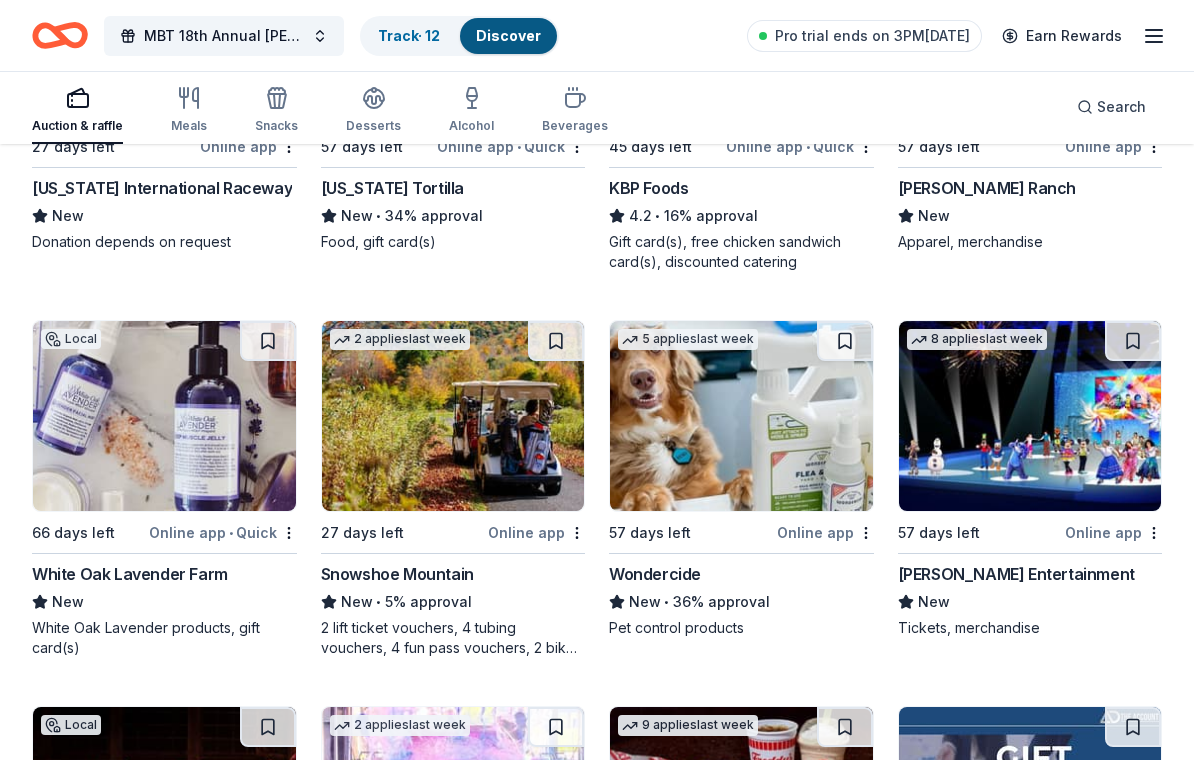 scroll, scrollTop: 2759, scrollLeft: 0, axis: vertical 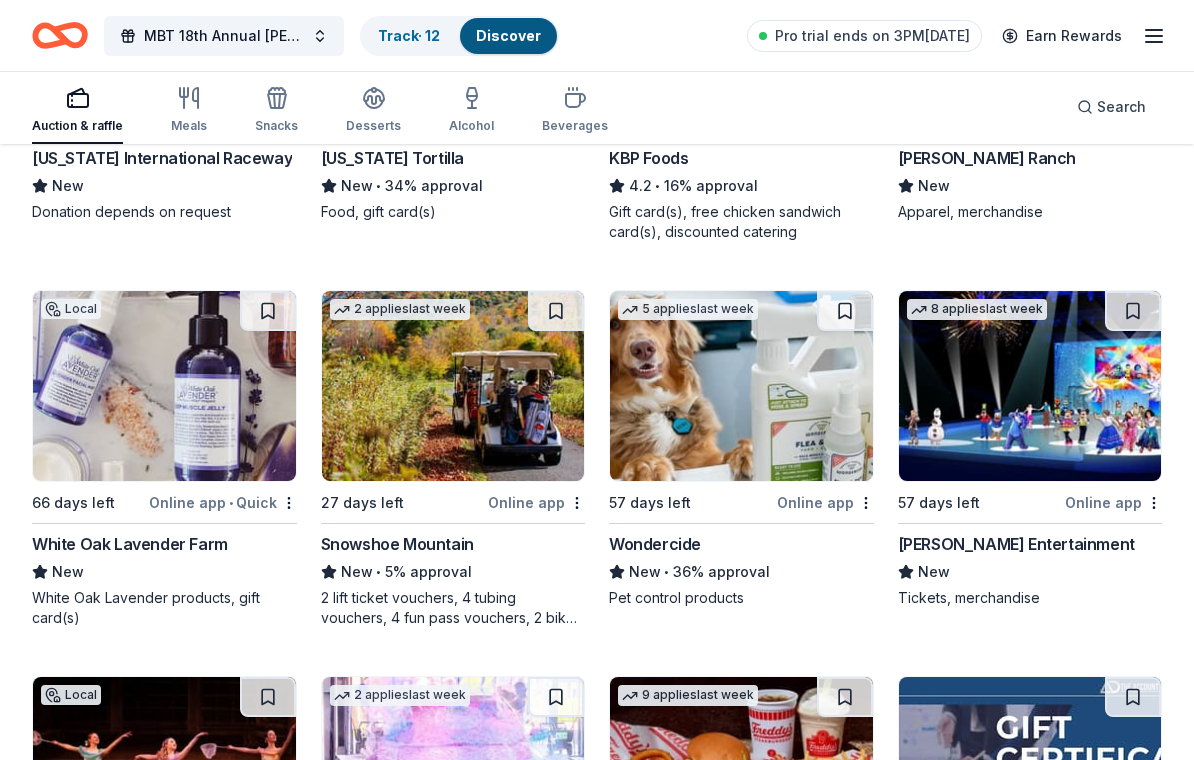 click at bounding box center [1030, 387] 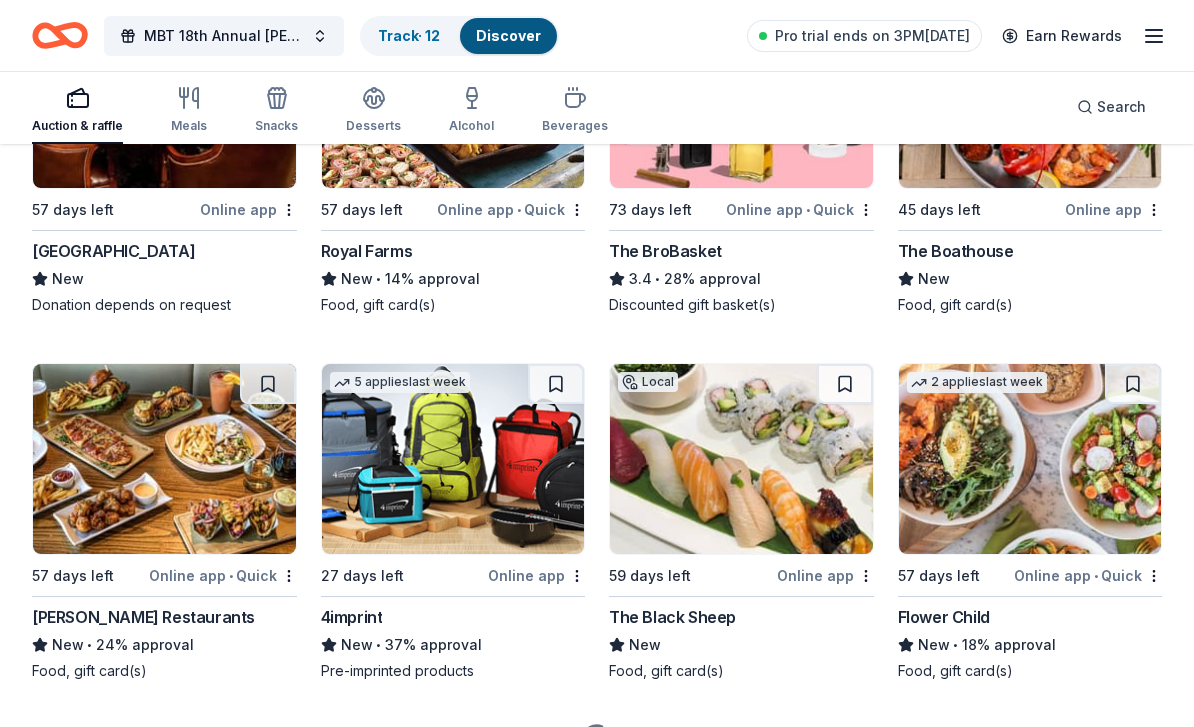 scroll, scrollTop: 5339, scrollLeft: 0, axis: vertical 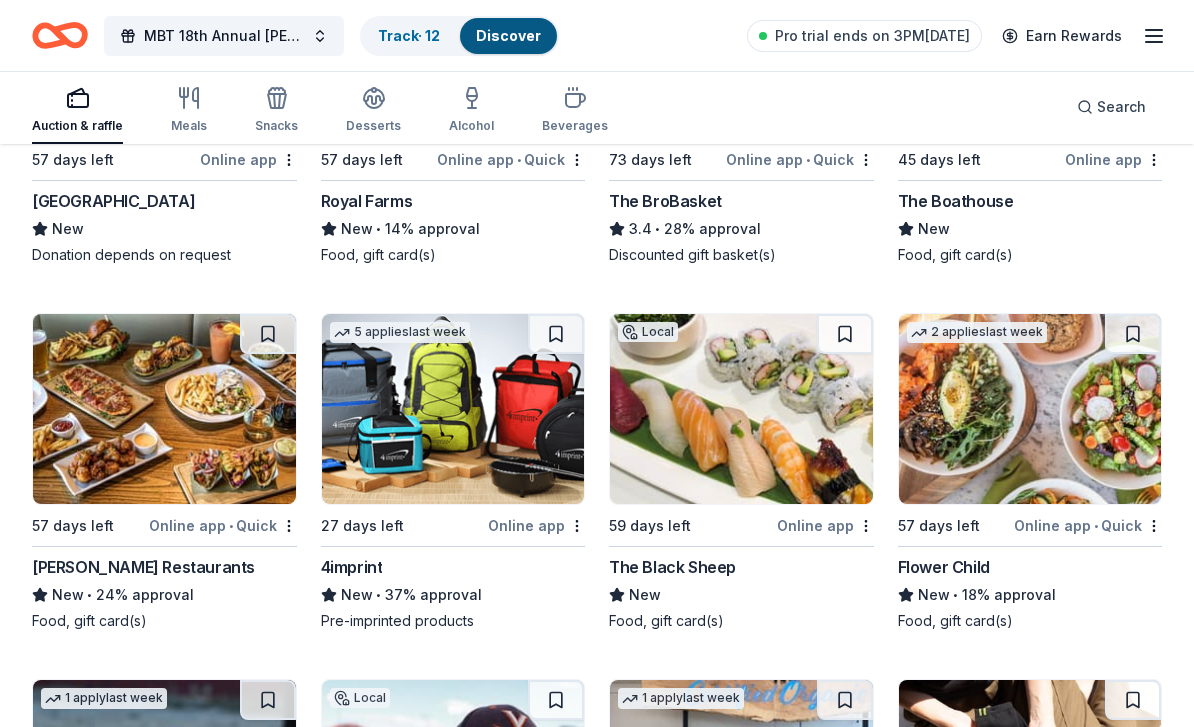 click at bounding box center (741, 409) 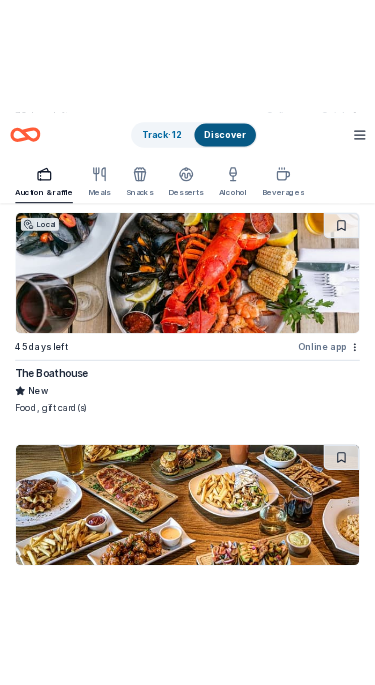 scroll, scrollTop: 20623, scrollLeft: 0, axis: vertical 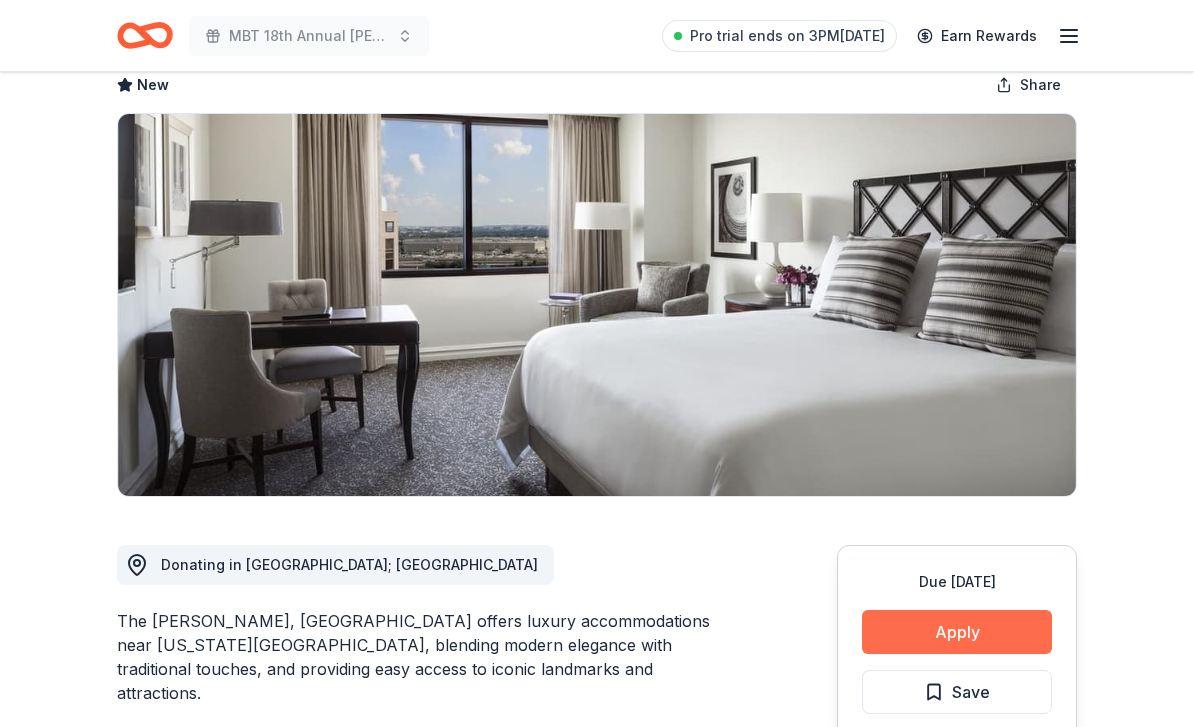 click on "Apply" at bounding box center (957, 632) 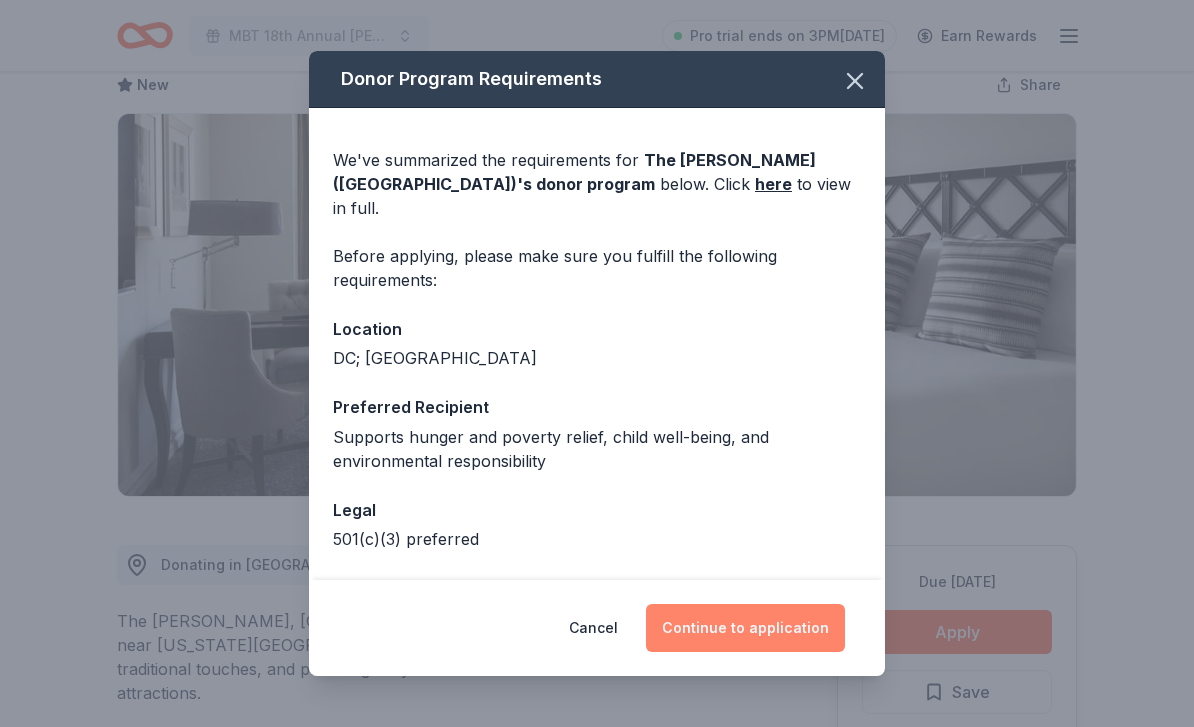 click on "Continue to application" at bounding box center [745, 628] 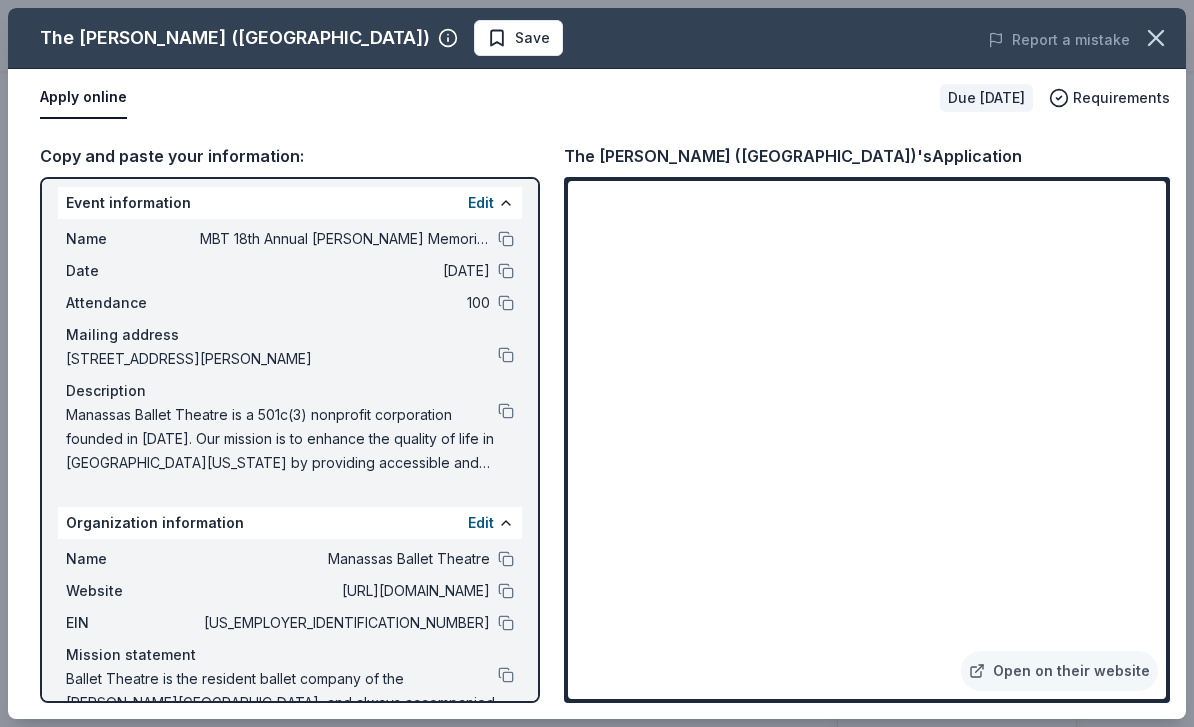 scroll, scrollTop: 6, scrollLeft: 0, axis: vertical 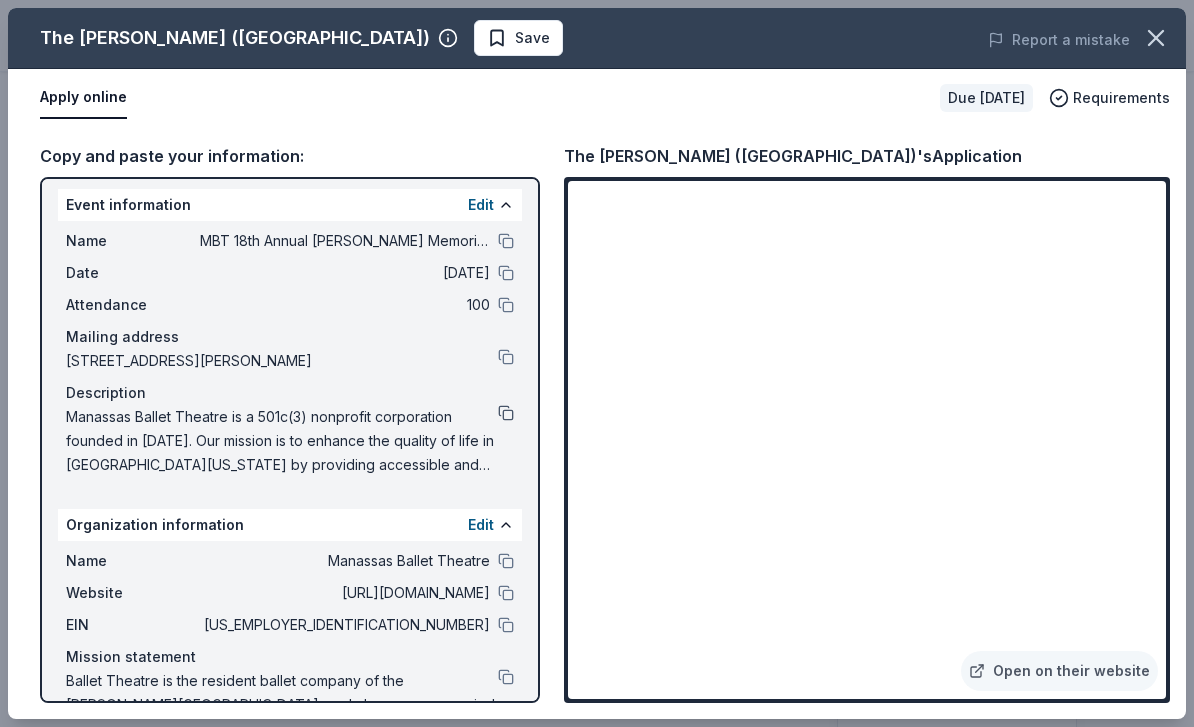 click at bounding box center (506, 413) 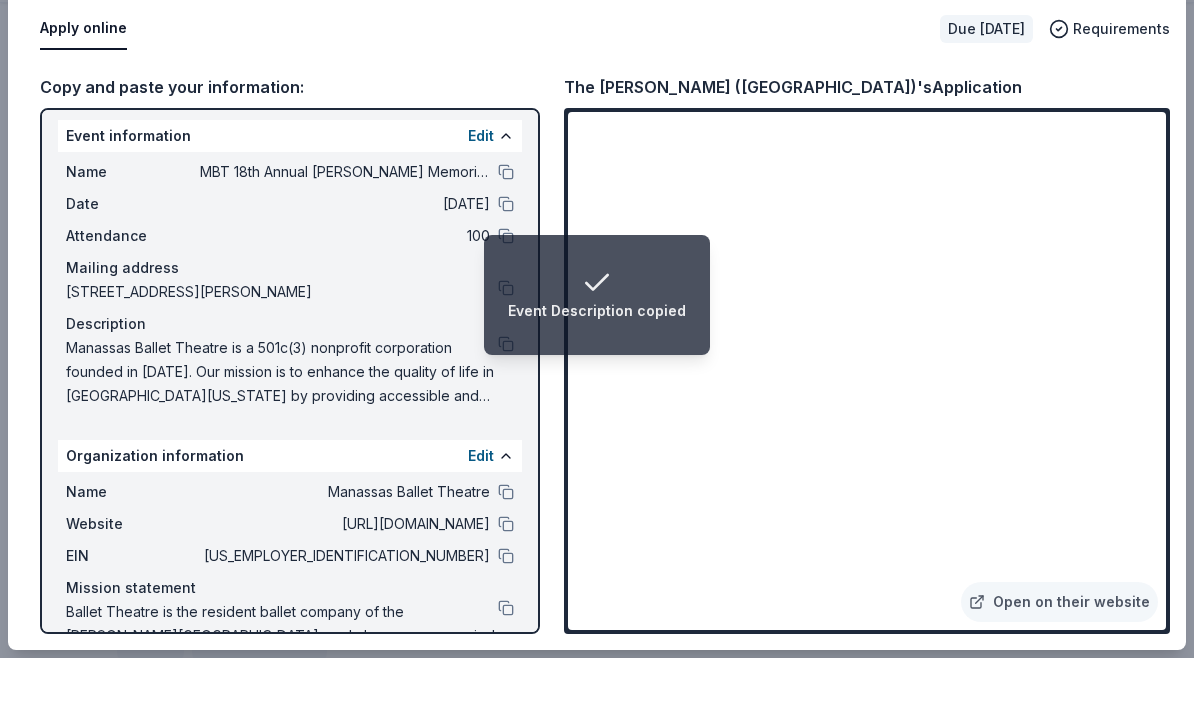 scroll, scrollTop: 344, scrollLeft: 0, axis: vertical 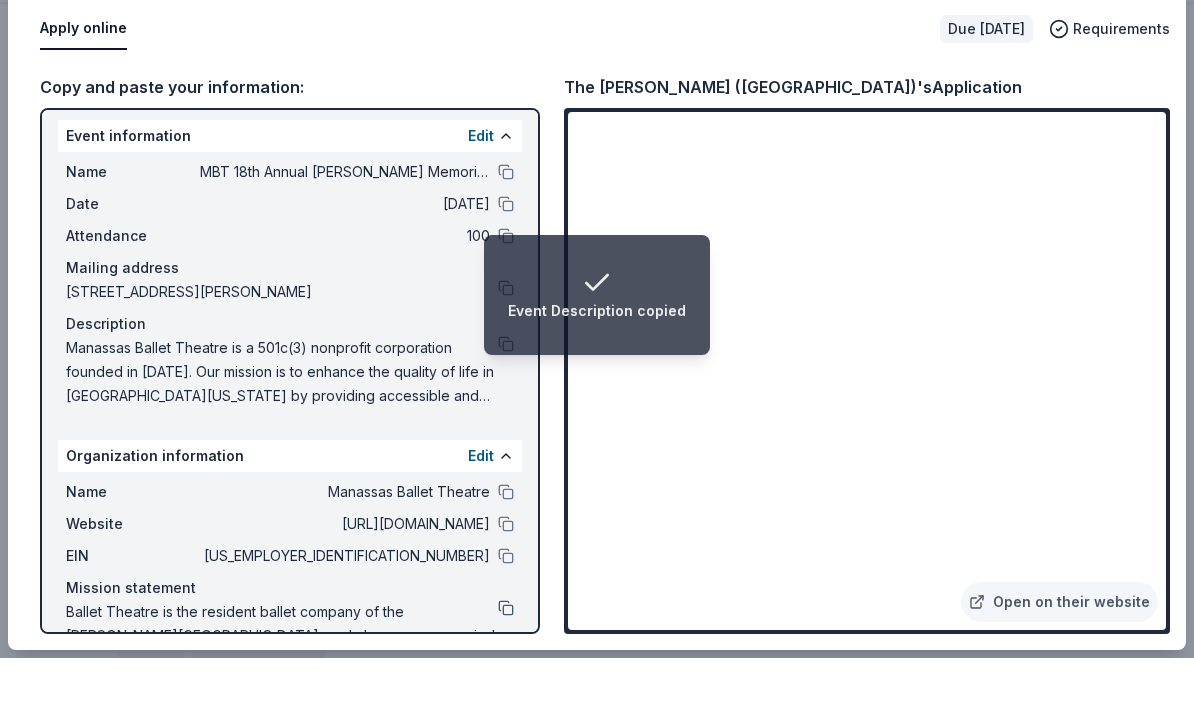 click at bounding box center (506, 677) 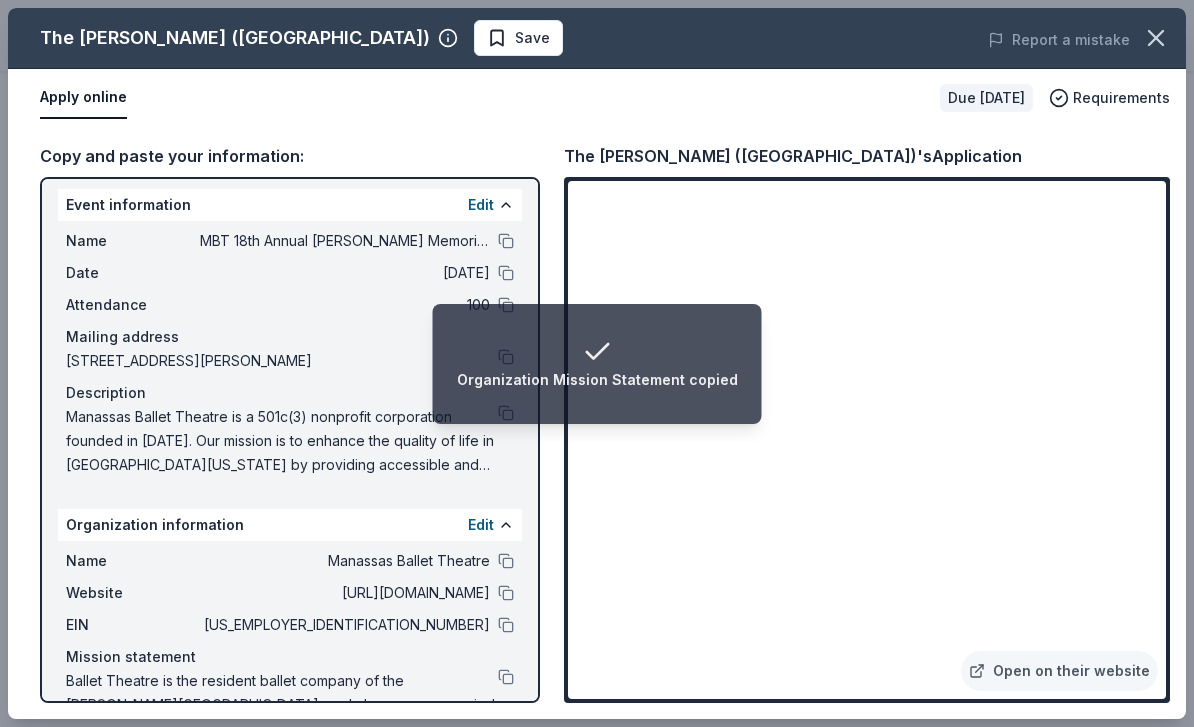 scroll, scrollTop: 413, scrollLeft: 0, axis: vertical 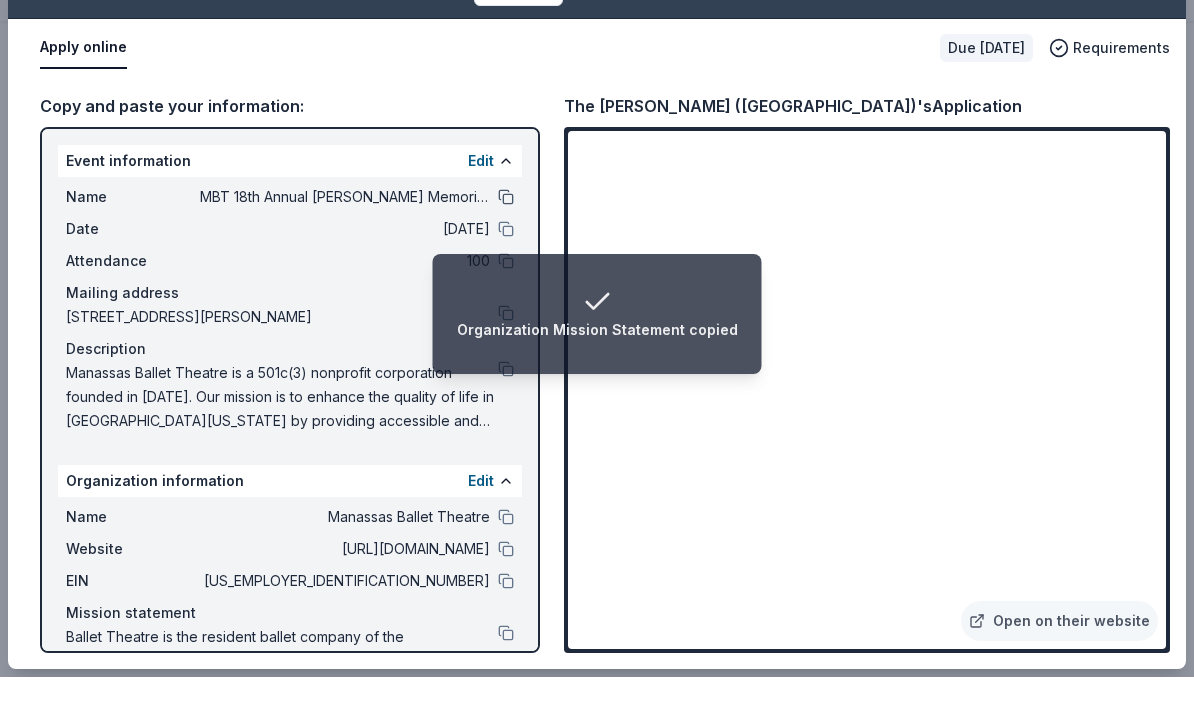 click at bounding box center (506, 247) 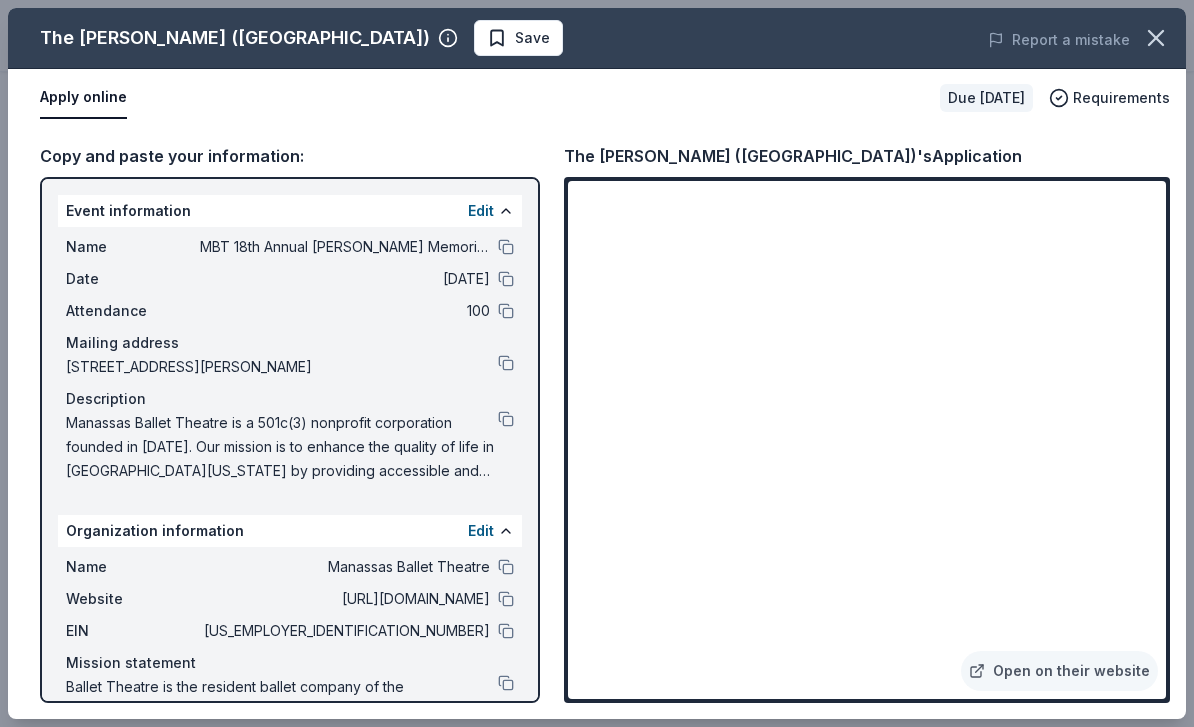 scroll, scrollTop: 1071, scrollLeft: 0, axis: vertical 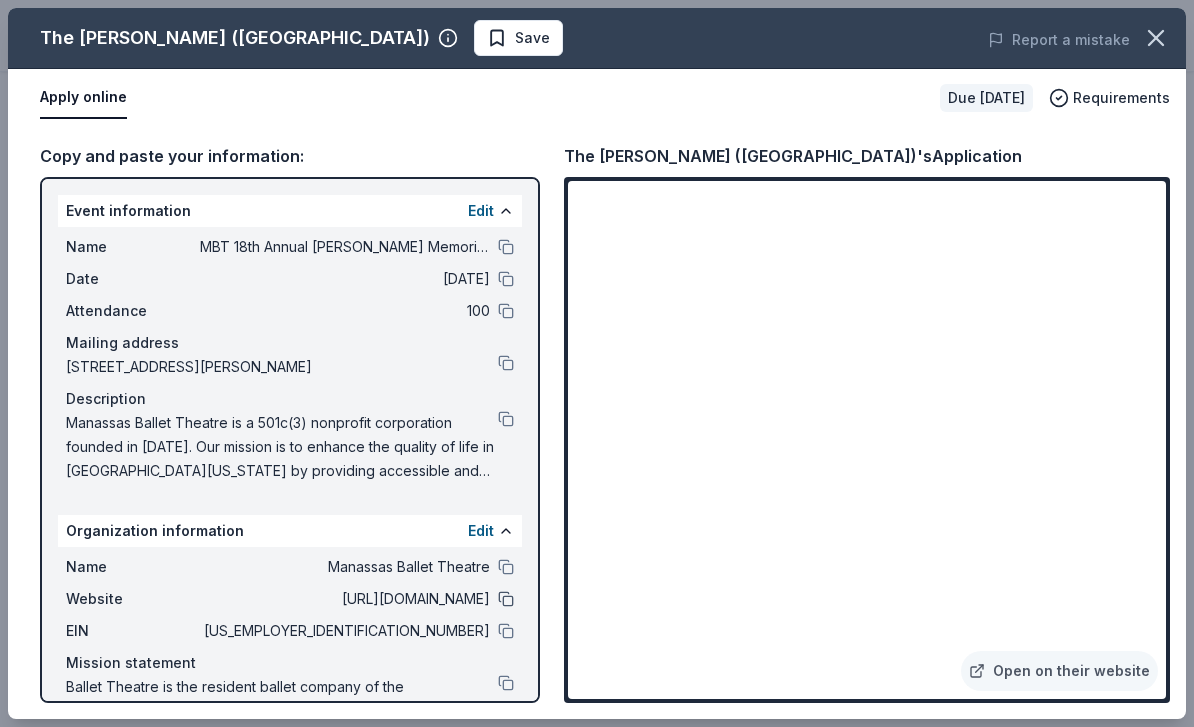 click at bounding box center (506, 599) 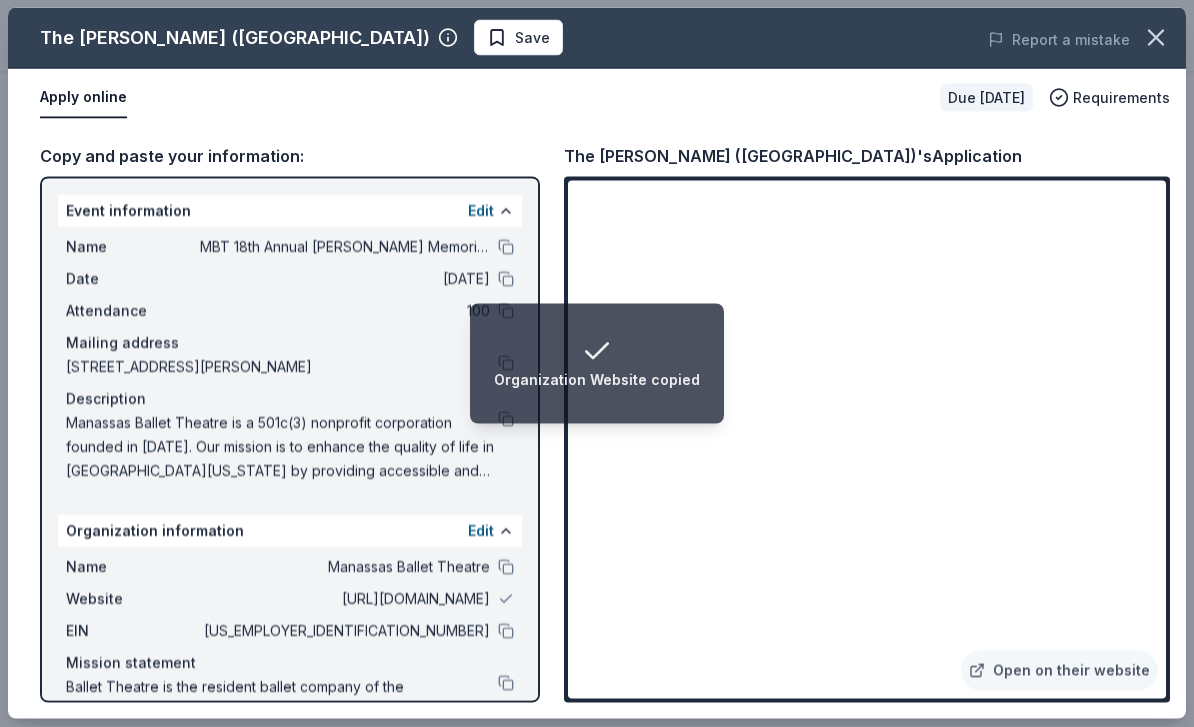 scroll, scrollTop: 1333, scrollLeft: 0, axis: vertical 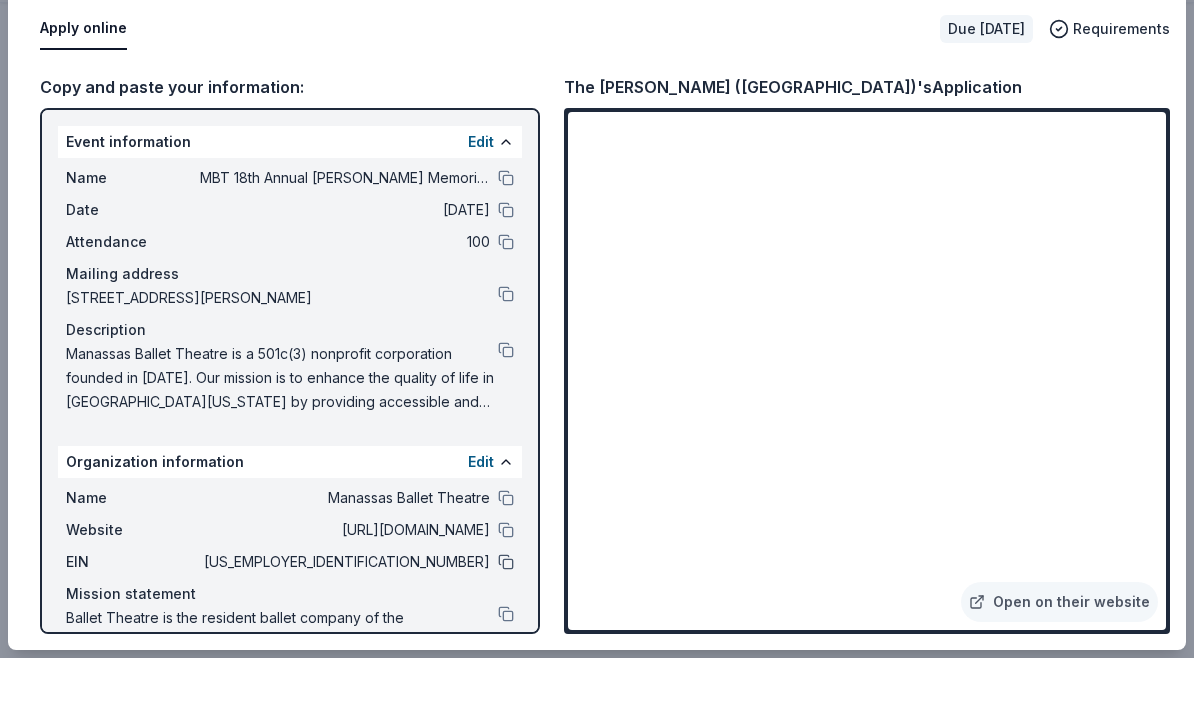 click at bounding box center [506, 631] 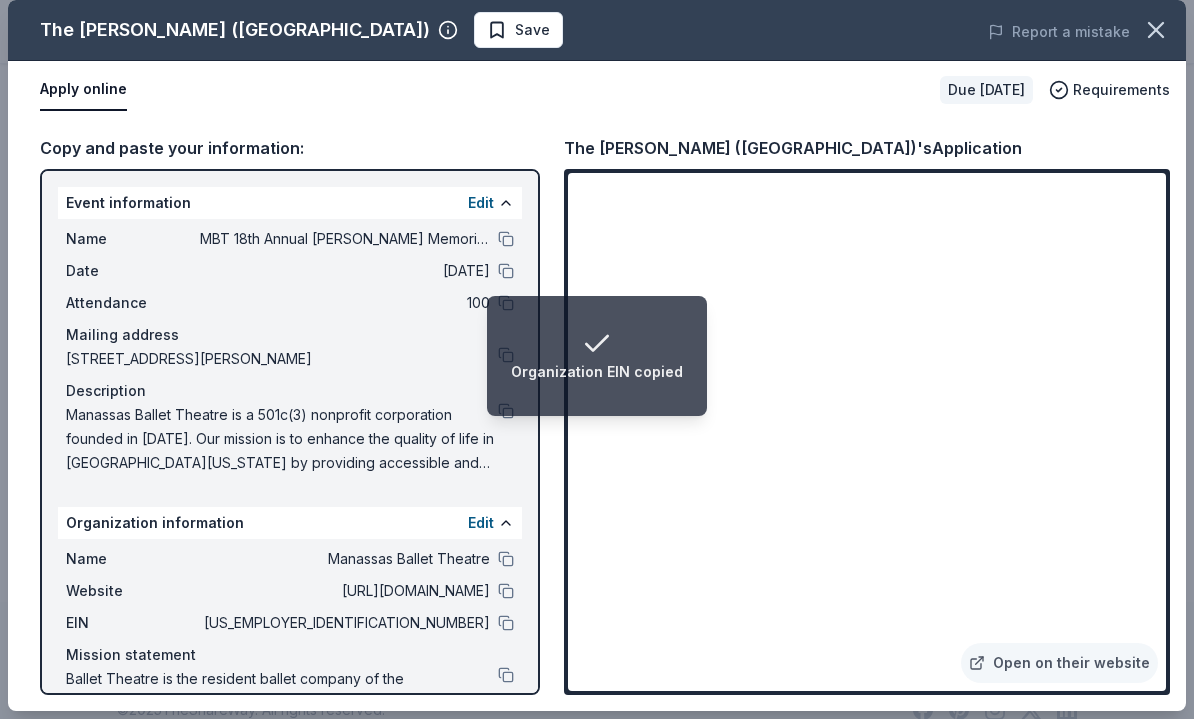 scroll, scrollTop: 1992, scrollLeft: 0, axis: vertical 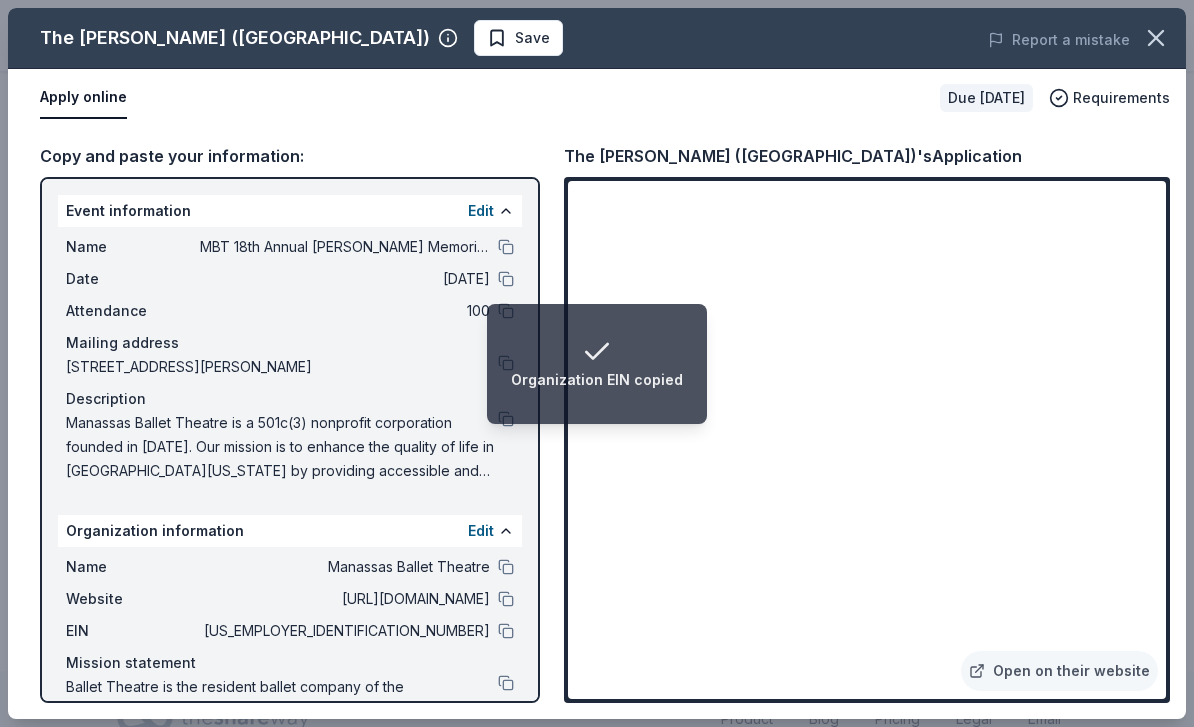 click on "Organization EIN copied" at bounding box center (597, 364) 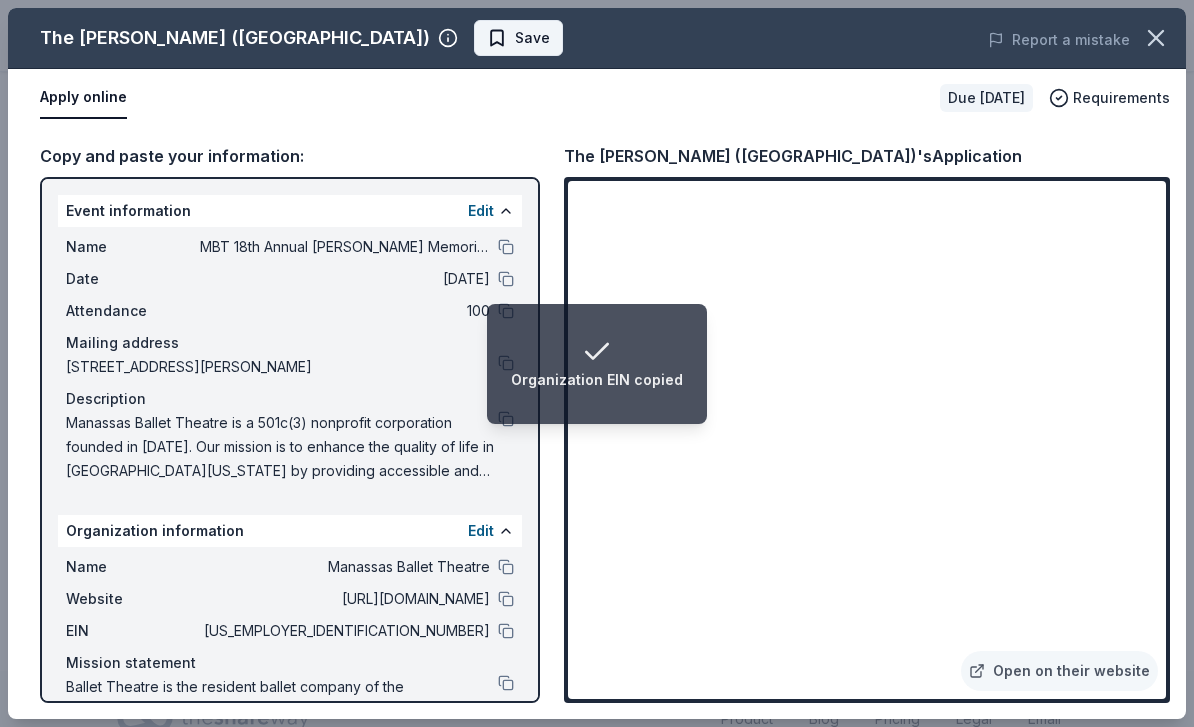 click on "Save" at bounding box center [532, 38] 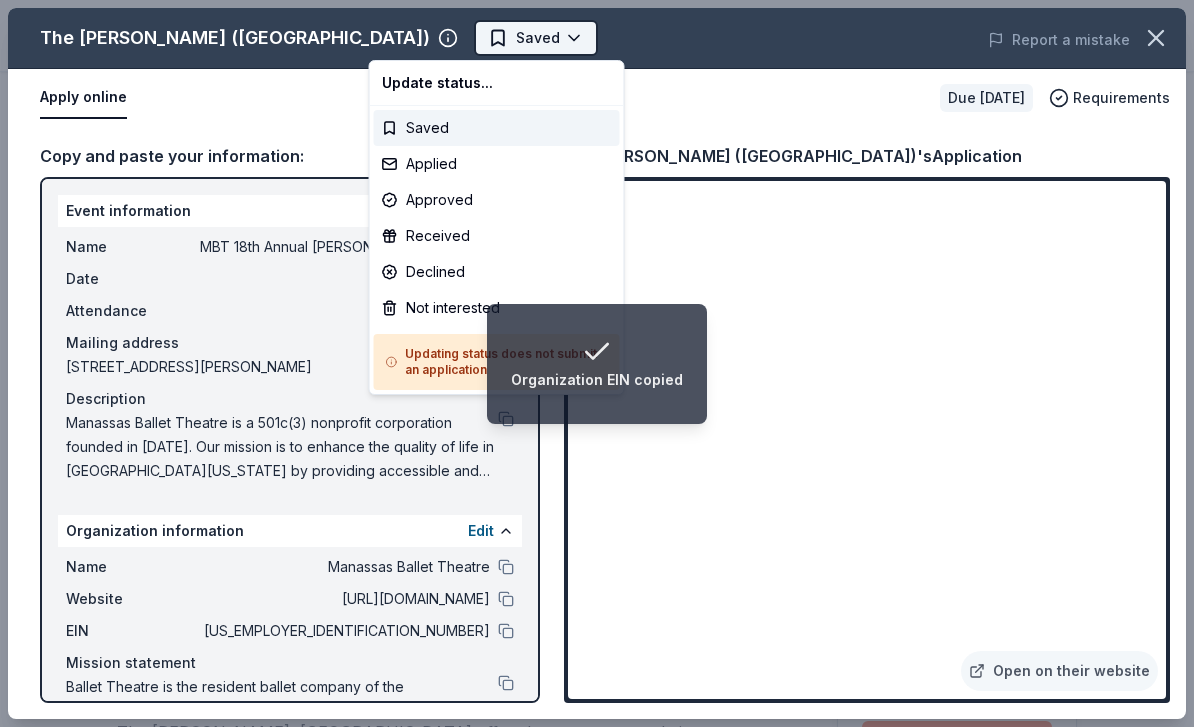scroll, scrollTop: 0, scrollLeft: 0, axis: both 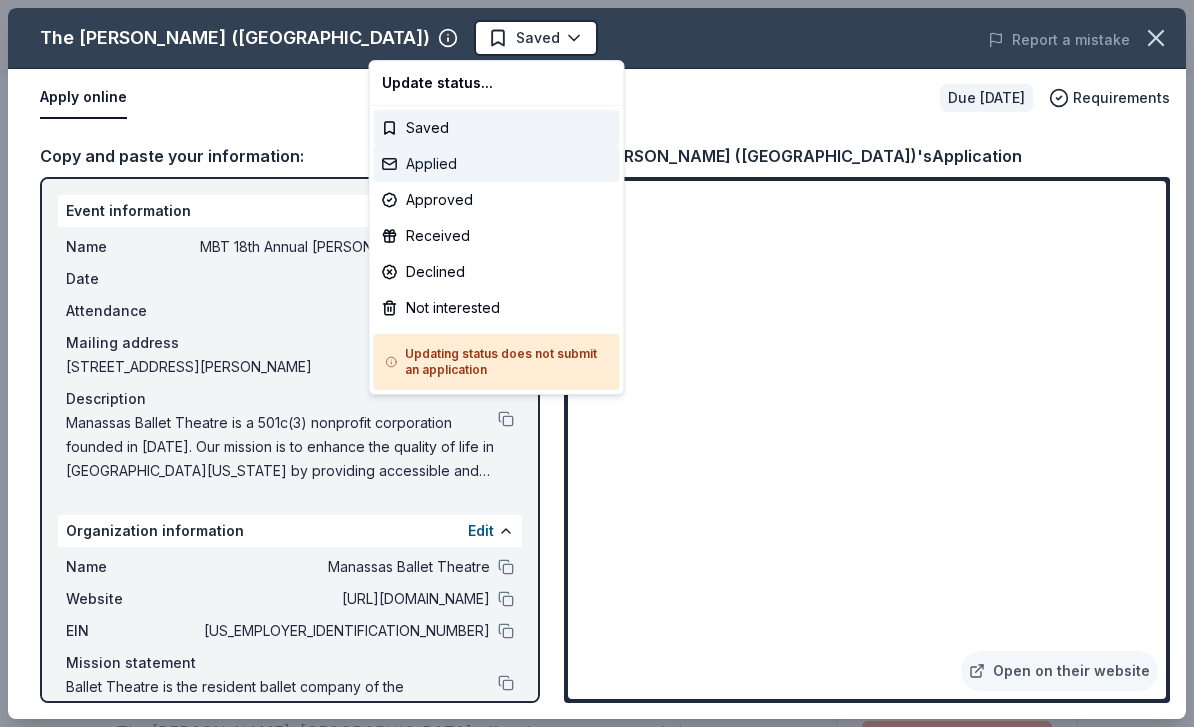 click on "Applied" at bounding box center [497, 164] 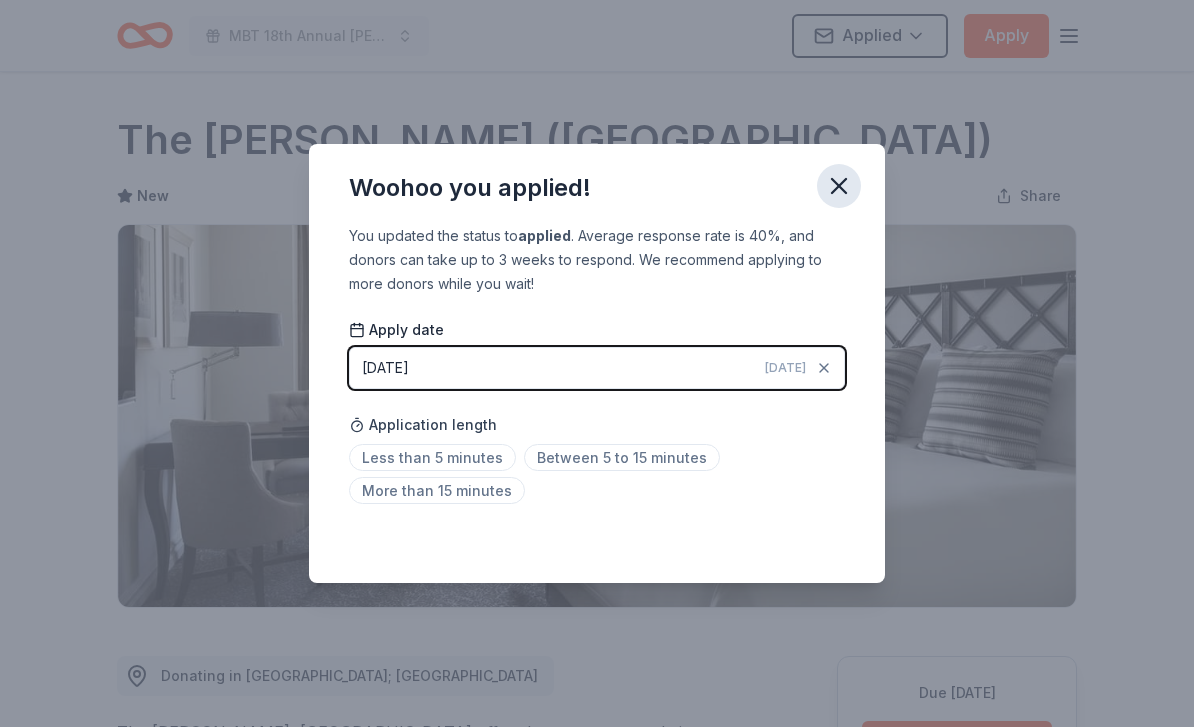 click 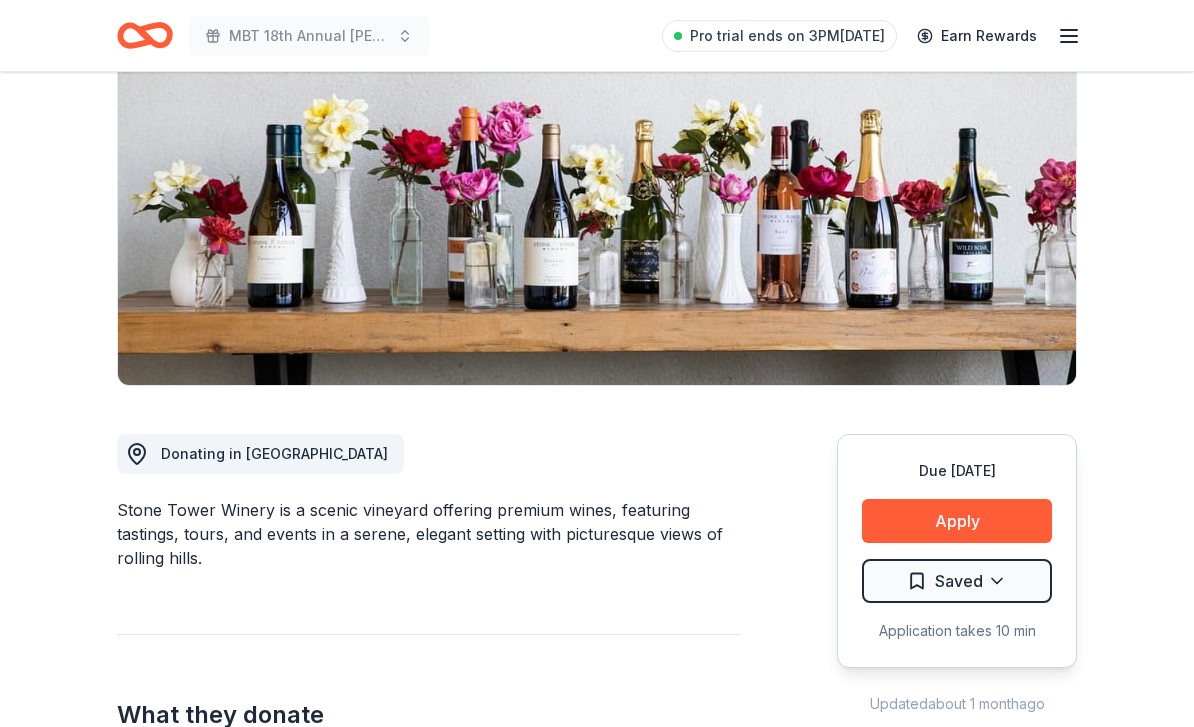 scroll, scrollTop: 230, scrollLeft: 0, axis: vertical 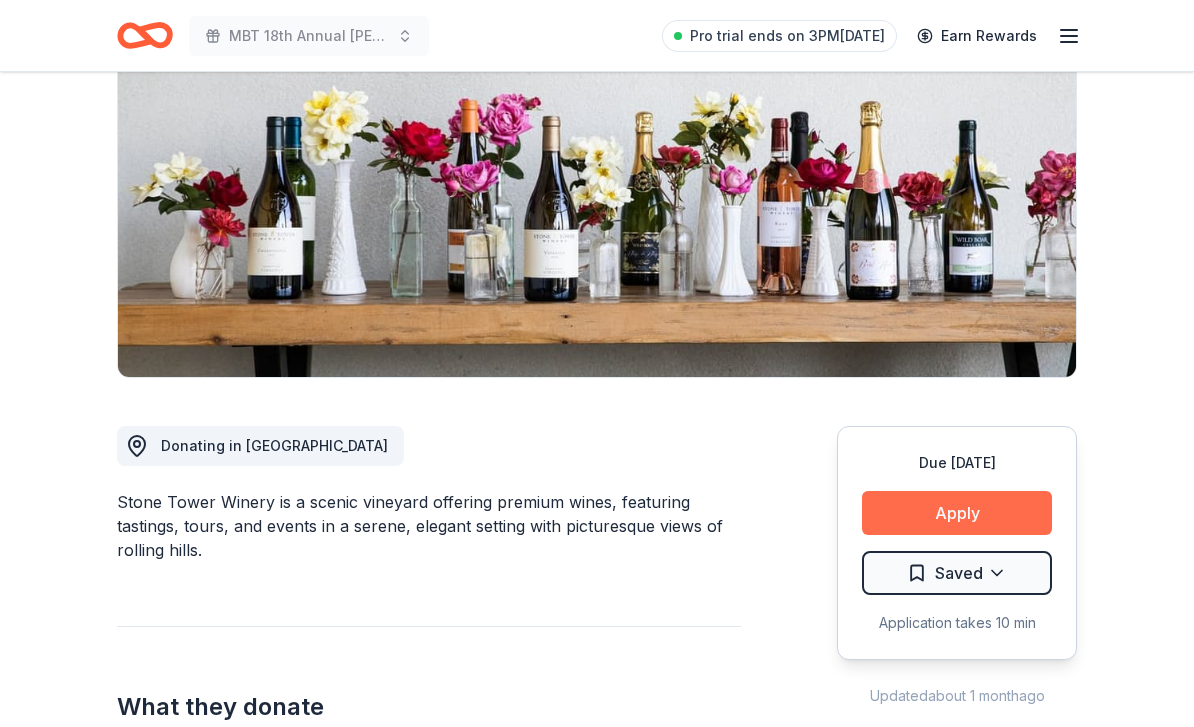 click on "Apply" at bounding box center [957, 513] 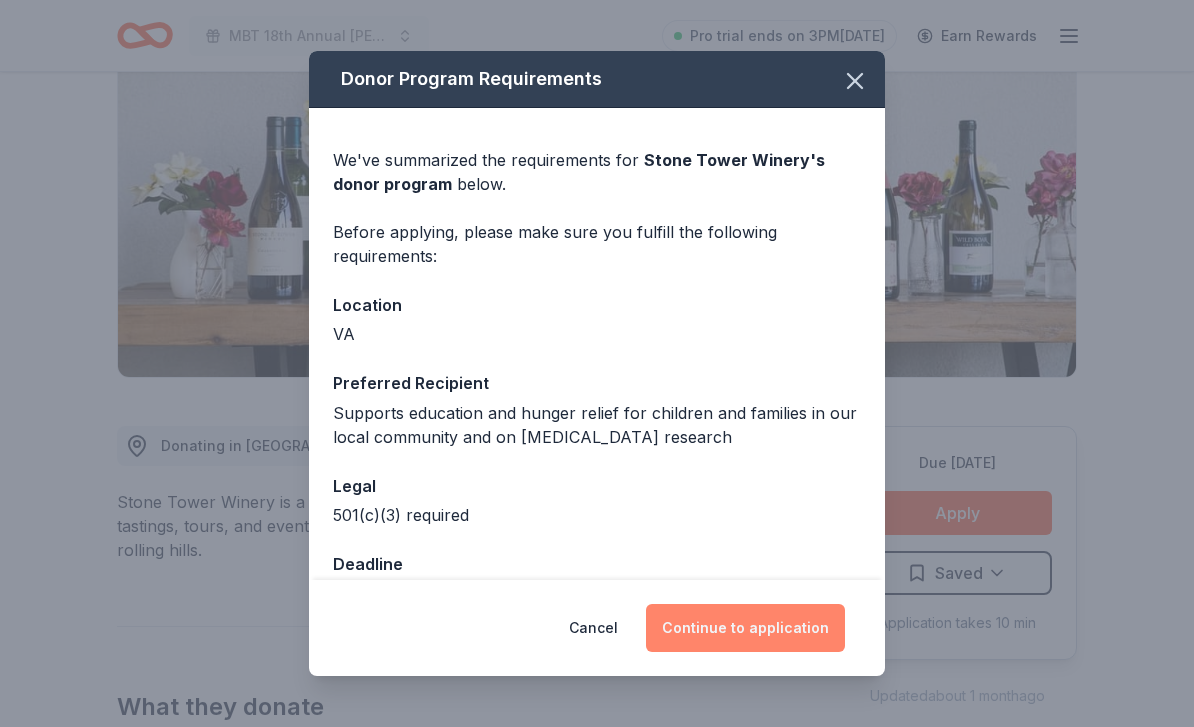click on "Continue to application" at bounding box center (745, 628) 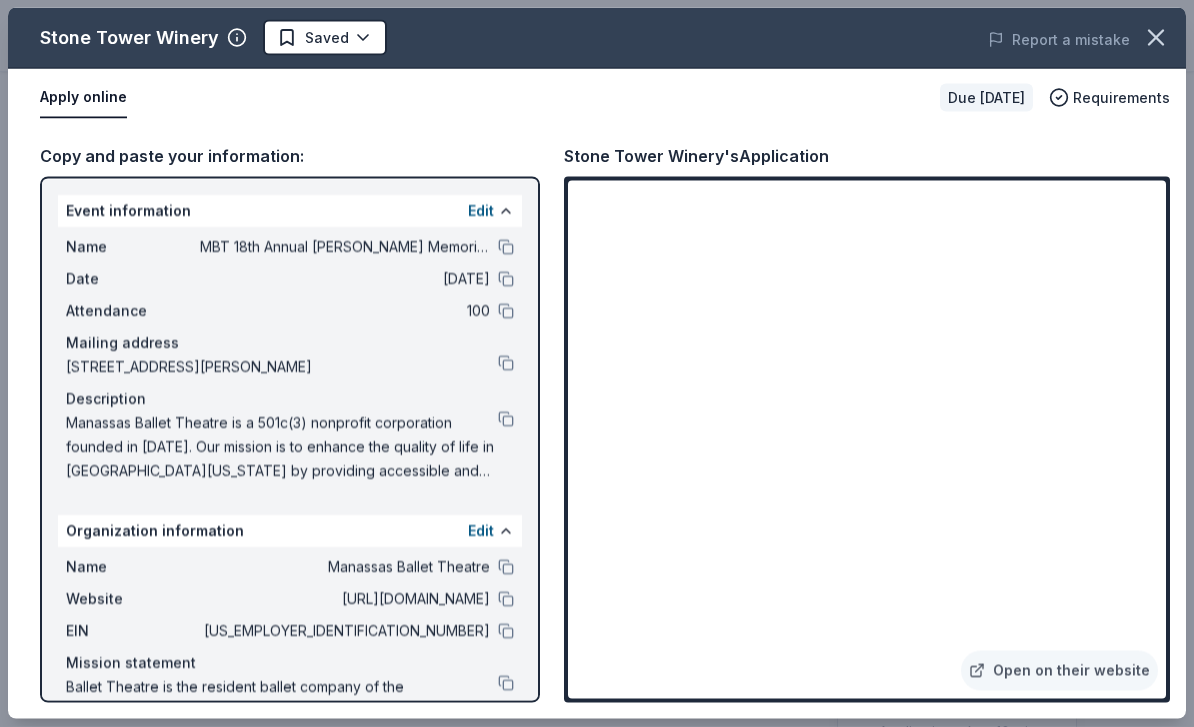 scroll, scrollTop: 59, scrollLeft: 0, axis: vertical 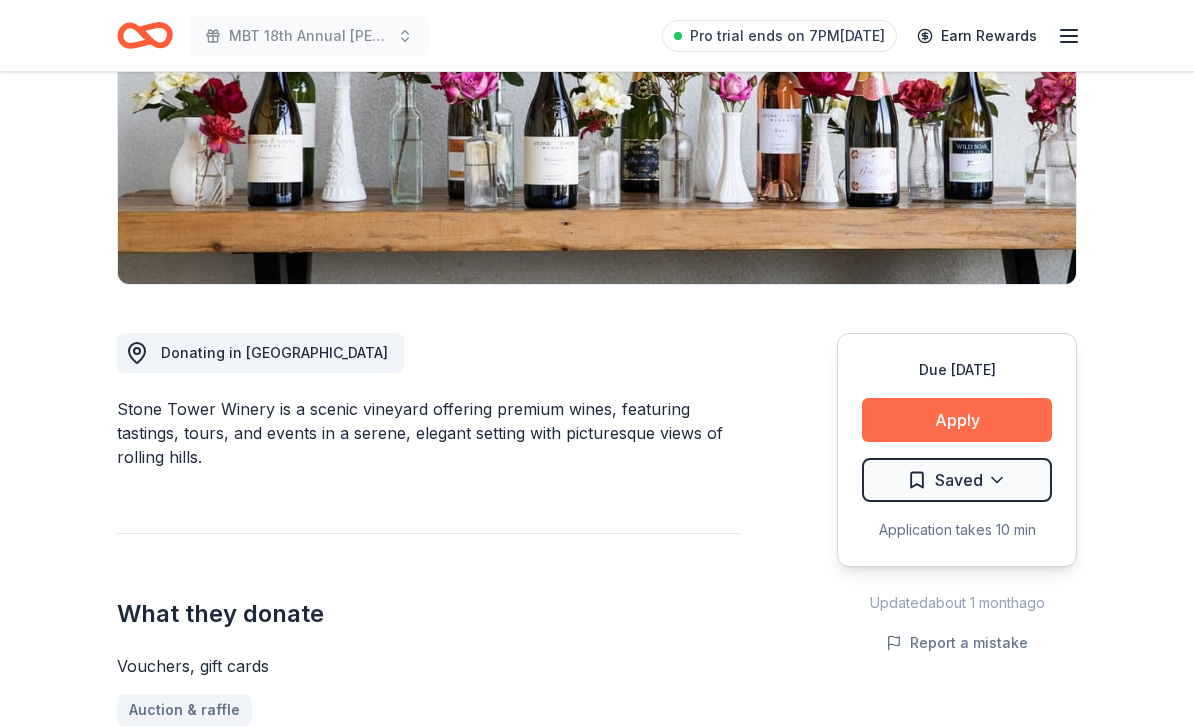click on "Apply" at bounding box center (957, 420) 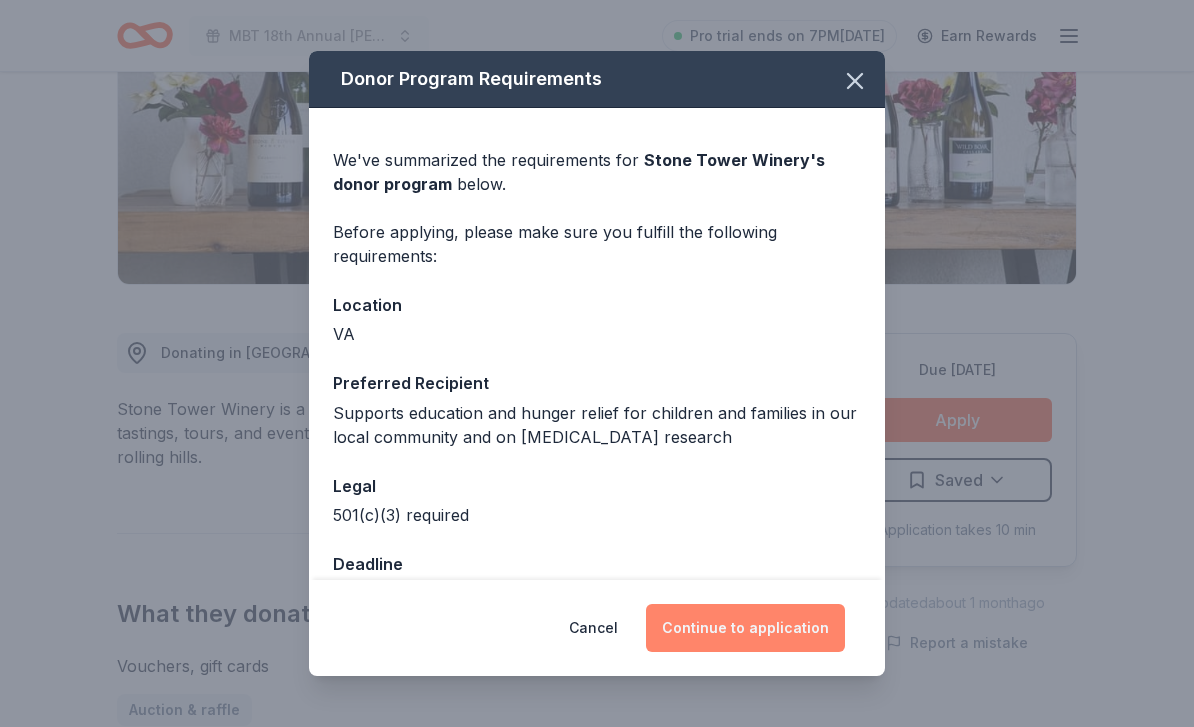 click on "Continue to application" at bounding box center [745, 628] 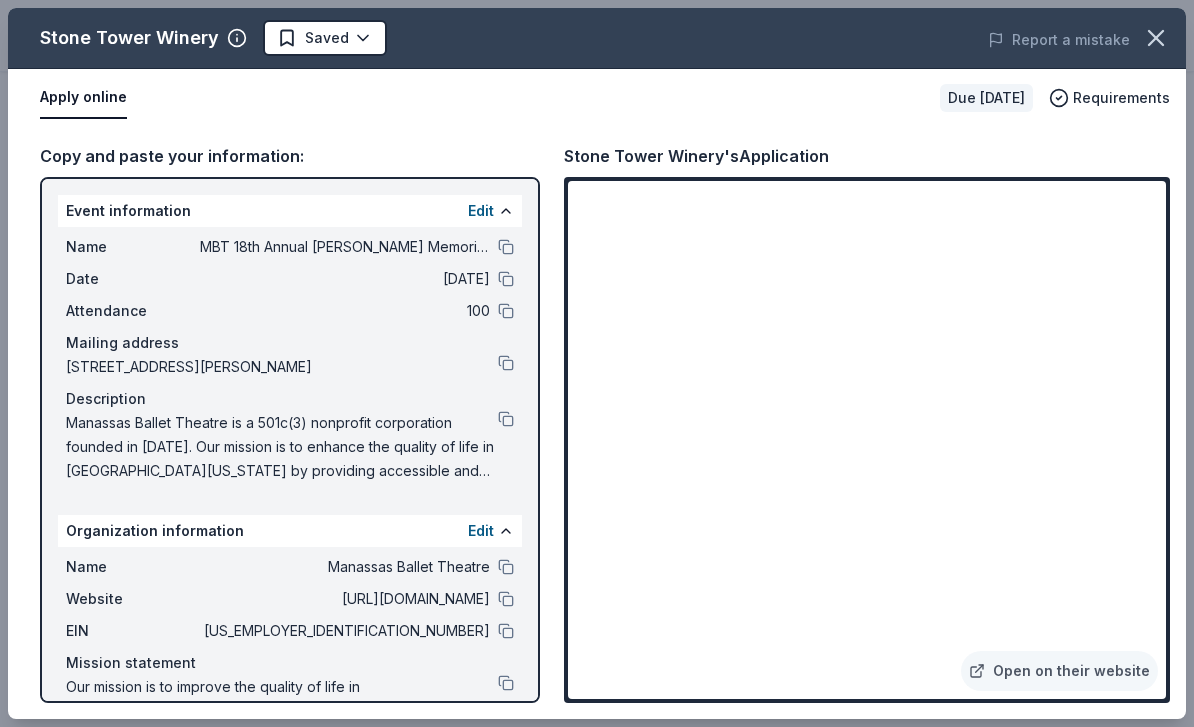 scroll, scrollTop: 884, scrollLeft: 0, axis: vertical 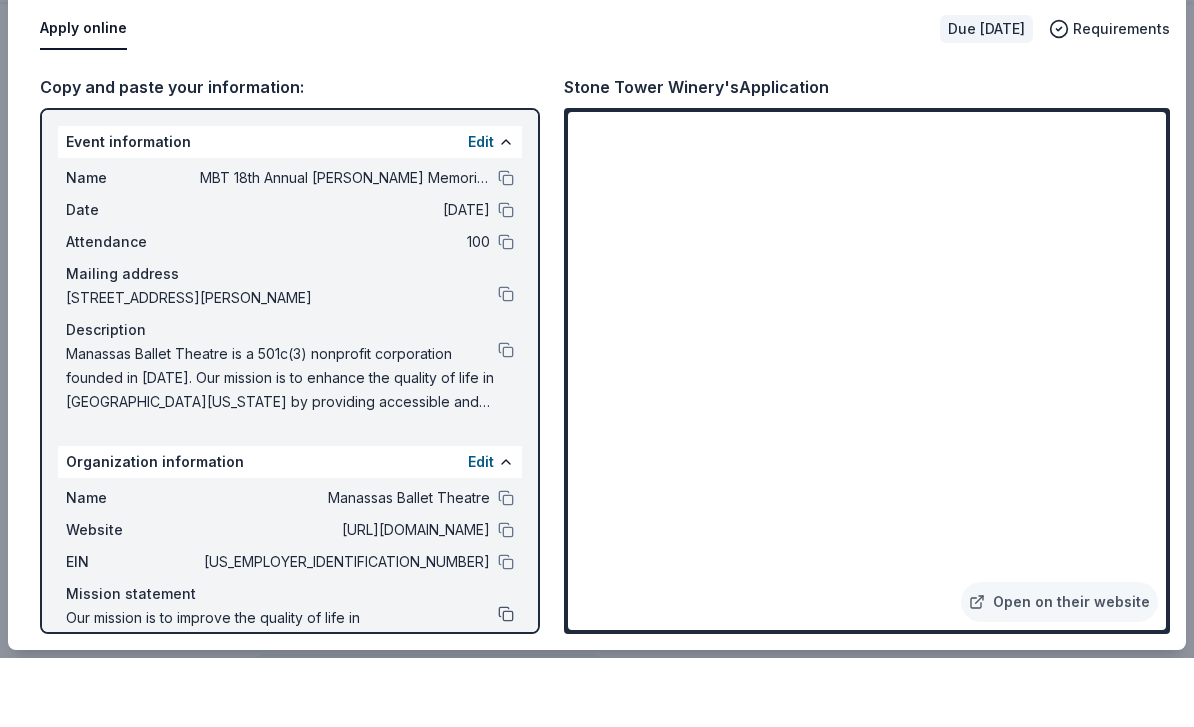 click at bounding box center (506, 683) 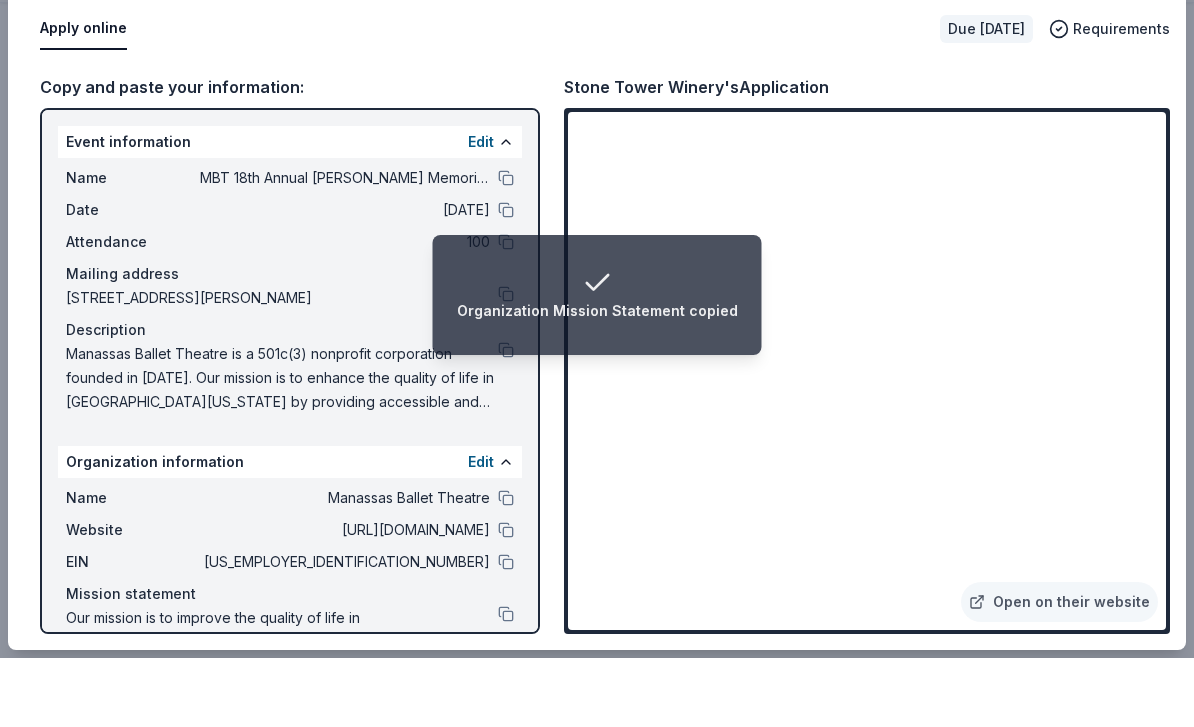 scroll, scrollTop: 1268, scrollLeft: 0, axis: vertical 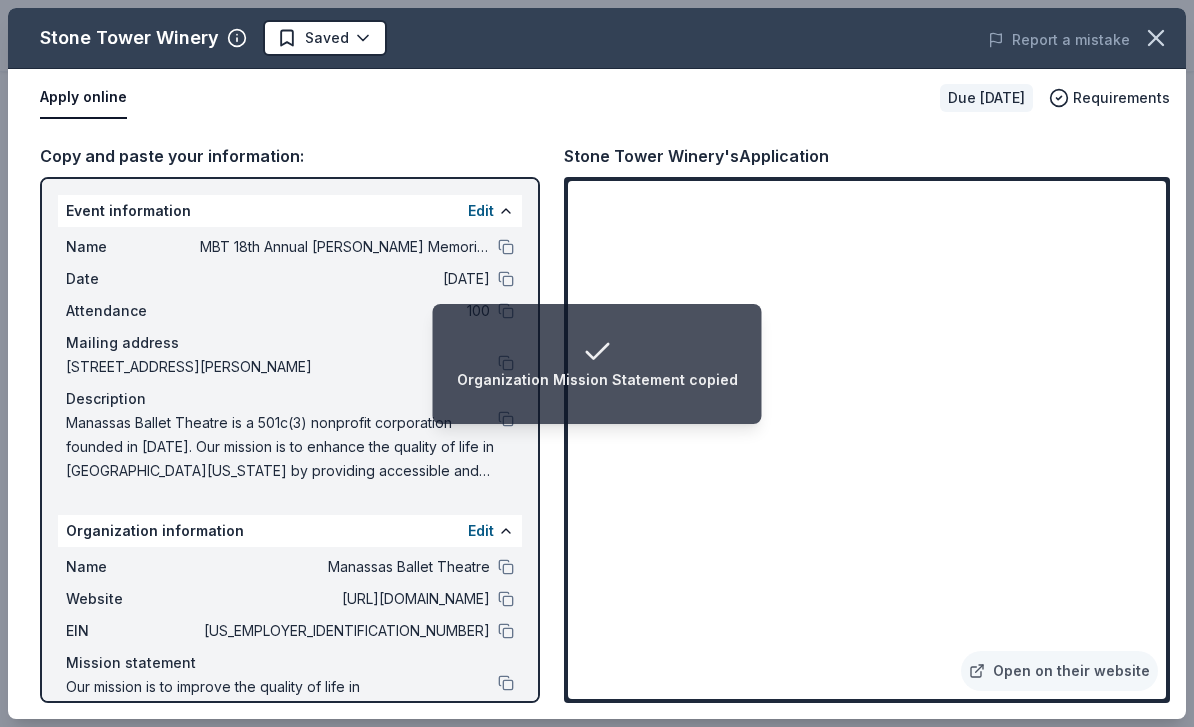 click on "Manassas Ballet Theatre is a 501c(3) nonprofit corporation founded in [DATE]. Our mission is to enhance the quality of life in [GEOGRAPHIC_DATA][US_STATE] by providing accessible and affordable professional ballet performances, educational outreach to the community and the highest level of training to the serious student.
This Golf Tournament helps Fund our Educational Outreach: through the Kuma Foundation, we provide the “A” that transforms STEM education into a broadening STEAM education opportunity for under-served youth in our community. Through this program, up to 10,000 local school children a year receive a broadening first hand exposure to the arts that most would otherwise never experience.
Cultivating creativity, collaboration, confidence, health and higher academic achievement through dance. Bringing excellence and dedication to all students regardless of age, entry-level ability or financial barriers, making dance inclusive, accessible and equitable." at bounding box center (282, 447) 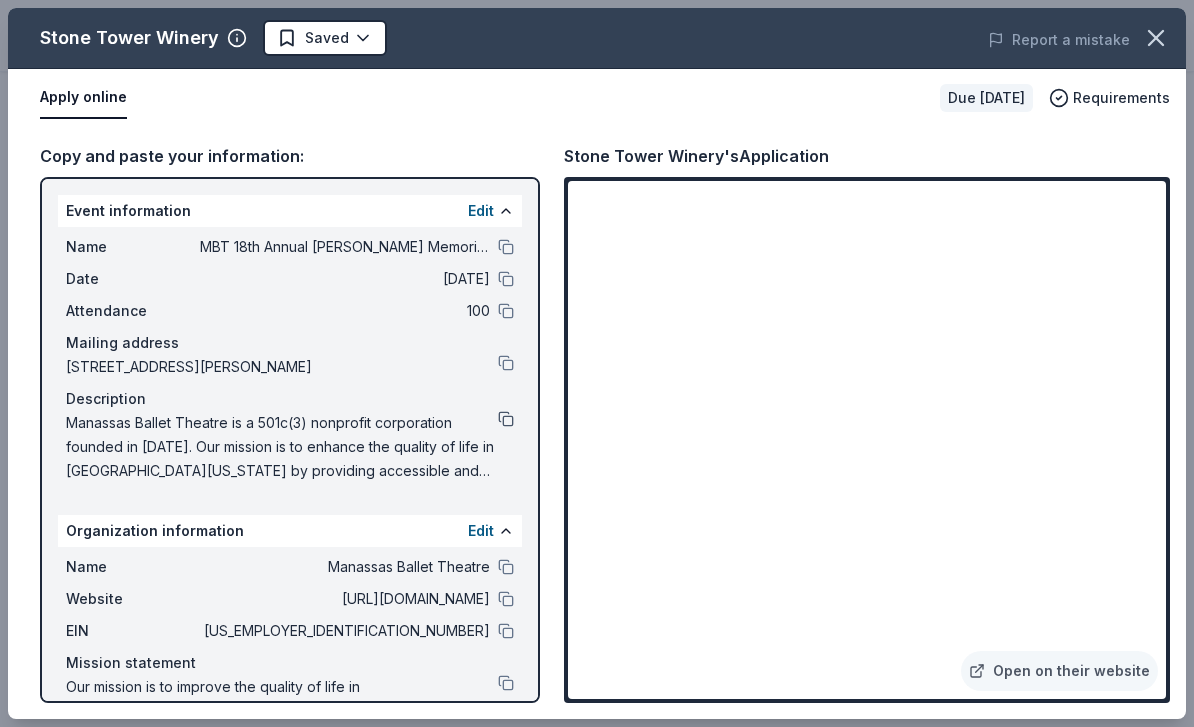 click at bounding box center [506, 419] 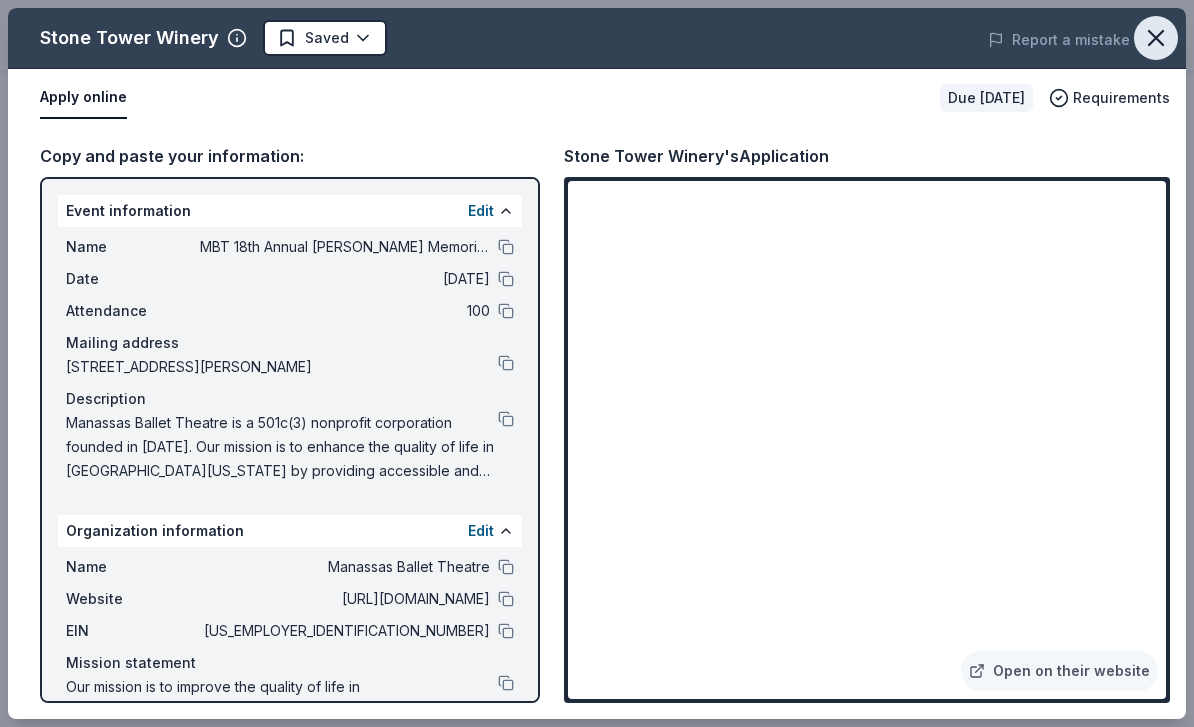 click 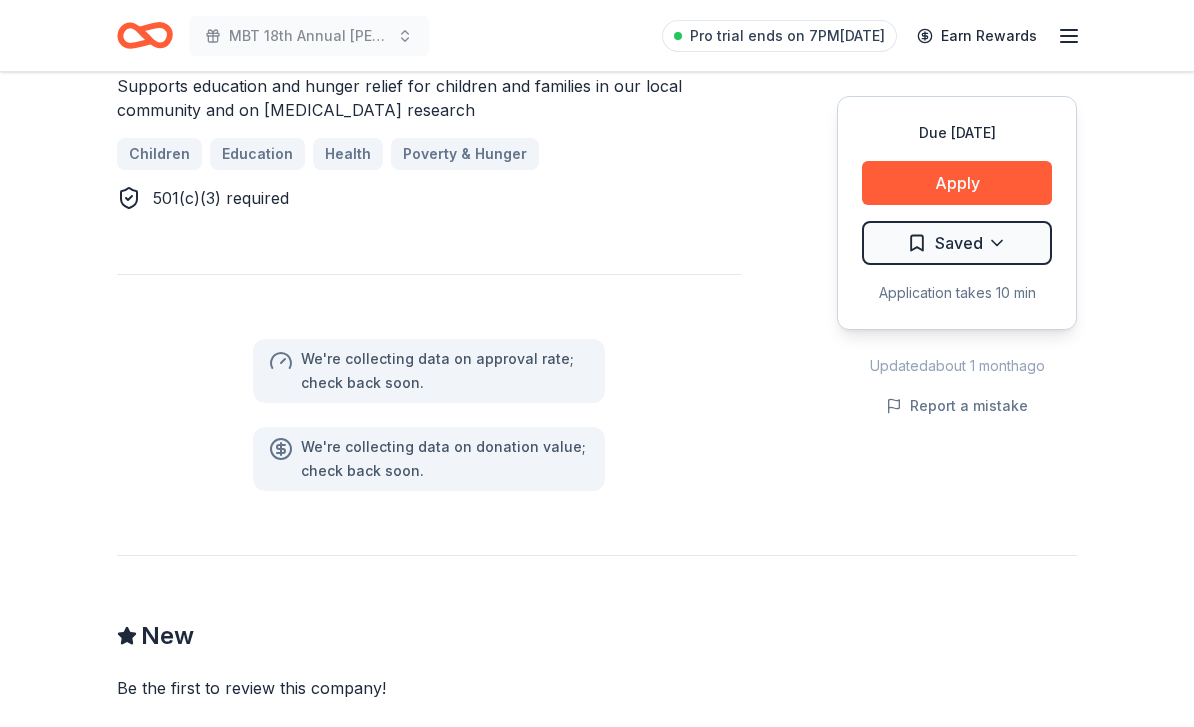 scroll, scrollTop: 323, scrollLeft: 0, axis: vertical 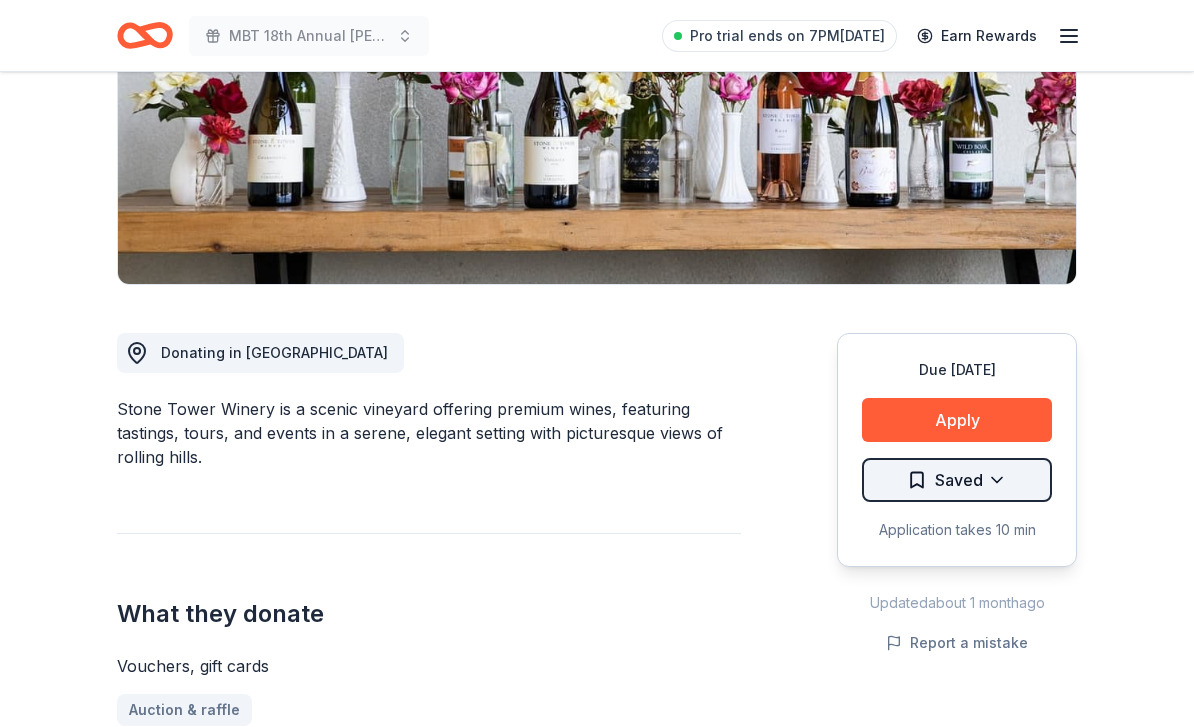 click on "MBT 18th Annual Colin J. Wolfe Memorial Golf Tournament  Pro trial ends on 7PM, 7/18 Earn Rewards Due in 45 days Share Stone Tower Winery New Share Donating in VA Stone Tower Winery is a scenic vineyard offering premium wines, featuring tastings, tours, and events in a serene, elegant setting with picturesque views of rolling hills. What they donate Vouchers, gift cards Auction & raffle Donation can be shipped to you Donation is small & easy to send to guests Who they donate to  Preferred Supports education and hunger relief for children and families in our local community and on cancer research Children Education Health Poverty & Hunger 501(c)(3) required We ' re collecting data on   approval rate ; check back soon. We ' re collecting data on   donation value ; check back soon. Due in 45 days Apply Saved Application takes 10 min Updated  about 1 month  ago Report a mistake New Be the first to review this company! Leave a review Similar donors 2   applies  last week 59 days left Online app Go Ape 5.0 Tickets" at bounding box center [597, 40] 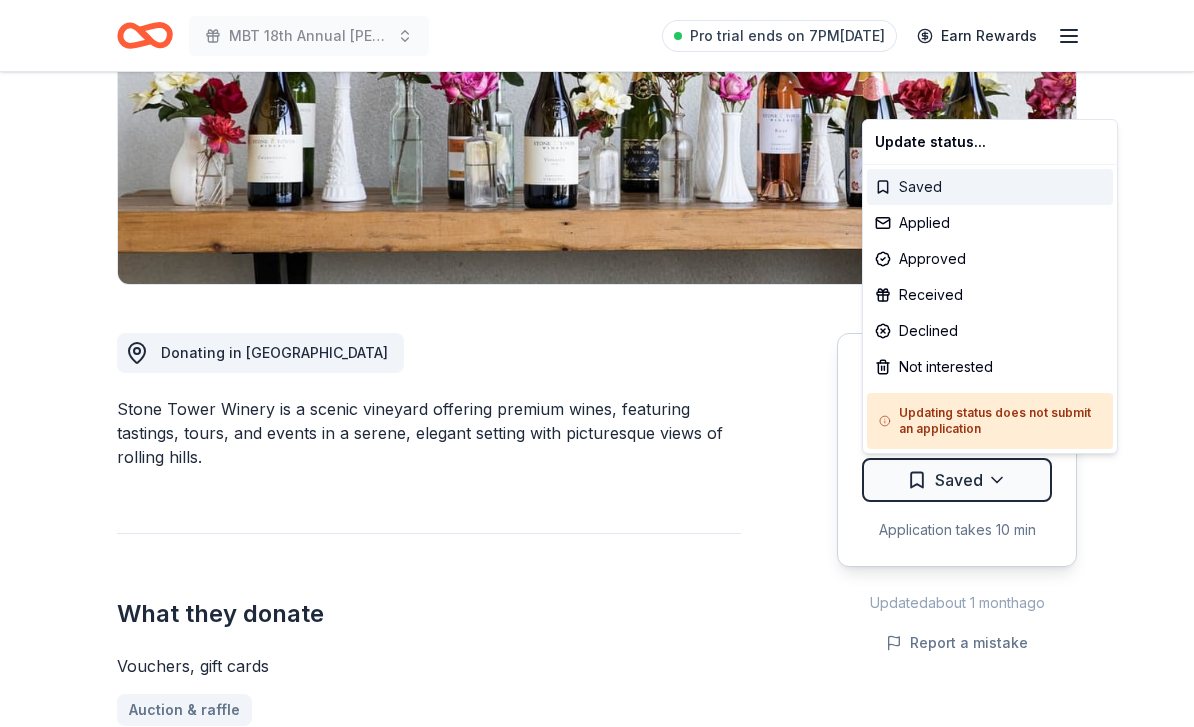 click on "Saved" at bounding box center (990, 187) 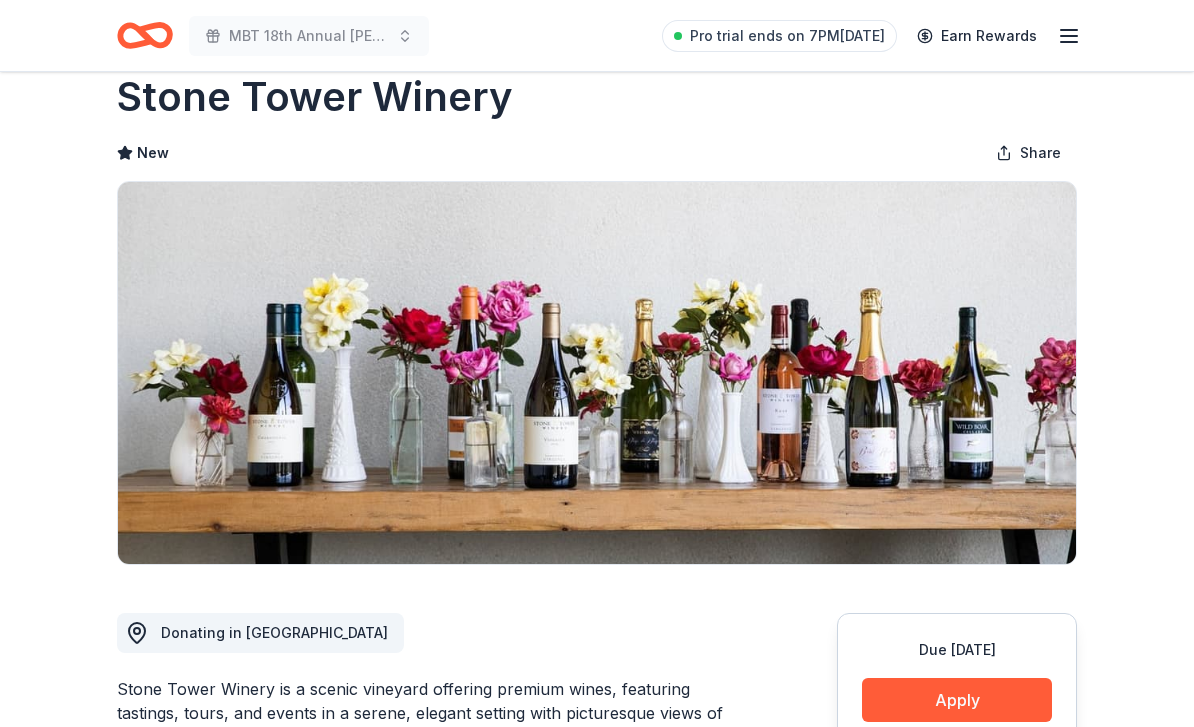 scroll, scrollTop: 0, scrollLeft: 0, axis: both 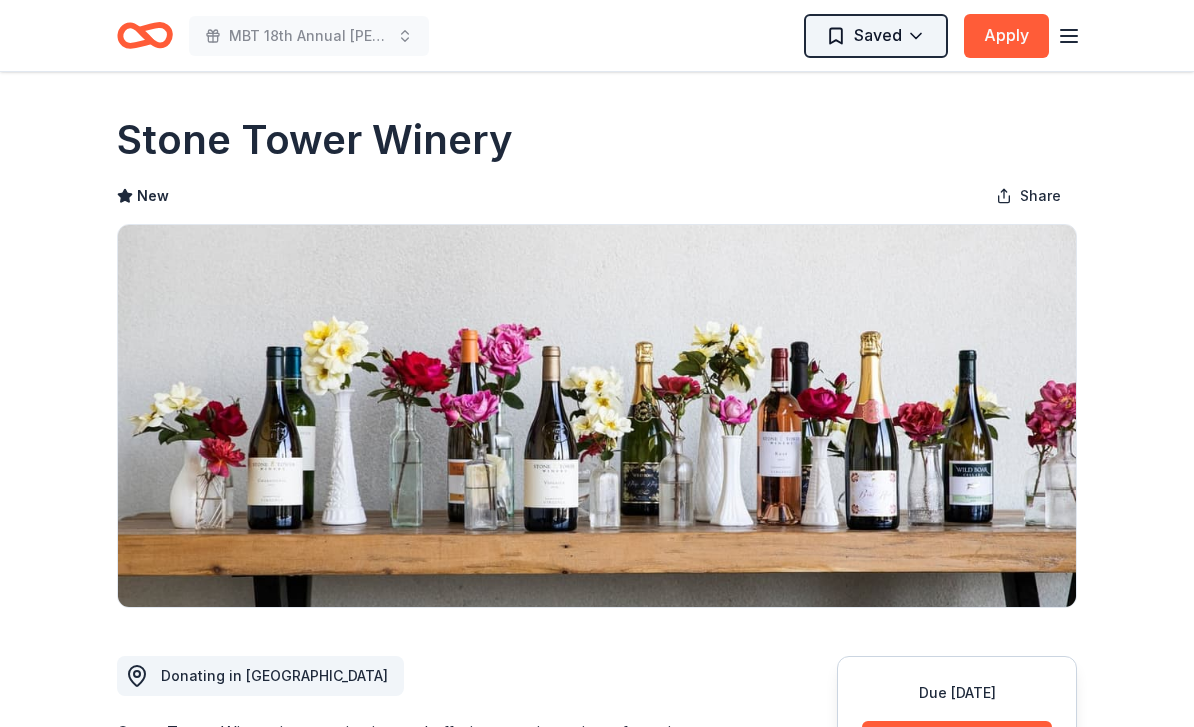 click on "MBT 18th Annual Colin J. Wolfe Memorial Golf Tournament  Saved Apply Due in 45 days Share Stone Tower Winery New Share Donating in VA Stone Tower Winery is a scenic vineyard offering premium wines, featuring tastings, tours, and events in a serene, elegant setting with picturesque views of rolling hills. What they donate Vouchers, gift cards Auction & raffle Donation can be shipped to you Donation is small & easy to send to guests Who they donate to  Preferred Supports education and hunger relief for children and families in our local community and on cancer research Children Education Health Poverty & Hunger 501(c)(3) required We ' re collecting data on   approval rate ; check back soon. We ' re collecting data on   donation value ; check back soon. Due in 45 days Apply Saved Application takes 10 min Updated  about 1 month  ago Report a mistake New Be the first to review this company! Leave a review Similar donors 2   applies  last week 59 days left Online app Go Ape 5.0 Tickets 5   applies  last week New 1" at bounding box center [597, 363] 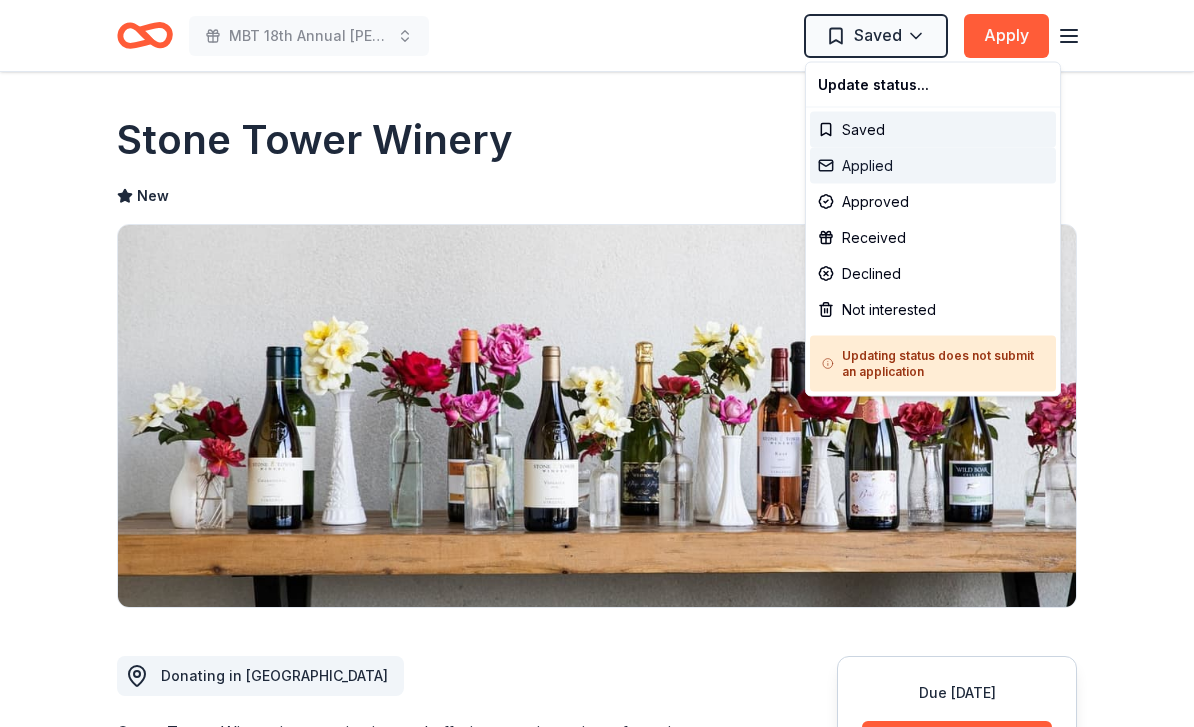 click on "Applied" at bounding box center (933, 166) 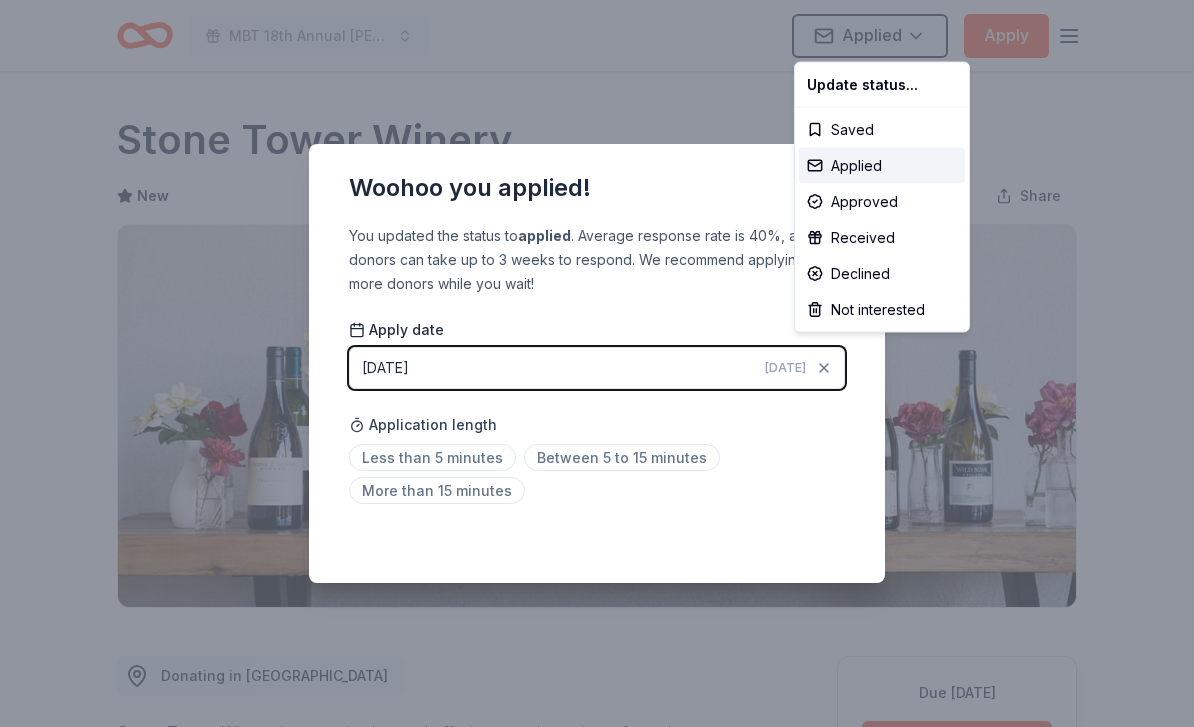 click on "MBT 18th Annual Colin J. Wolfe Memorial Golf Tournament  Applied Apply Due in 45 days Share Stone Tower Winery New Share Donating in VA Stone Tower Winery is a scenic vineyard offering premium wines, featuring tastings, tours, and events in a serene, elegant setting with picturesque views of rolling hills. What they donate Vouchers, gift cards Auction & raffle Donation can be shipped to you Donation is small & easy to send to guests Who they donate to  Preferred Supports education and hunger relief for children and families in our local community and on cancer research Children Education Health Poverty & Hunger 501(c)(3) required We ' re collecting data on   approval rate ; check back soon. We ' re collecting data on   donation value ; check back soon. Due in 45 days Apply Applied Application takes 10 min Updated  about 1 month  ago Report a mistake New Be the first to review this company! Leave a review Similar donors 2   applies  last week 59 days left Online app Go Ape 5.0 Tickets 5   applies  last week 1" at bounding box center [597, 363] 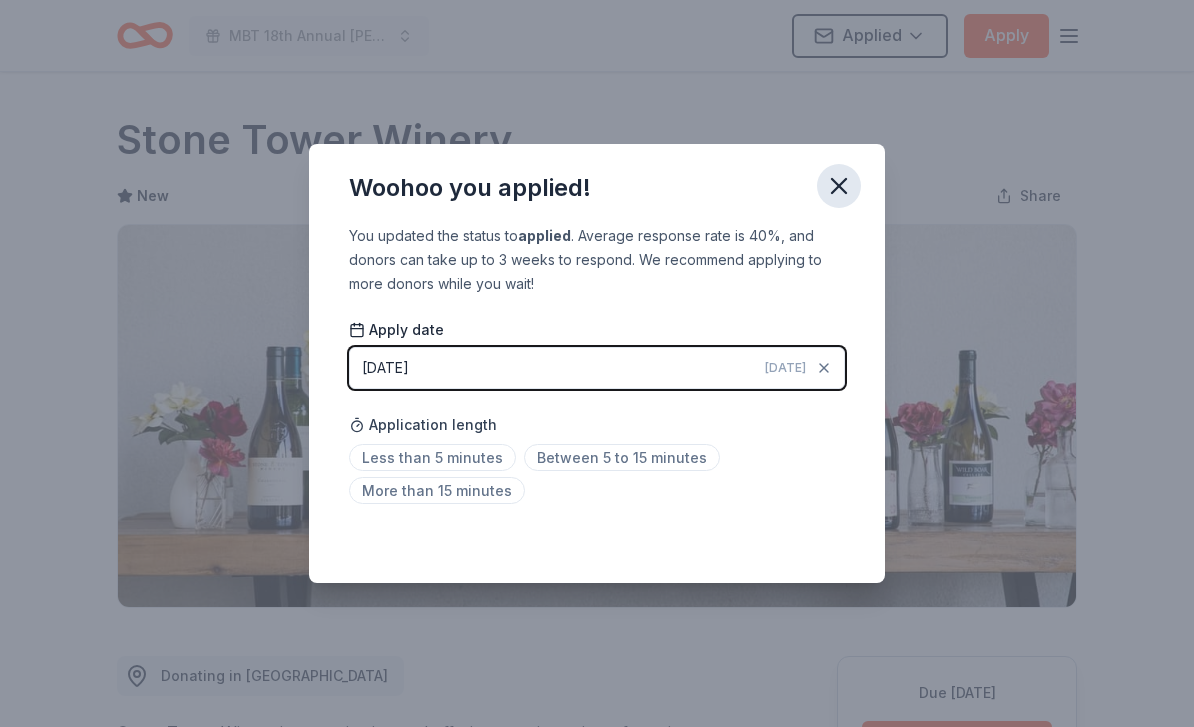 click 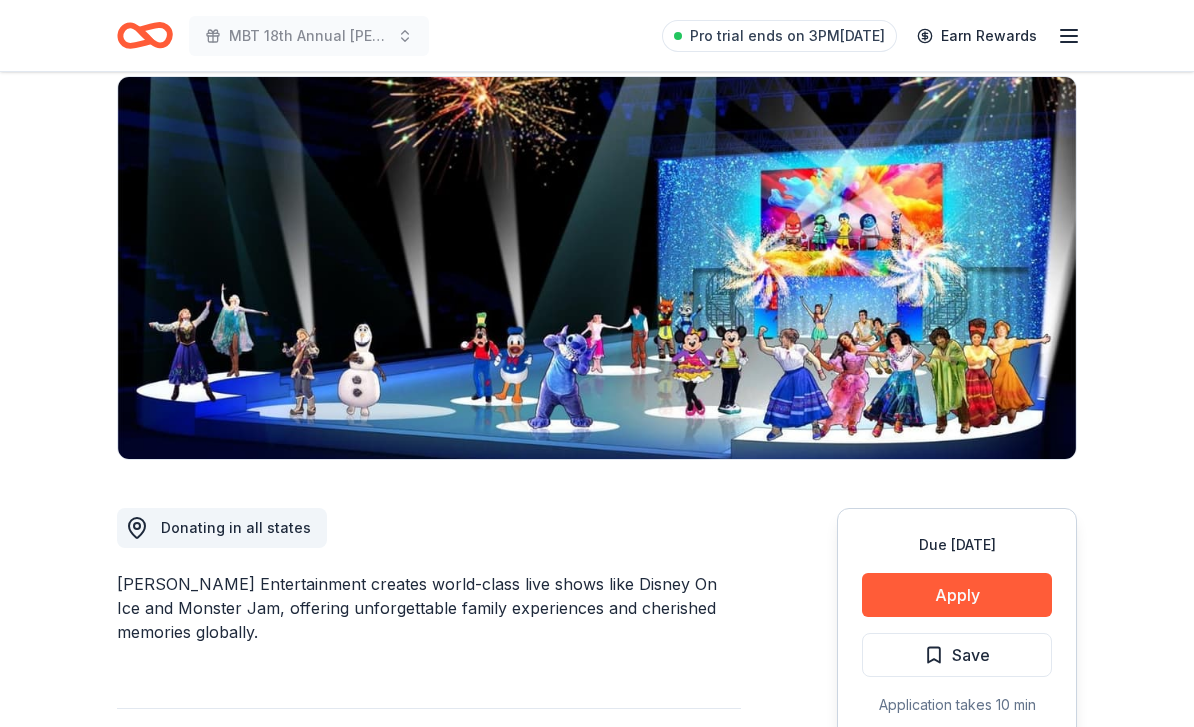 scroll, scrollTop: 174, scrollLeft: 0, axis: vertical 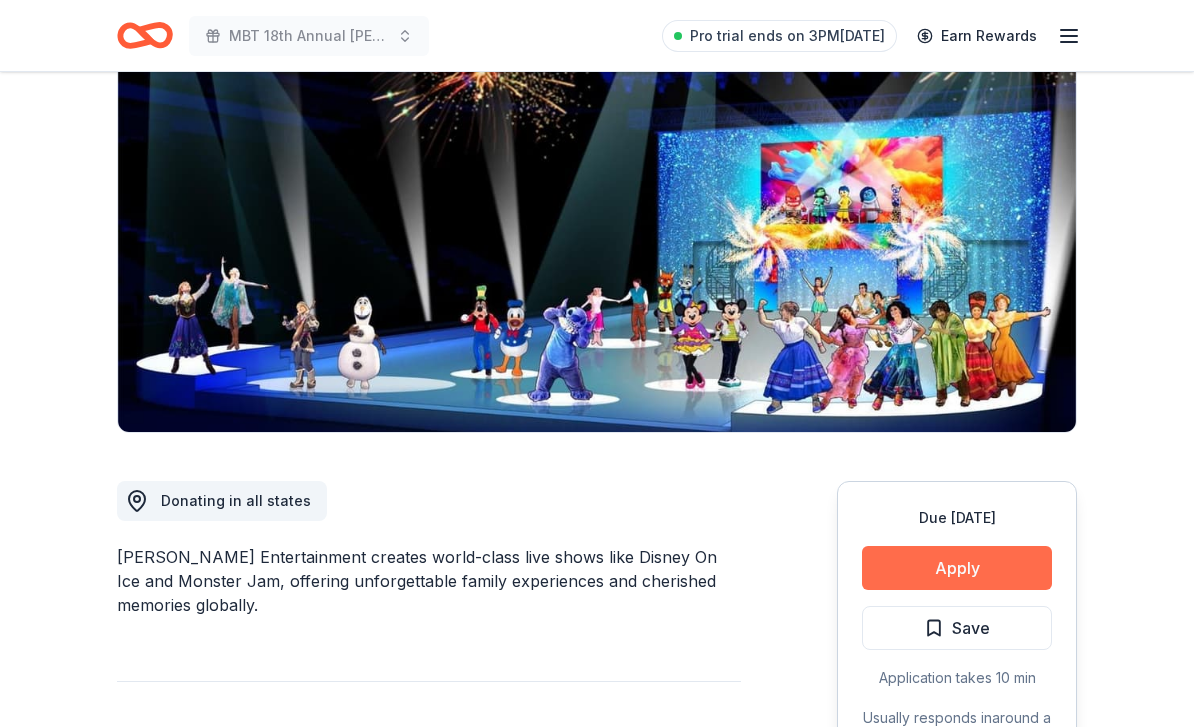 click on "Apply" at bounding box center (957, 569) 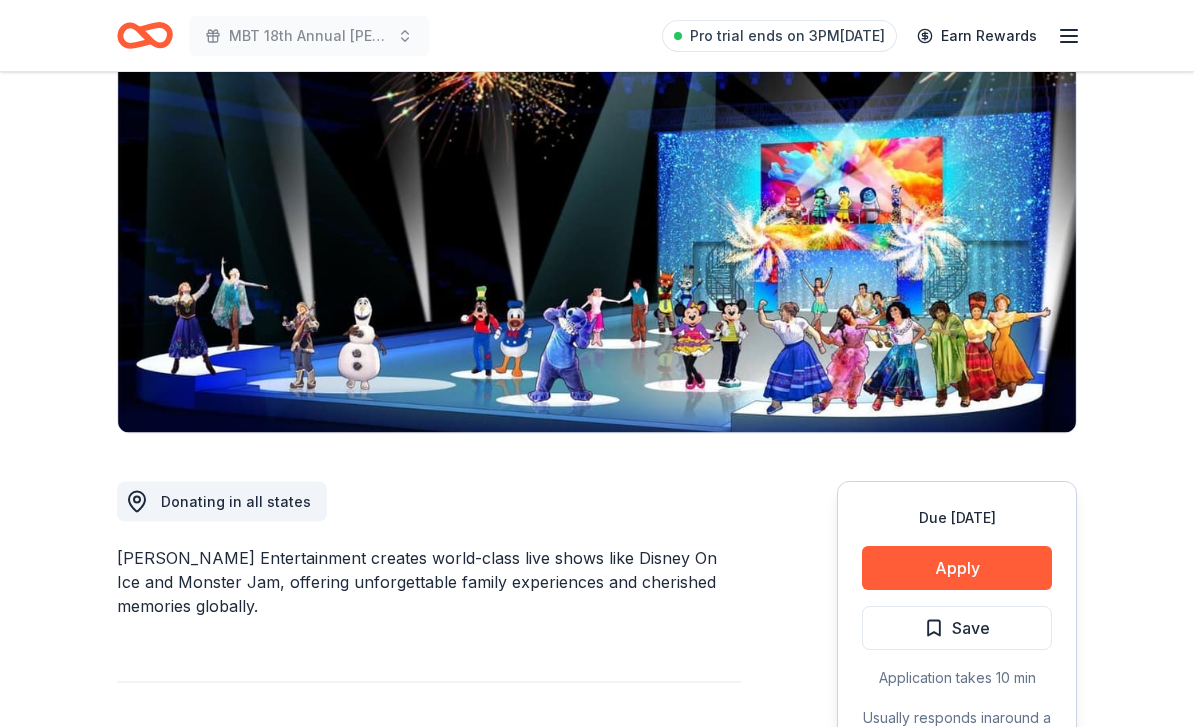 scroll, scrollTop: 175, scrollLeft: 0, axis: vertical 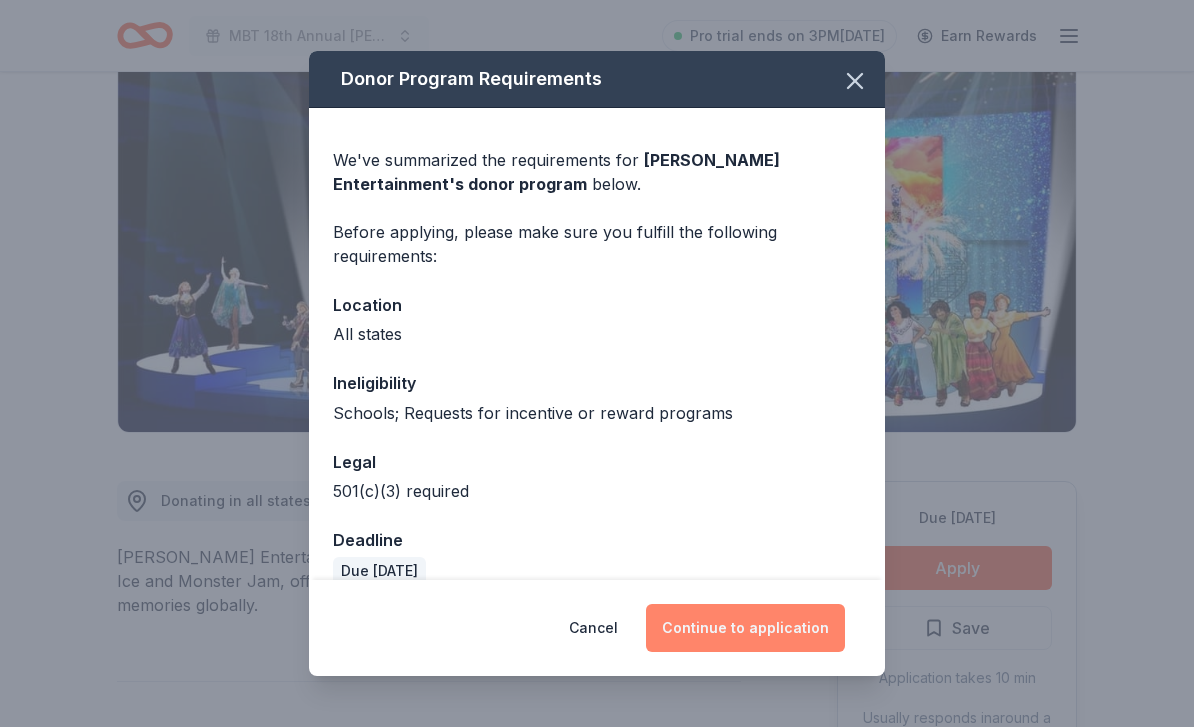 click on "Continue to application" at bounding box center [745, 628] 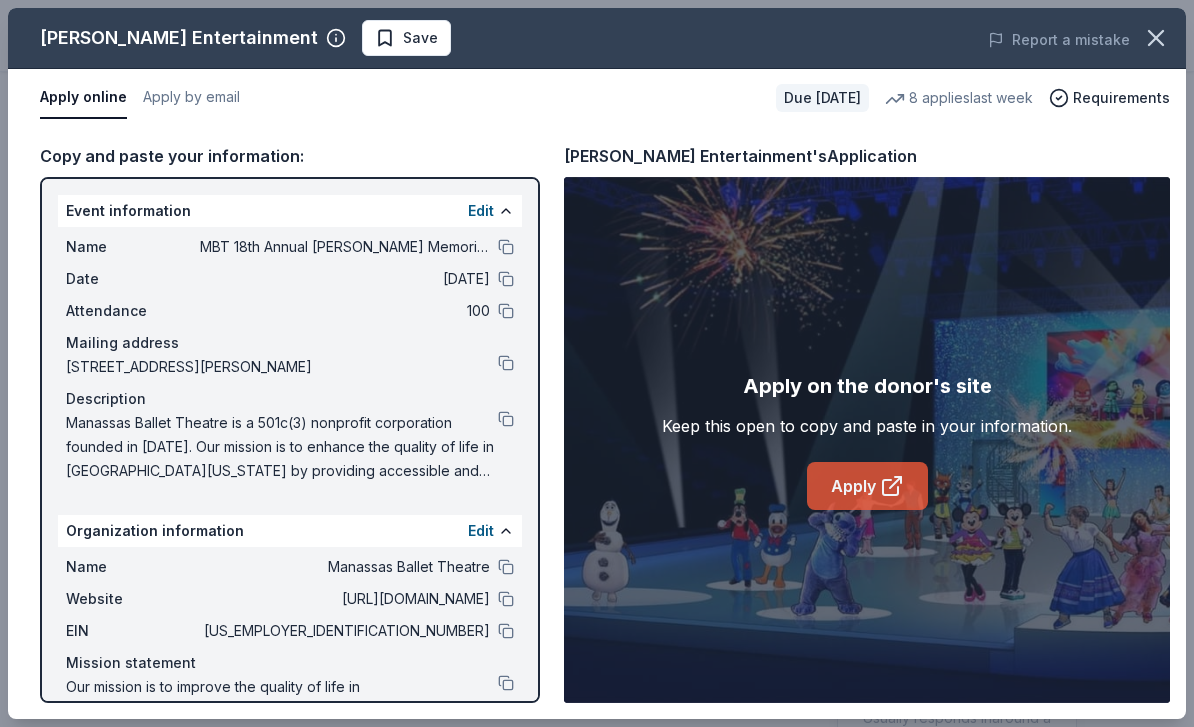 click on "Apply" at bounding box center (867, 486) 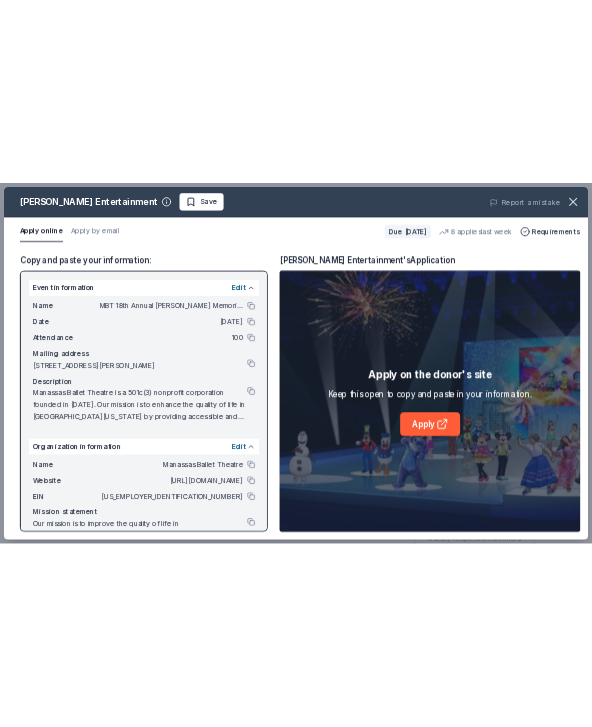 scroll, scrollTop: 0, scrollLeft: 0, axis: both 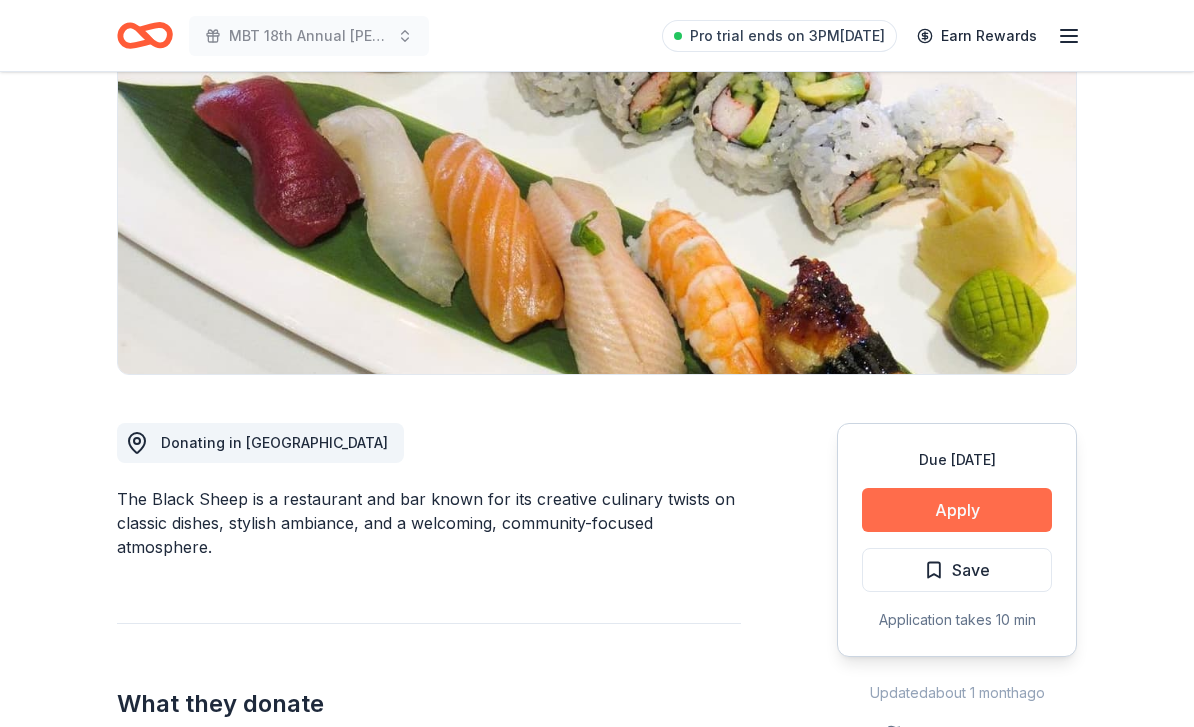 click on "Apply" at bounding box center (957, 511) 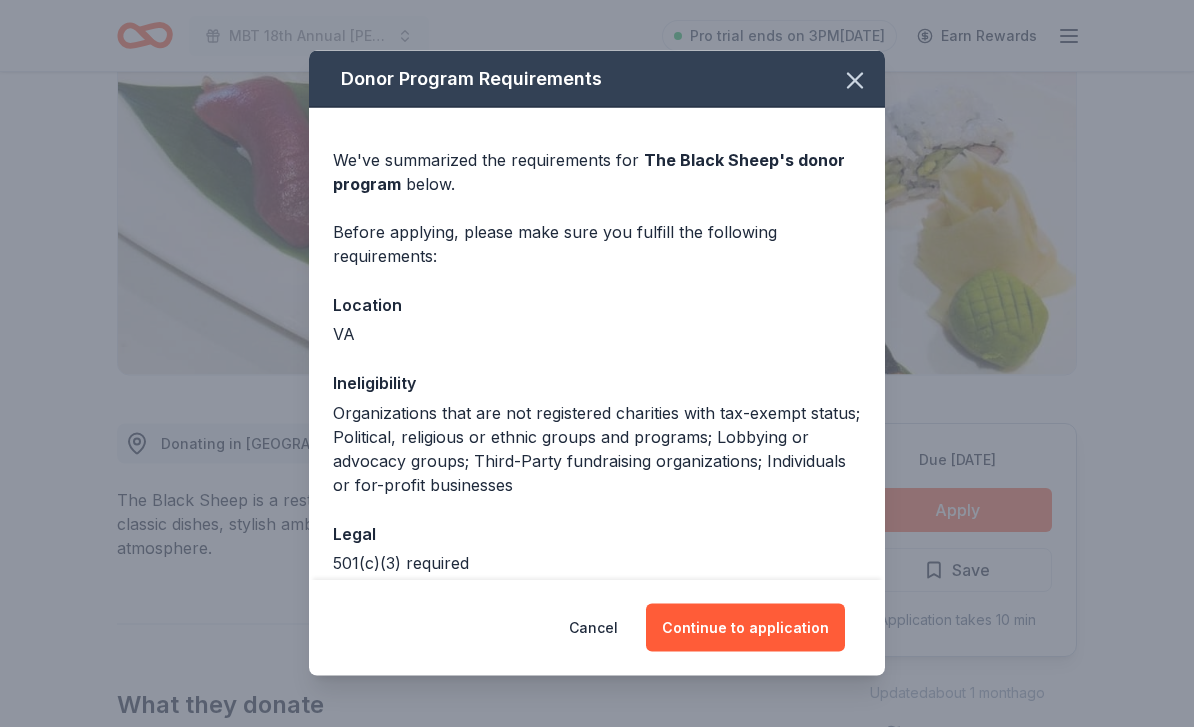 scroll, scrollTop: 233, scrollLeft: 0, axis: vertical 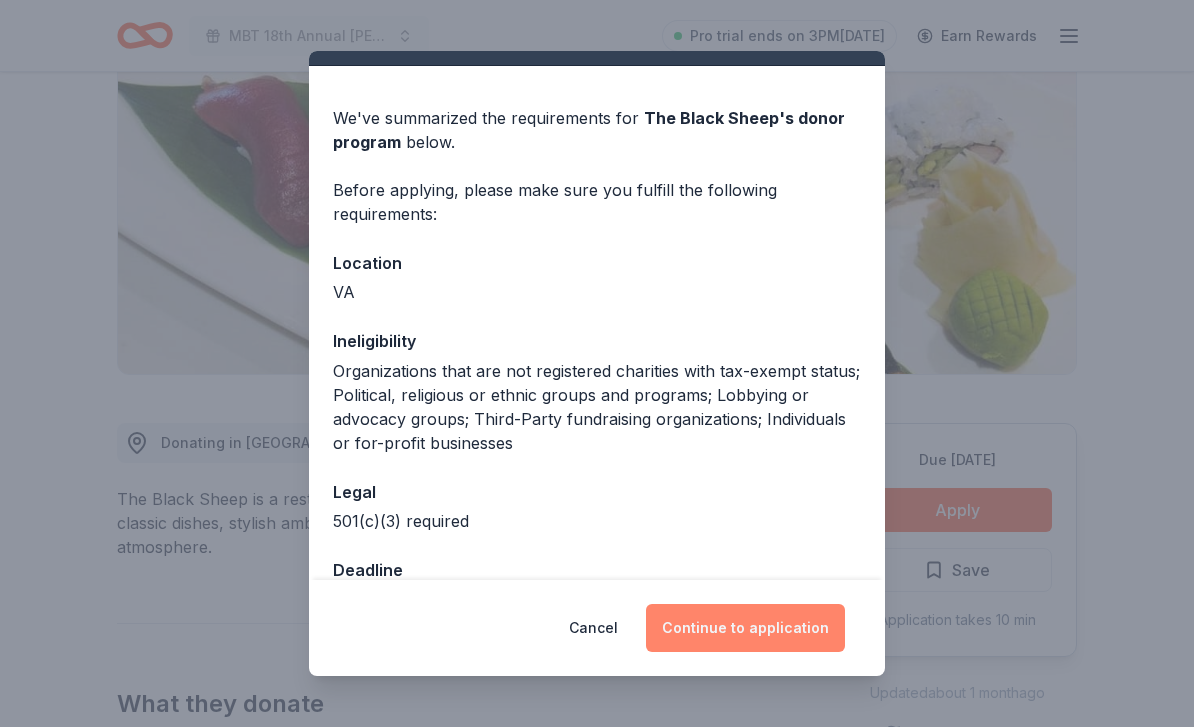 click on "Continue to application" at bounding box center (745, 628) 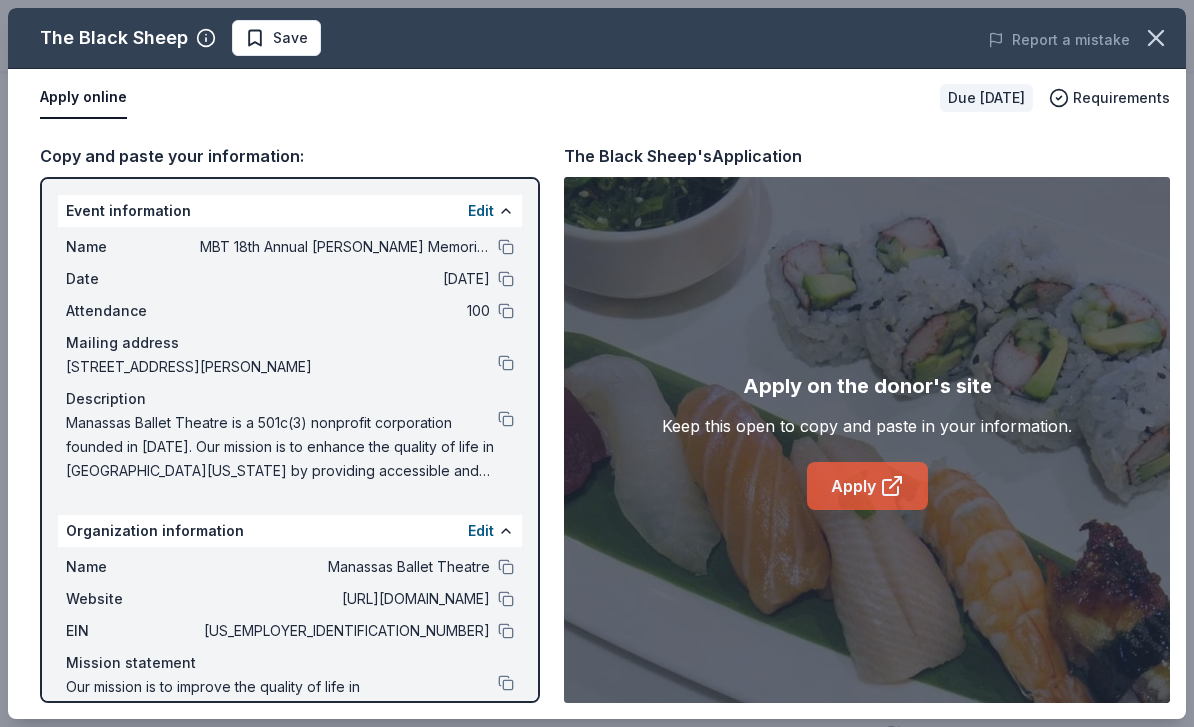 click on "Apply" at bounding box center (867, 486) 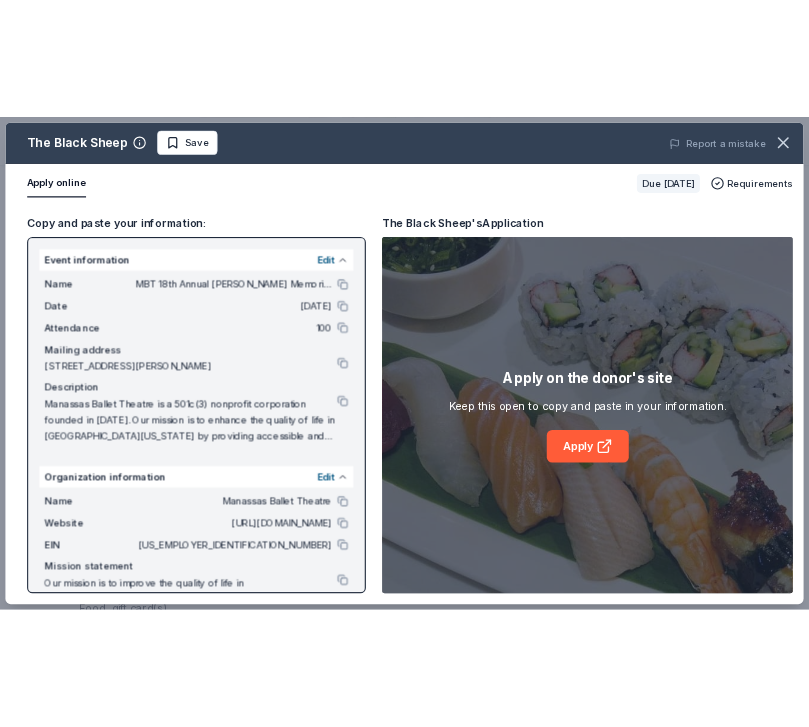scroll, scrollTop: 0, scrollLeft: 0, axis: both 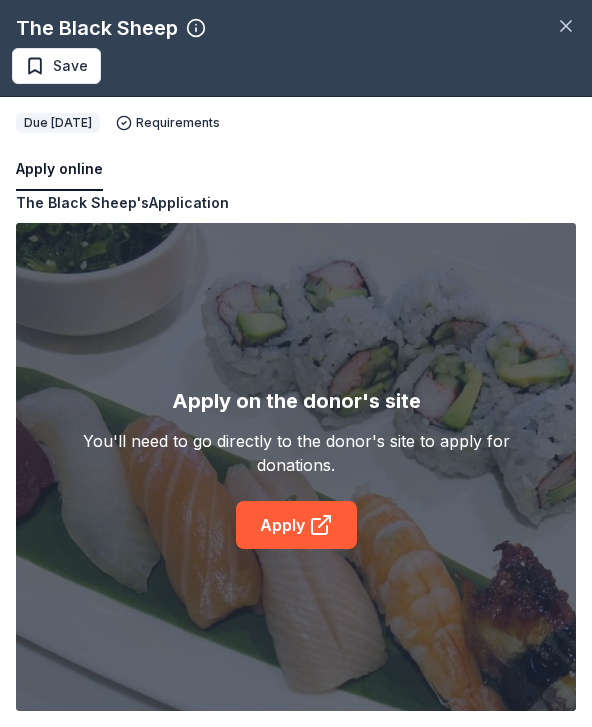click on "Apply online" at bounding box center (296, 170) 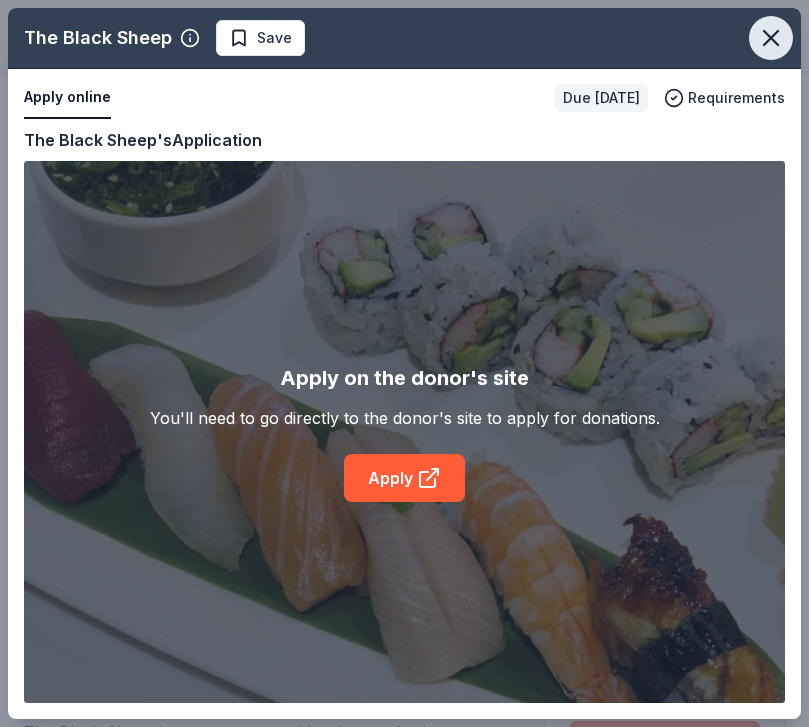 click 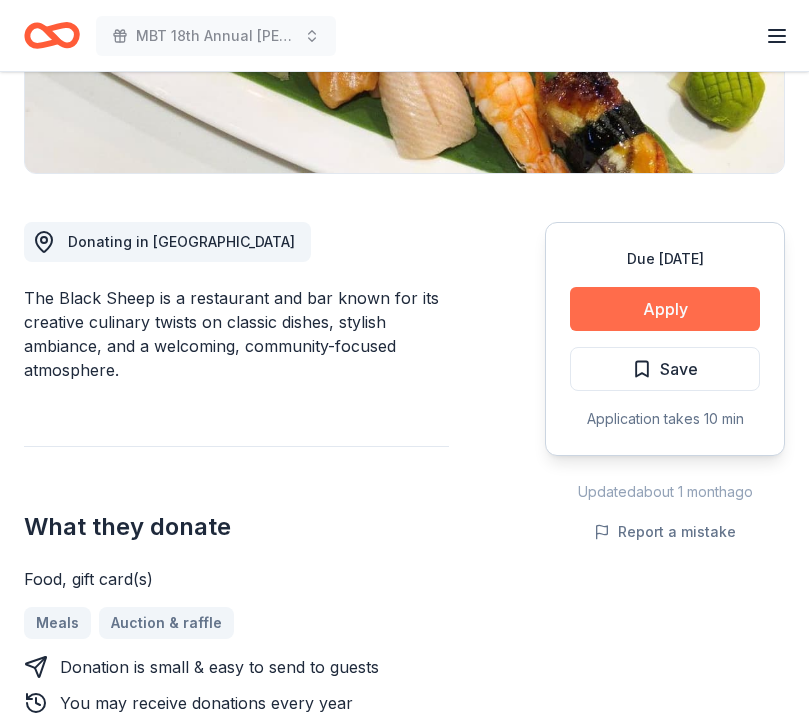 scroll, scrollTop: 432, scrollLeft: 0, axis: vertical 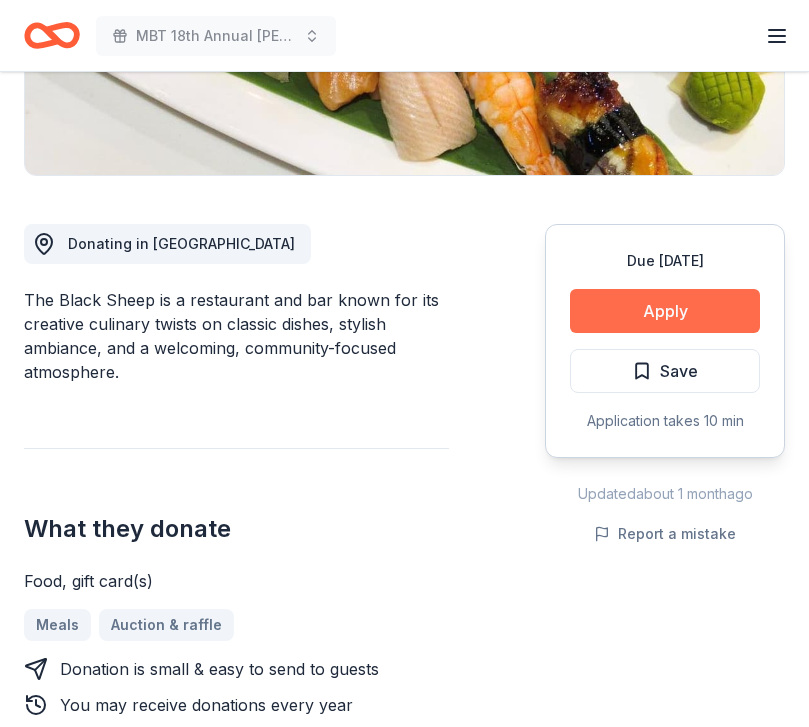 click on "Apply" at bounding box center (665, 311) 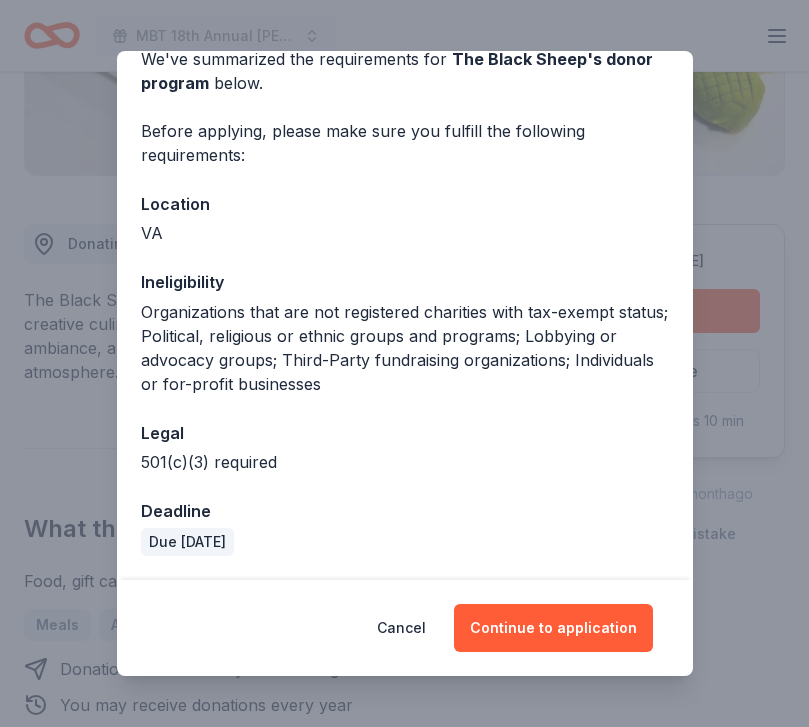 scroll, scrollTop: 99, scrollLeft: 0, axis: vertical 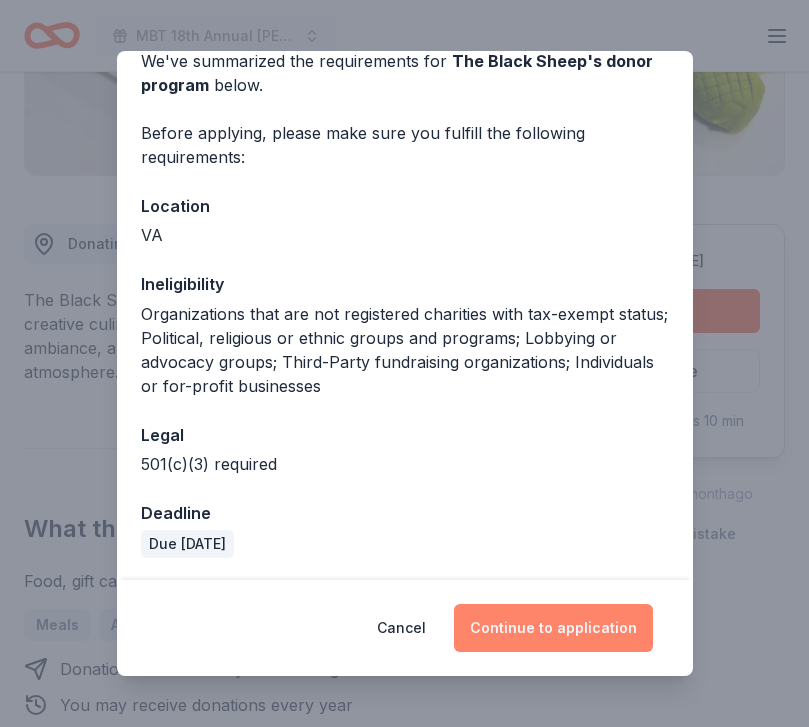 click on "Continue to application" at bounding box center [553, 628] 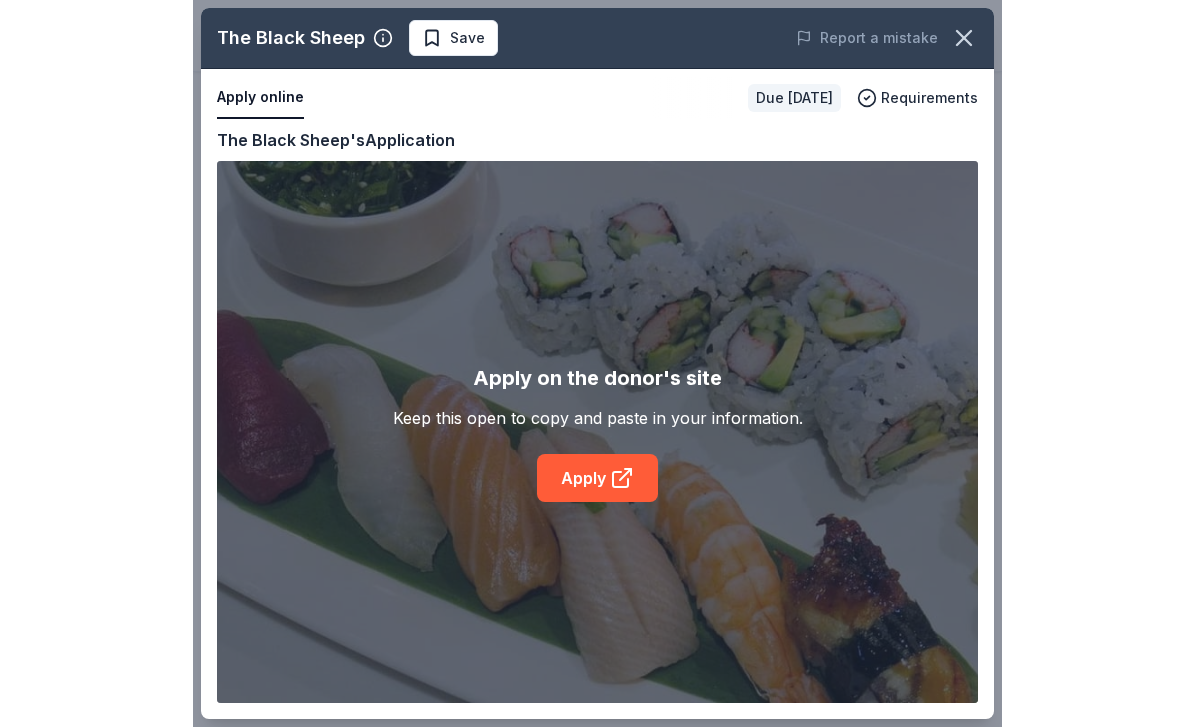 scroll, scrollTop: 401, scrollLeft: 0, axis: vertical 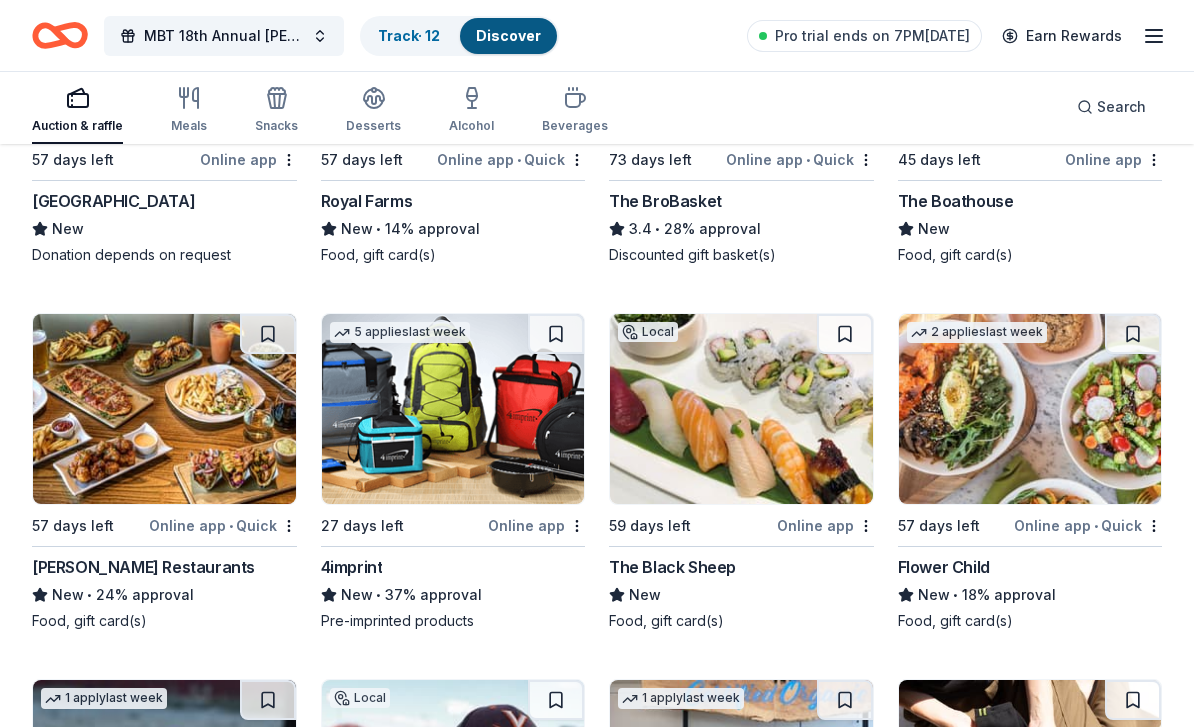 click at bounding box center (741, 409) 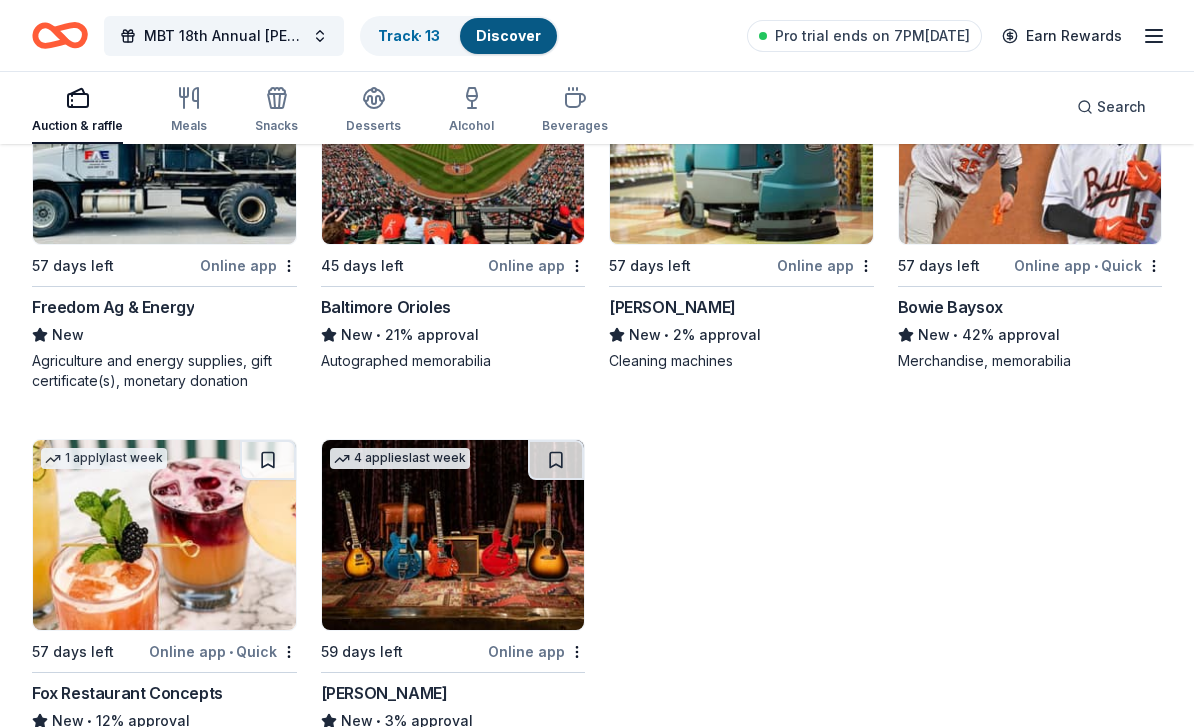 scroll, scrollTop: 6353, scrollLeft: 0, axis: vertical 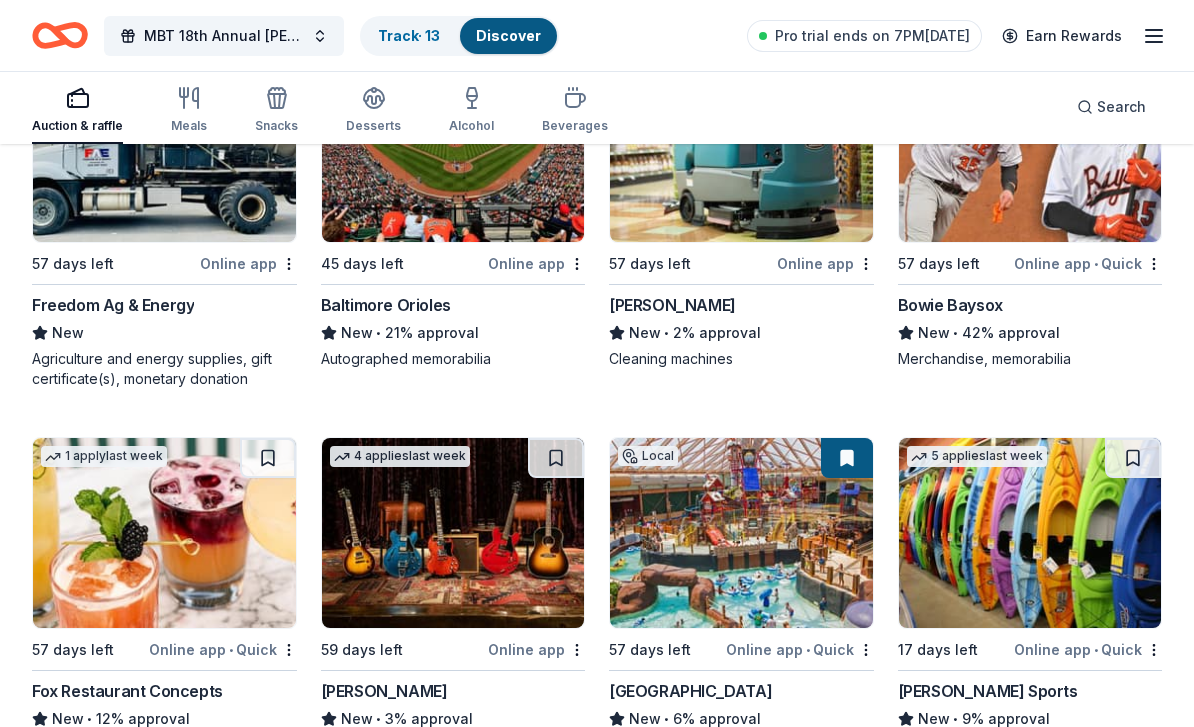 click at bounding box center (164, 533) 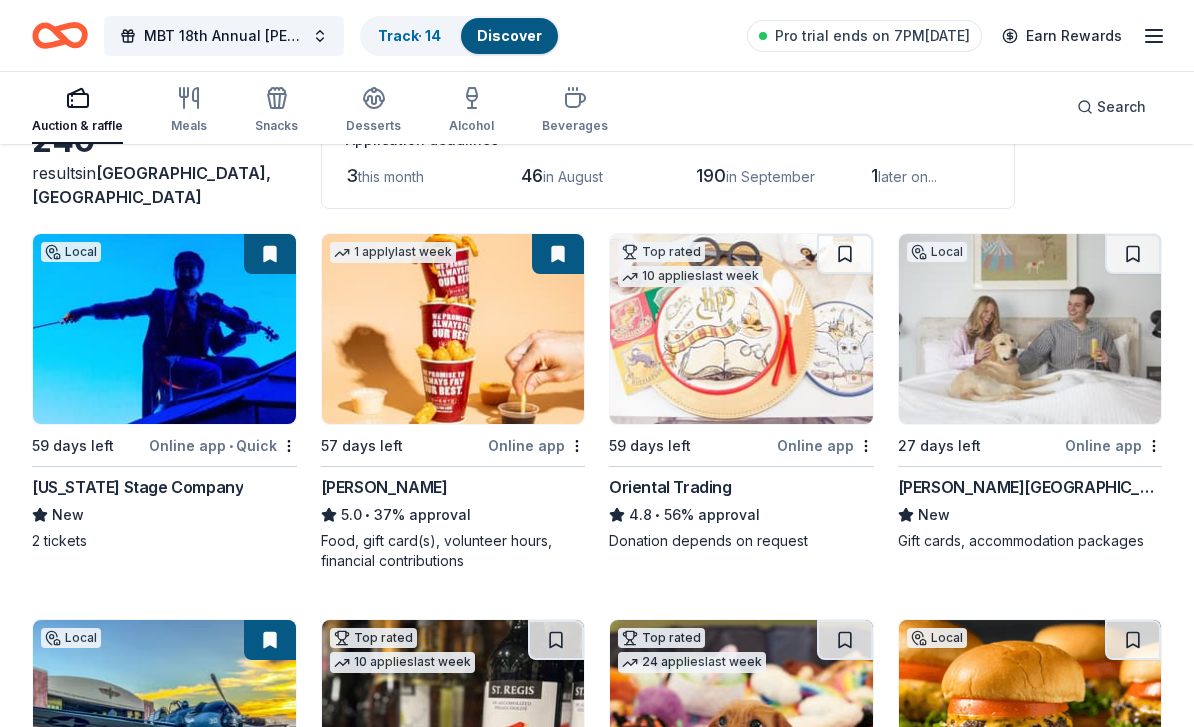 scroll, scrollTop: 0, scrollLeft: 0, axis: both 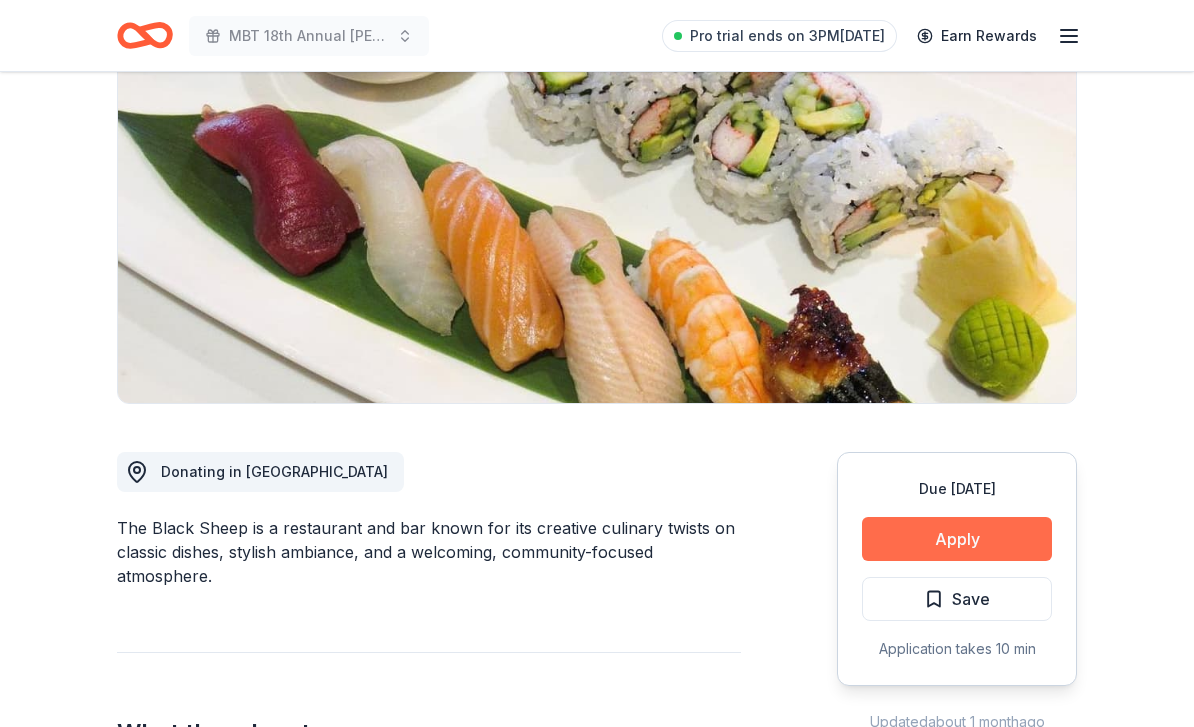click on "Apply" at bounding box center [957, 540] 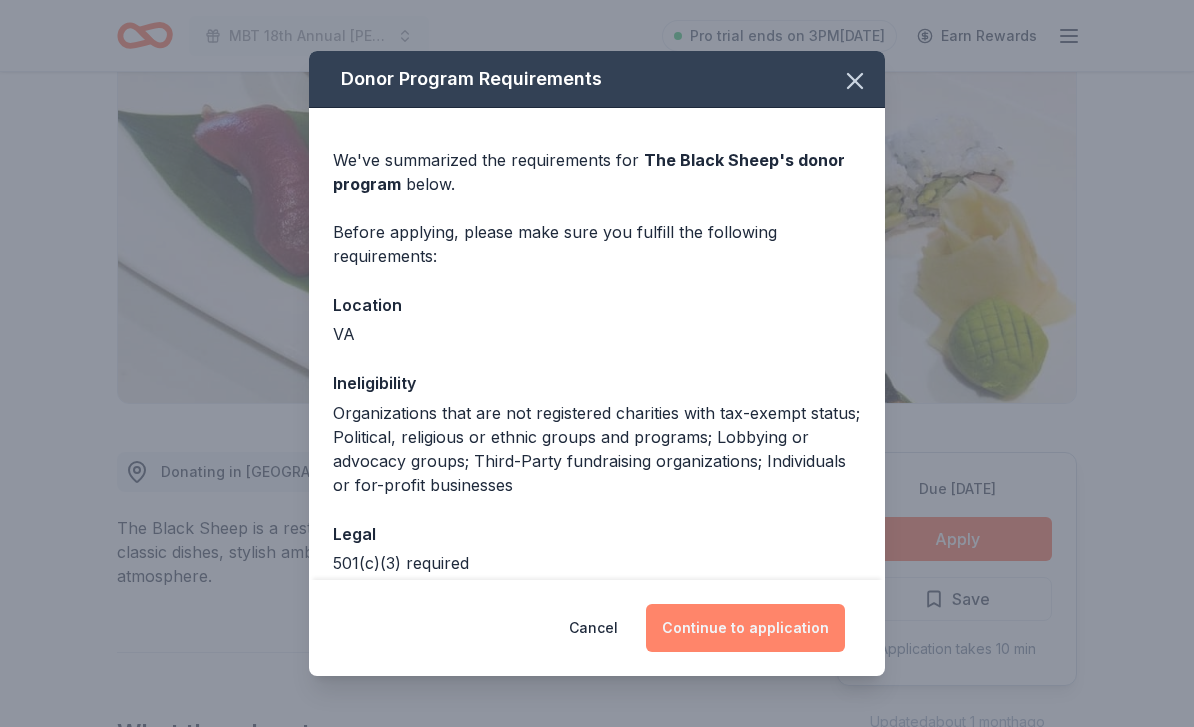 click on "Continue to application" at bounding box center (745, 628) 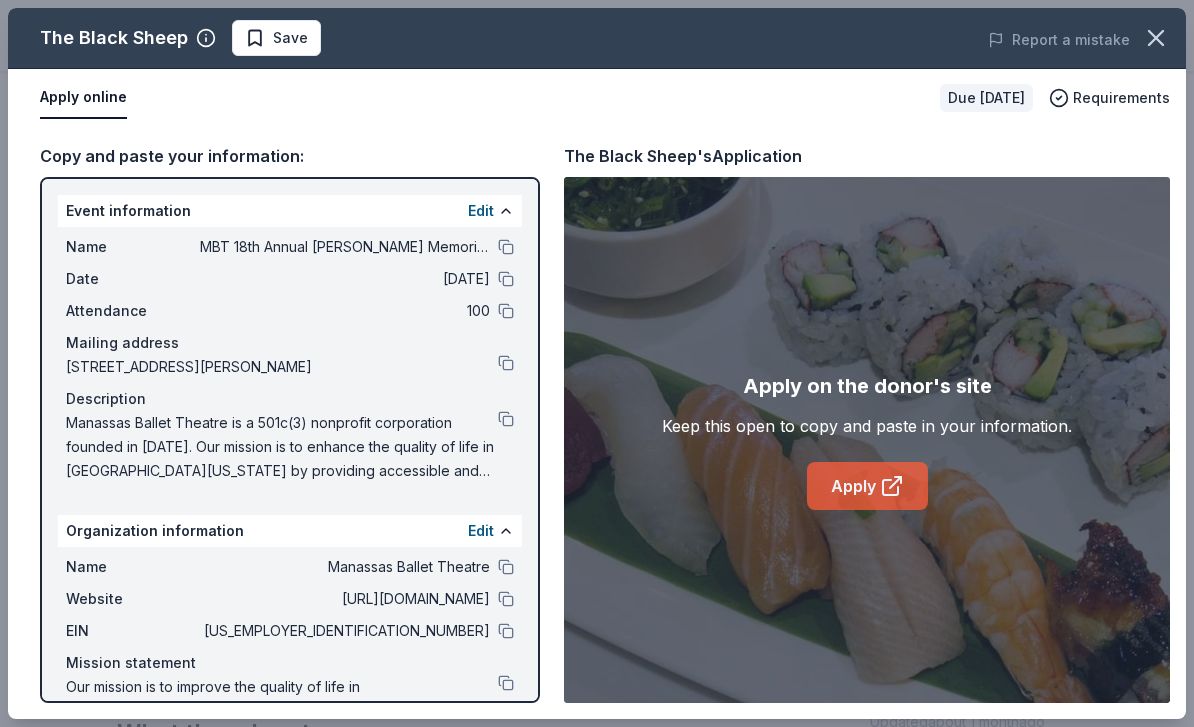 click on "Apply" at bounding box center (867, 486) 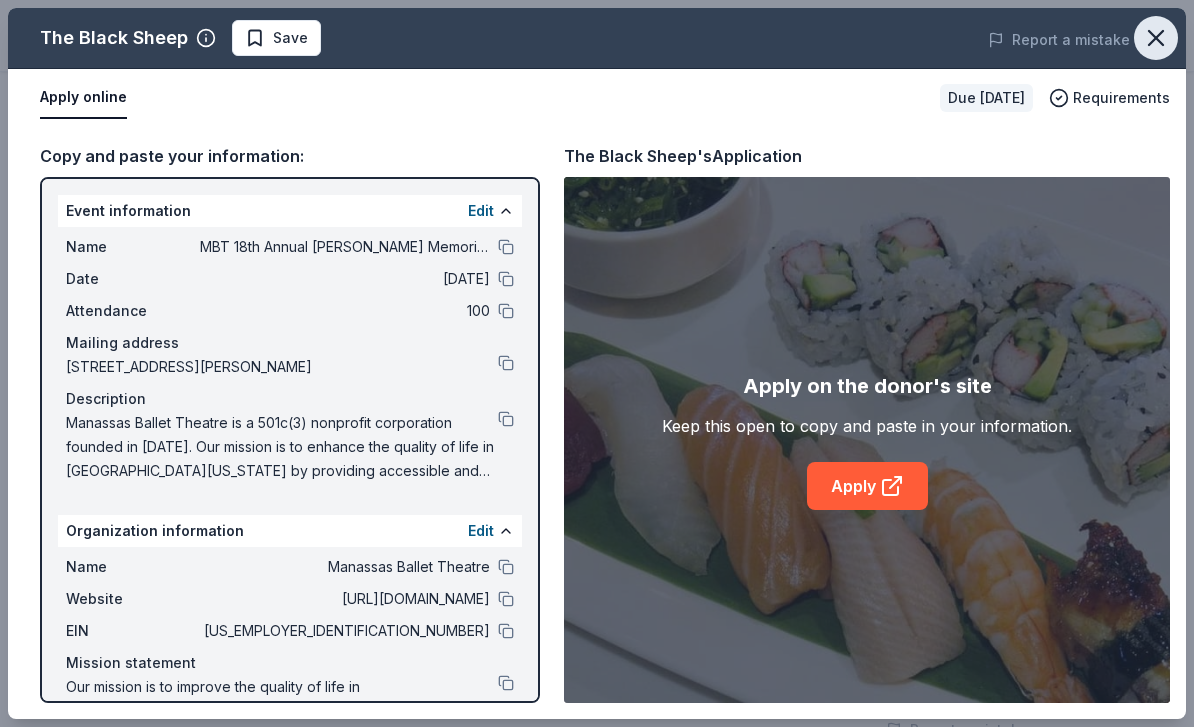 click 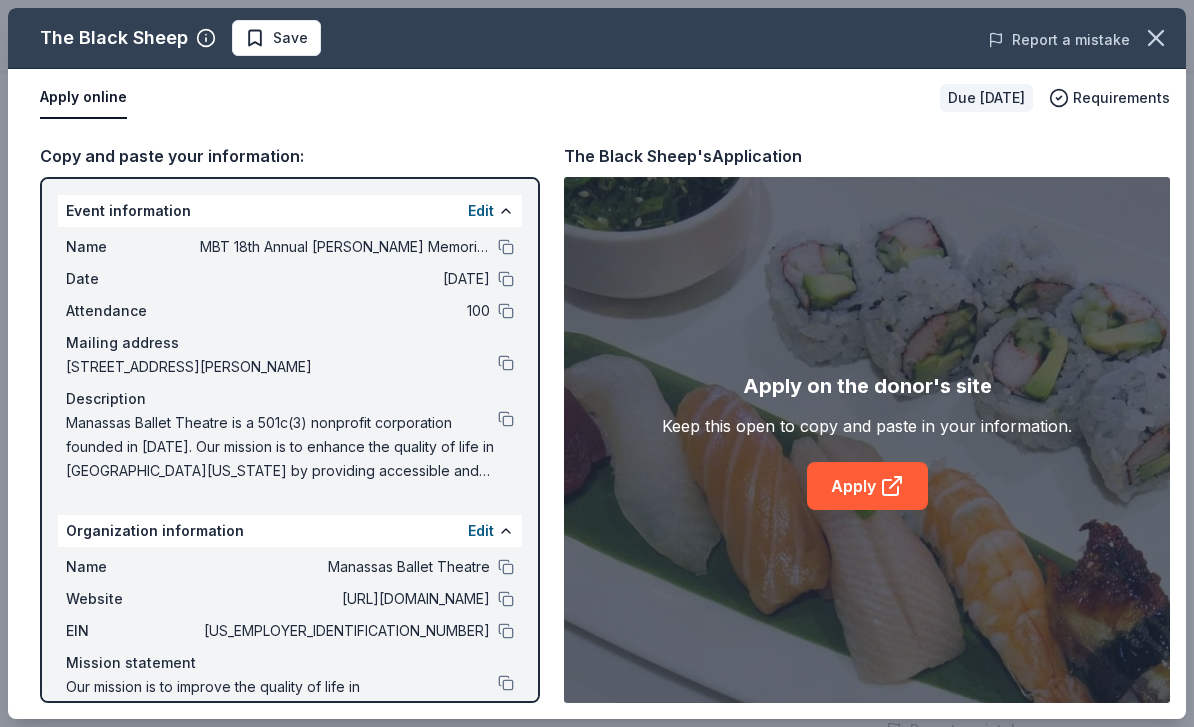 scroll, scrollTop: 204, scrollLeft: 0, axis: vertical 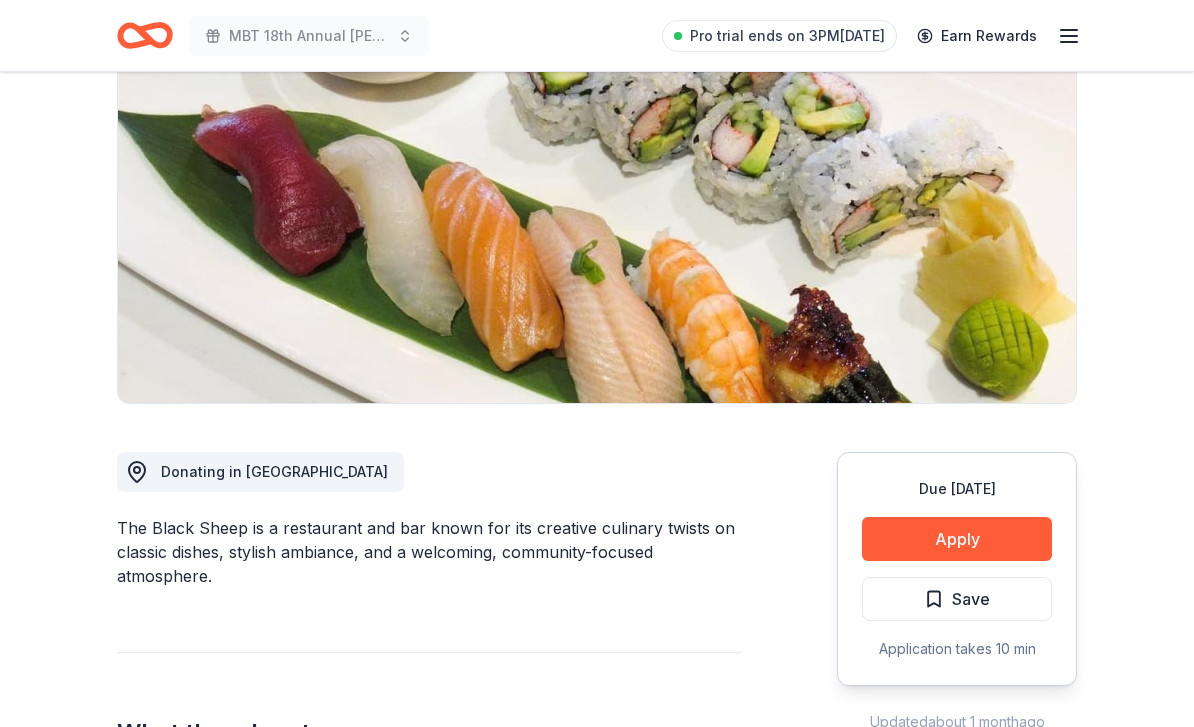 click on "Save" at bounding box center (957, 599) 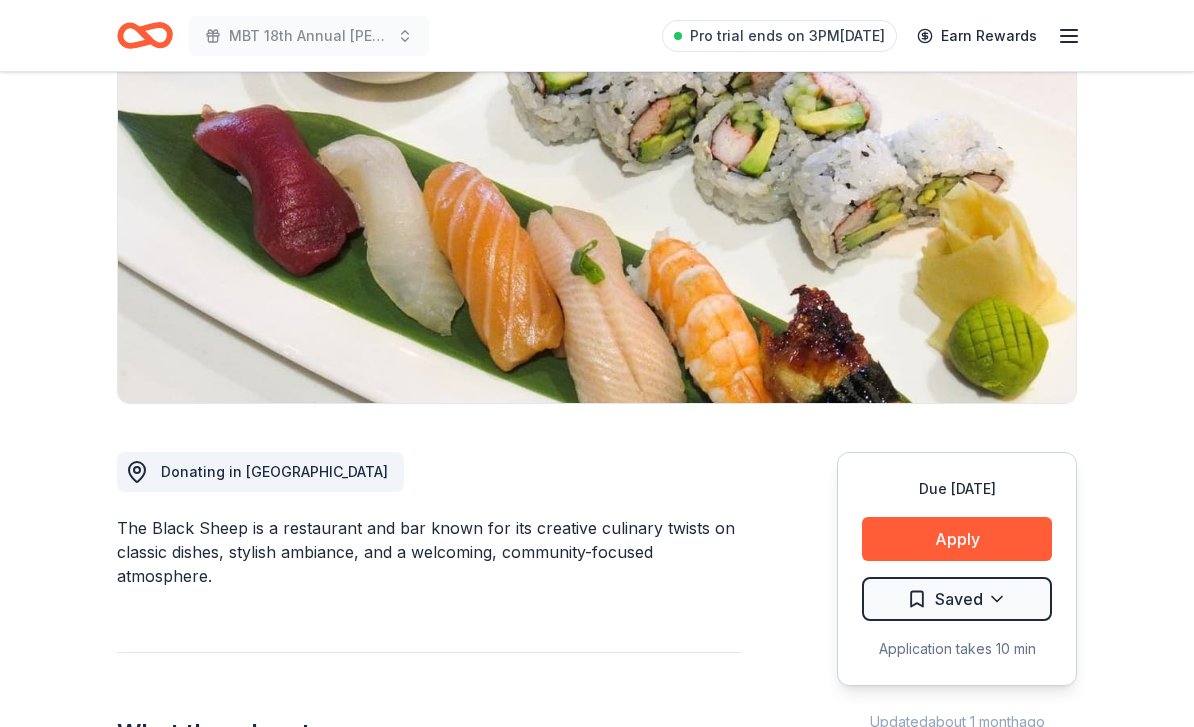 click on "MBT 18th Annual Colin J. Wolfe Memorial Golf Tournament  Pro trial ends on 3PM, 7/18 Earn Rewards Due in 59 days Share The Black Sheep New Share Donating in VA The Black Sheep is a restaurant and bar known for its creative culinary twists on classic dishes, stylish ambiance, and a welcoming, community-focused atmosphere. What they donate Food, gift card(s) Meals Auction & raffle Donation is small & easy to send to guests   You may receive donations every   year Who they donate to  Preferred 501(c)(3) required  Ineligible Organizations that are not registered charities with tax-exempt status; Political, religious or ethnic groups and programs; Lobbying or advocacy groups; Third-Party fundraising organizations; Individuals or for-profit businesses Political Religious Lobbying & advocacy Individuals For profit We ' re collecting data on   approval rate ; check back soon. We ' re collecting data on   donation value ; check back soon. Due in 59 days Apply Saved Application takes 10 min Updated  about 1 month  ago" at bounding box center [597, 159] 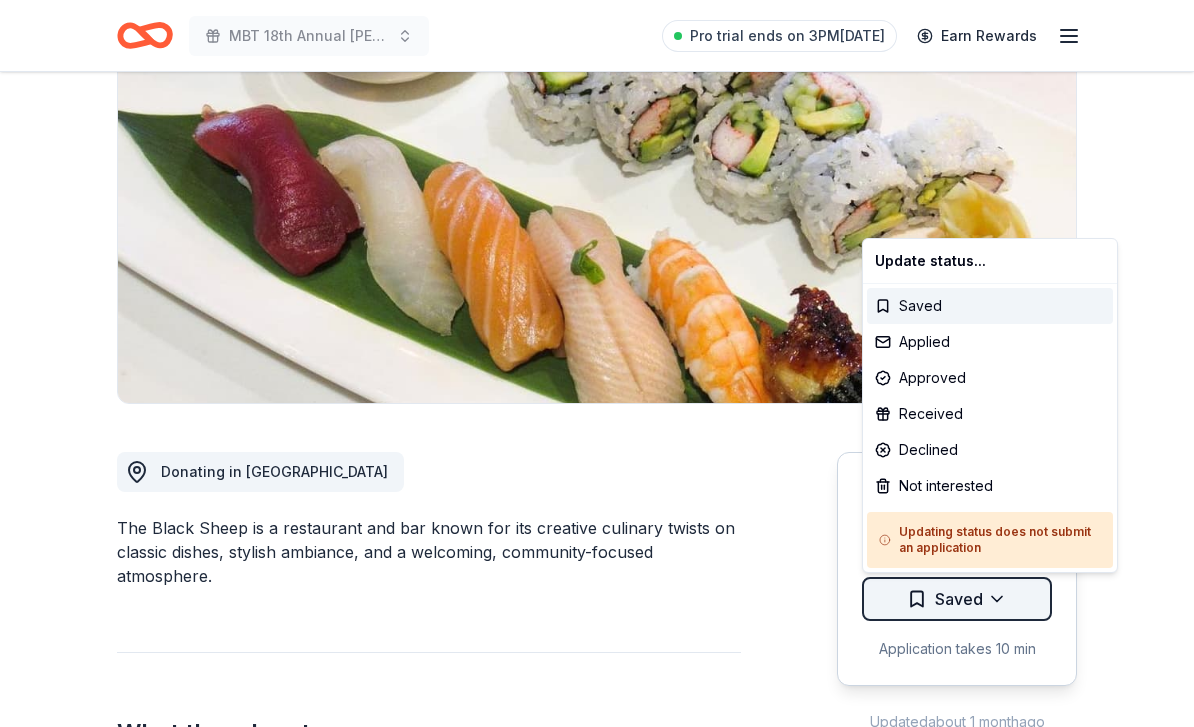 drag, startPoint x: 1010, startPoint y: 566, endPoint x: 1008, endPoint y: 602, distance: 36.05551 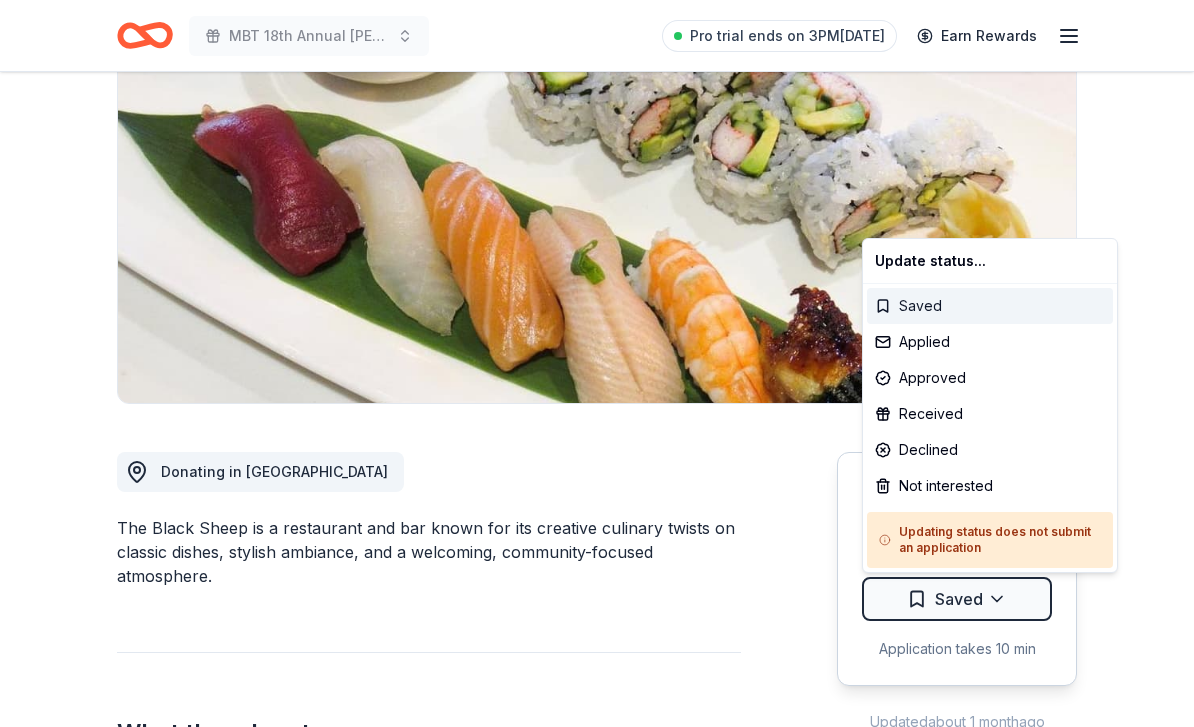 click on "Saved" at bounding box center [990, 306] 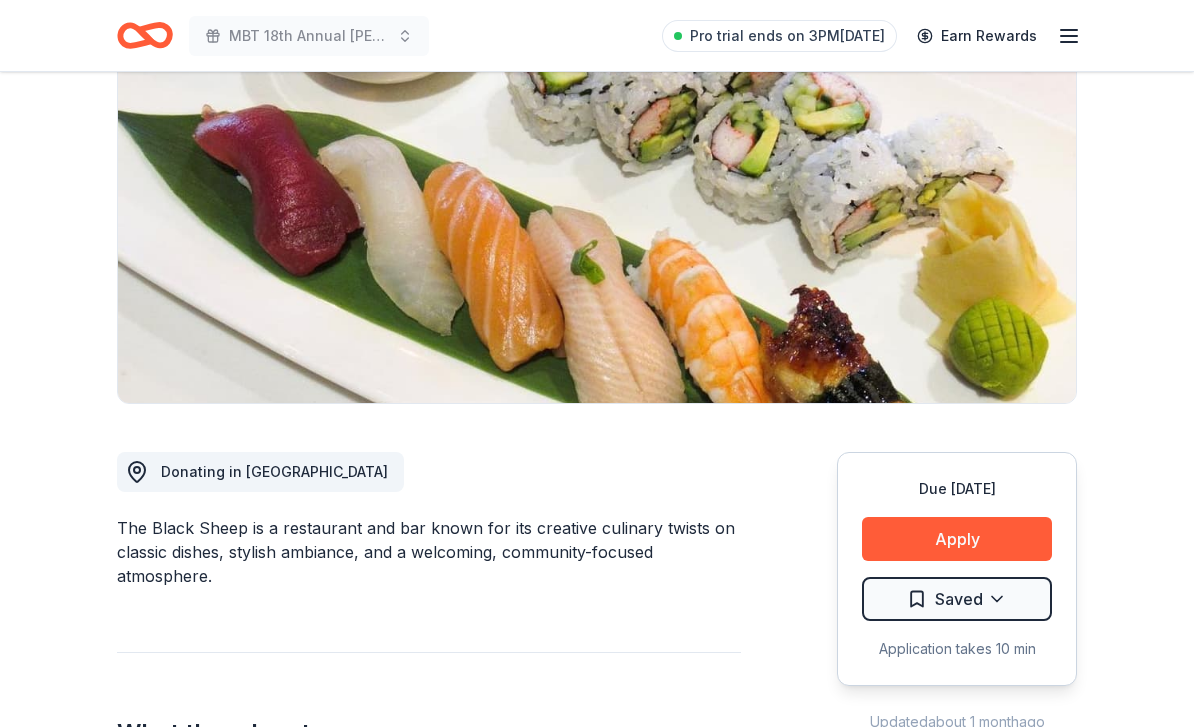 scroll, scrollTop: 0, scrollLeft: 0, axis: both 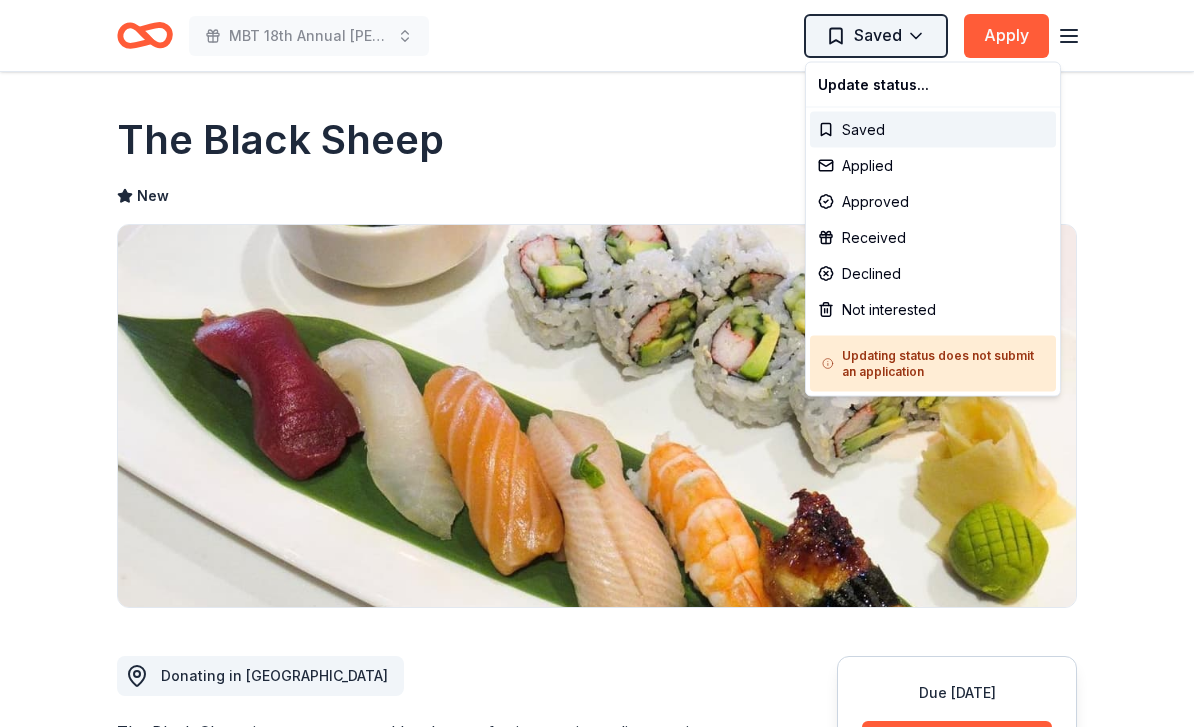 click on "MBT 18th Annual Colin J. Wolfe Memorial Golf Tournament  Saved Apply Due in 59 days Share The Black Sheep New Share Donating in VA The Black Sheep is a restaurant and bar known for its creative culinary twists on classic dishes, stylish ambiance, and a welcoming, community-focused atmosphere. What they donate Food, gift card(s) Meals Auction & raffle Donation is small & easy to send to guests   You may receive donations every   year Who they donate to  Preferred 501(c)(3) required  Ineligible Organizations that are not registered charities with tax-exempt status; Political, religious or ethnic groups and programs; Lobbying or advocacy groups; Third-Party fundraising organizations; Individuals or for-profit businesses Political Religious Lobbying & advocacy Individuals For profit We ' re collecting data on   approval rate ; check back soon. We ' re collecting data on   donation value ; check back soon. Due in 59 days Apply Saved Application takes 10 min Updated  about 1 month  ago Report a mistake New 3   5.0" at bounding box center (597, 363) 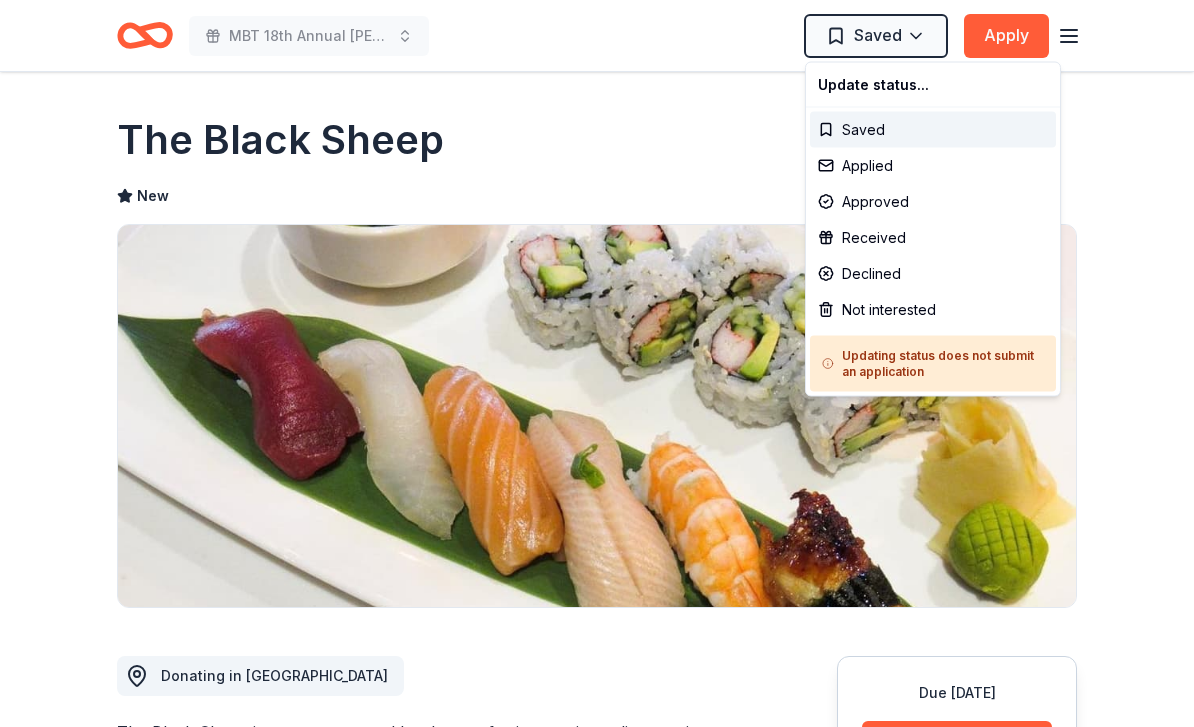 click on "MBT 18th Annual Colin J. Wolfe Memorial Golf Tournament  Saved Apply Due in 59 days Share The Black Sheep New Share Donating in VA The Black Sheep is a restaurant and bar known for its creative culinary twists on classic dishes, stylish ambiance, and a welcoming, community-focused atmosphere. What they donate Food, gift card(s) Meals Auction & raffle Donation is small & easy to send to guests   You may receive donations every   year Who they donate to  Preferred 501(c)(3) required  Ineligible Organizations that are not registered charities with tax-exempt status; Political, religious or ethnic groups and programs; Lobbying or advocacy groups; Third-Party fundraising organizations; Individuals or for-profit businesses Political Religious Lobbying & advocacy Individuals For profit We ' re collecting data on   approval rate ; check back soon. We ' re collecting data on   donation value ; check back soon. Due in 59 days Apply Saved Application takes 10 min Updated  about 1 month  ago Report a mistake New 3   5.0" at bounding box center [597, 363] 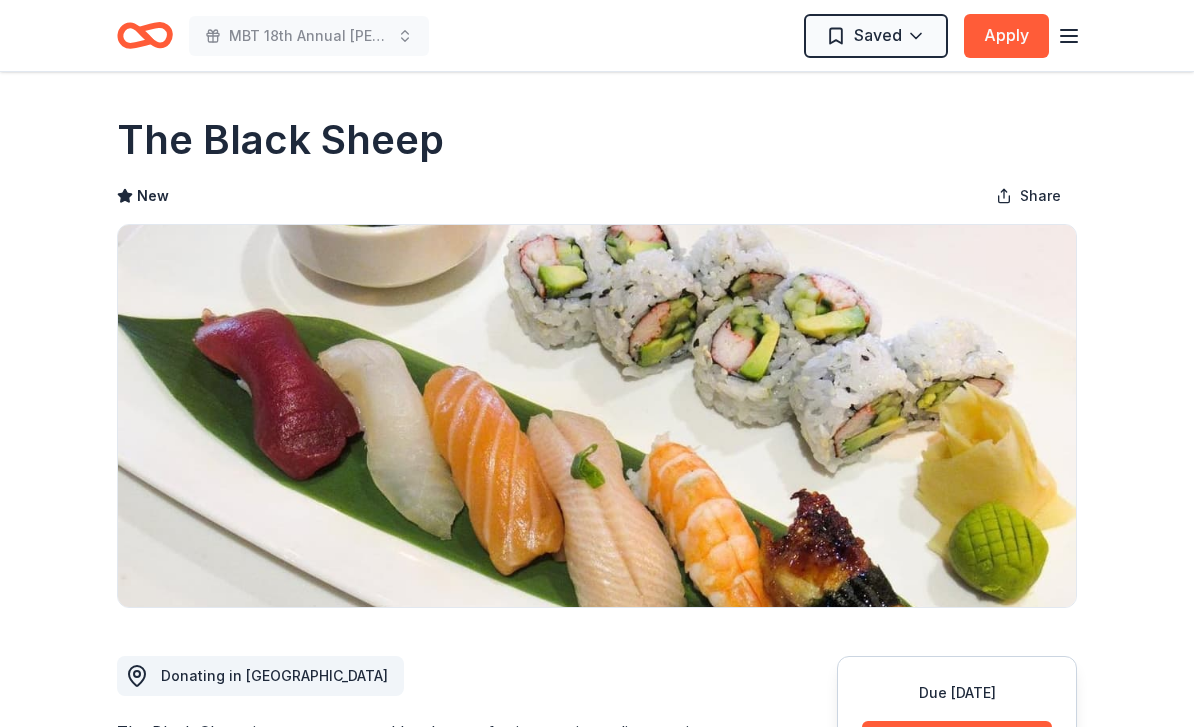 click 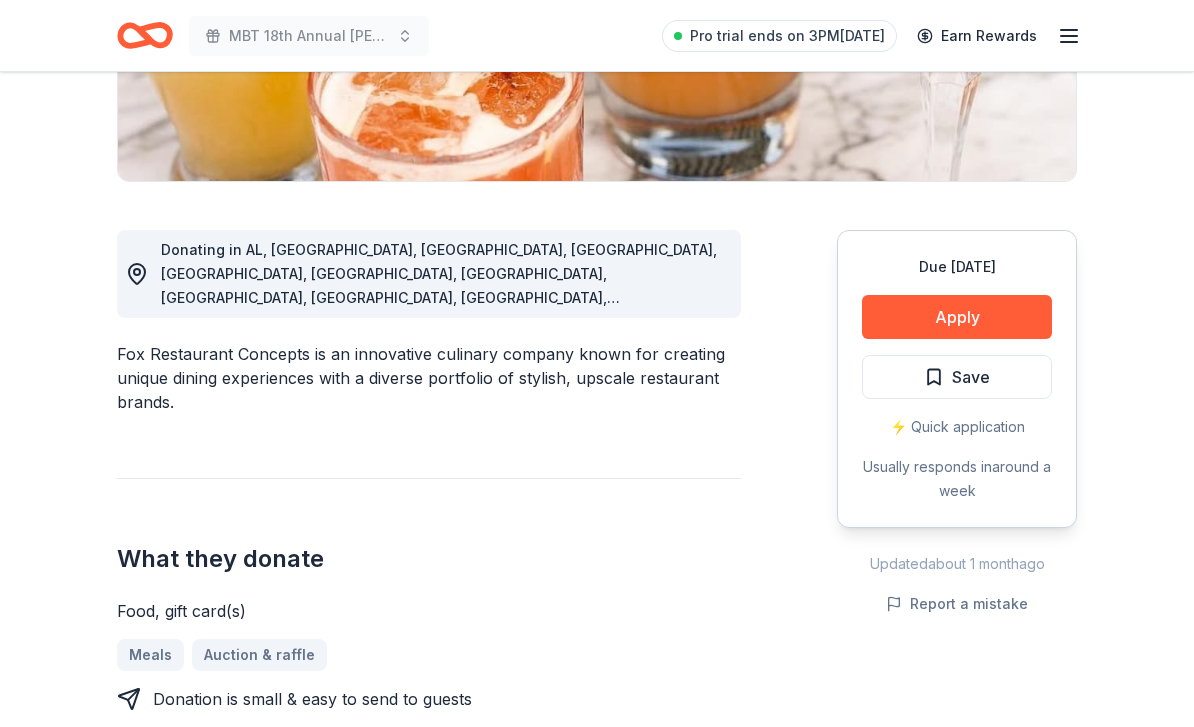 scroll, scrollTop: 436, scrollLeft: 0, axis: vertical 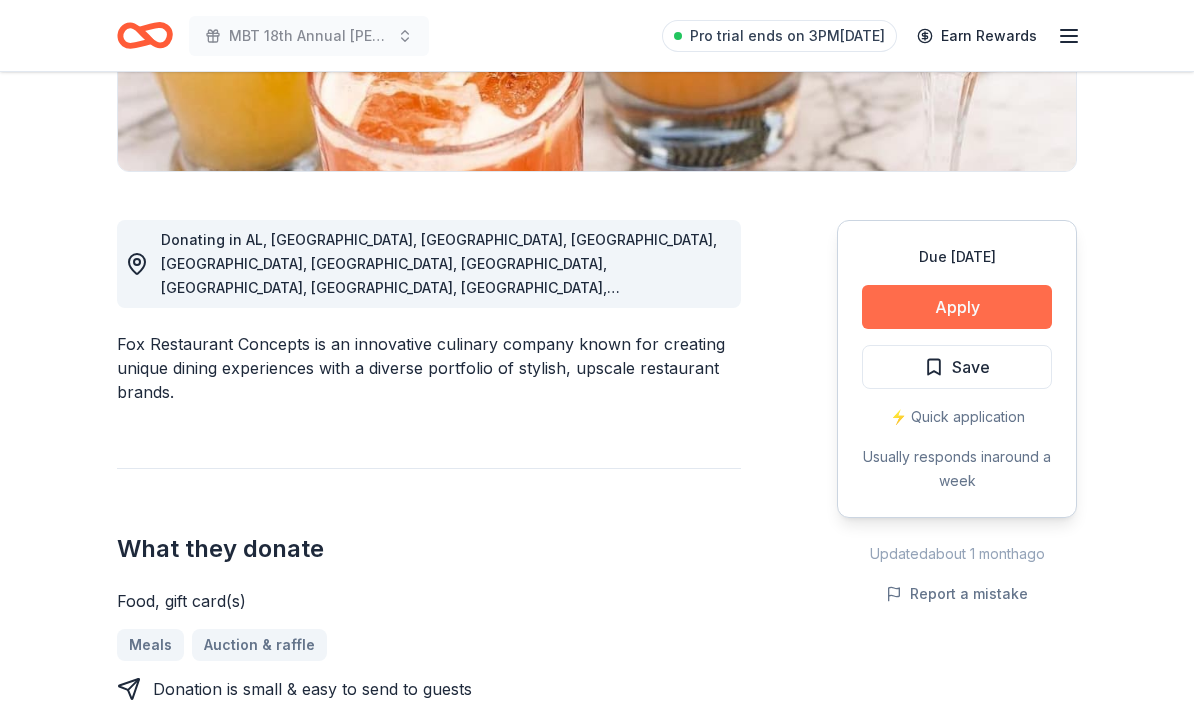 click on "Apply" at bounding box center [957, 307] 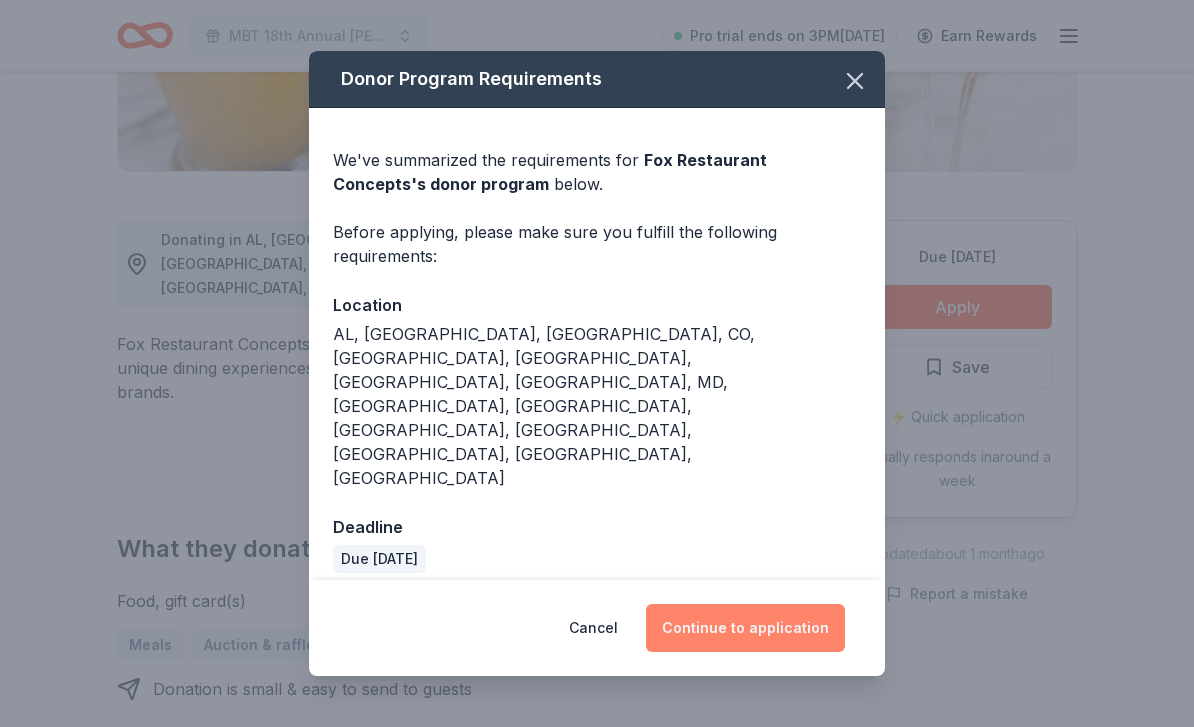 click on "Continue to application" at bounding box center [745, 628] 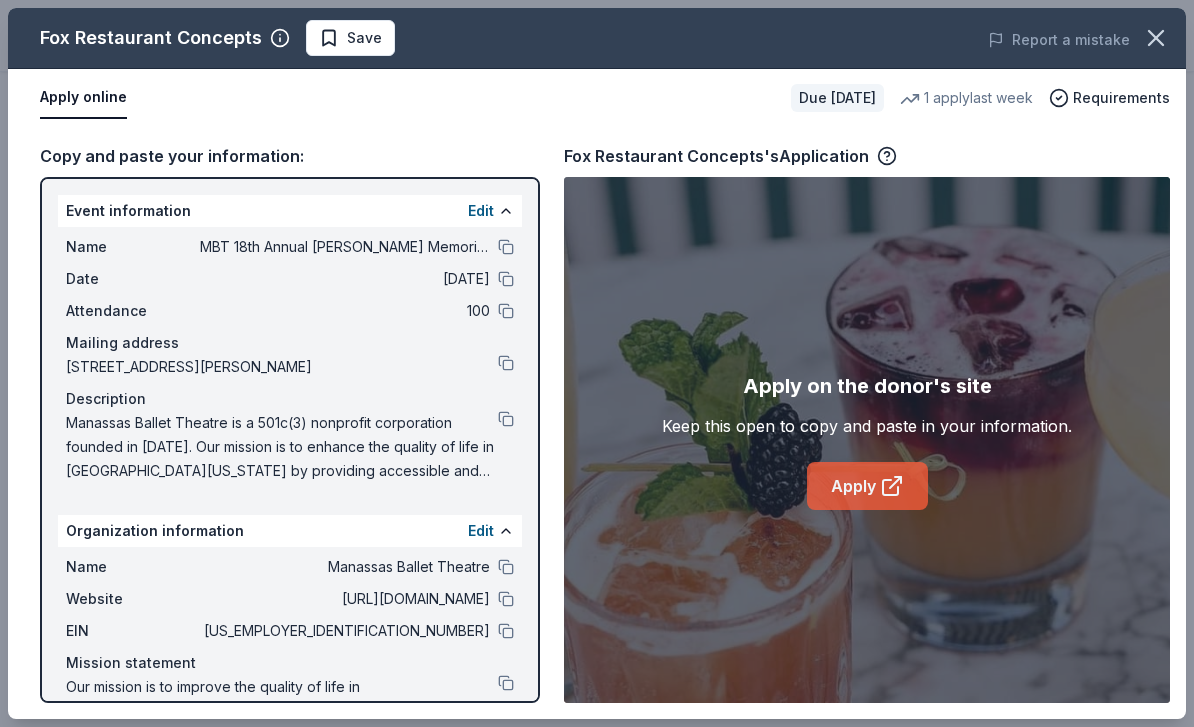 click on "Apply" at bounding box center [867, 486] 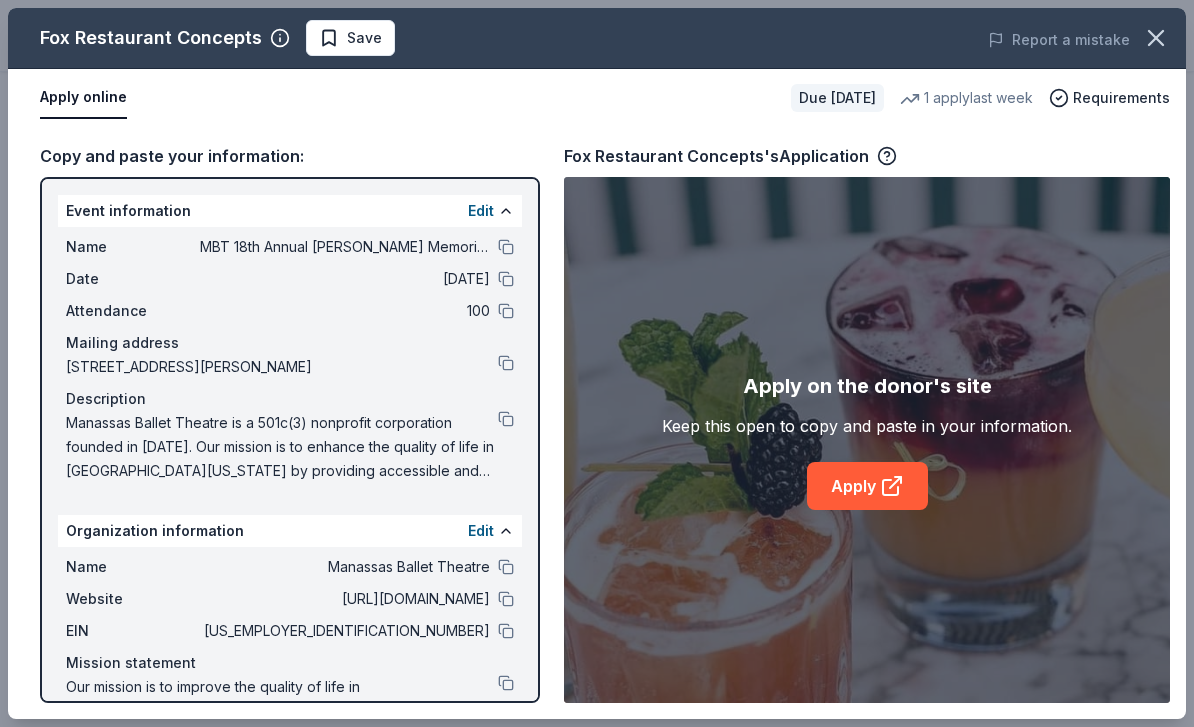 click on "Save" at bounding box center [364, 38] 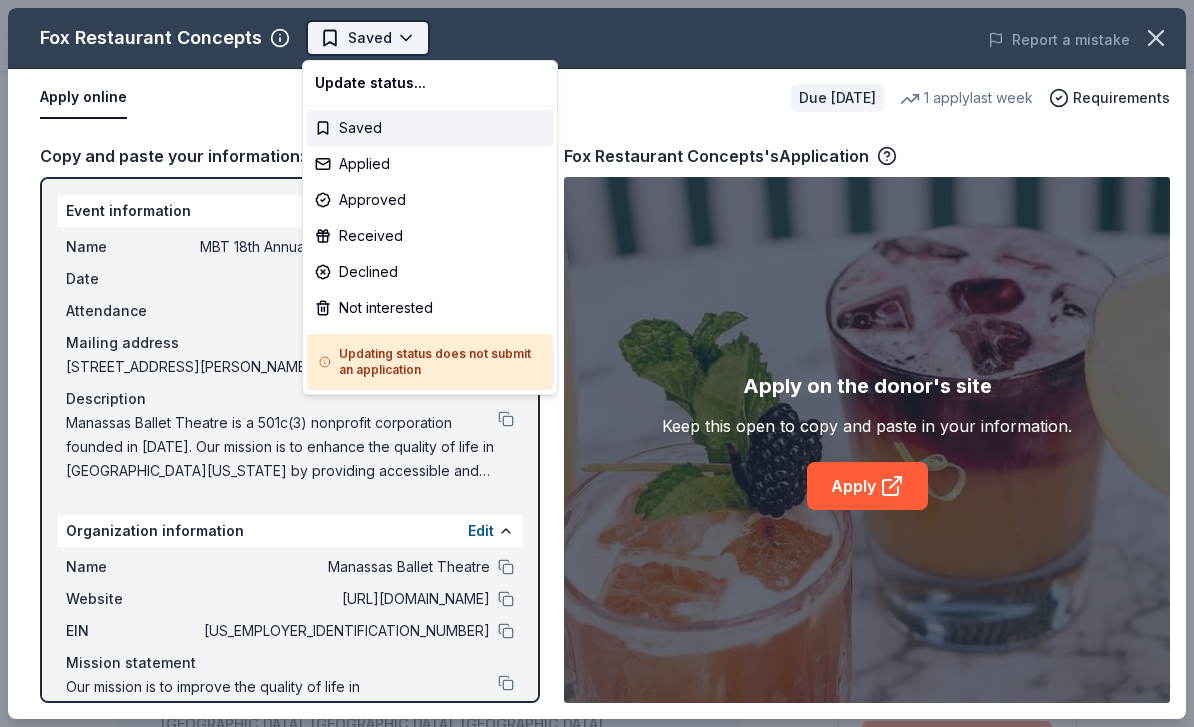 click on "MBT 18th Annual [PERSON_NAME] Memorial Golf Tournament  Pro trial ends on 3PM[DATE] Earn Rewards Due [DATE] Share Fox Restaurant Concepts New 1   apply  last week 12% approval rate $ 100 donation value Share Donating in AL, [GEOGRAPHIC_DATA], [GEOGRAPHIC_DATA], [GEOGRAPHIC_DATA], [GEOGRAPHIC_DATA], [GEOGRAPHIC_DATA], [GEOGRAPHIC_DATA], [GEOGRAPHIC_DATA], MD, [GEOGRAPHIC_DATA], [GEOGRAPHIC_DATA], [GEOGRAPHIC_DATA], [GEOGRAPHIC_DATA], [GEOGRAPHIC_DATA], [GEOGRAPHIC_DATA], [GEOGRAPHIC_DATA] Fox Restaurant Concepts is an innovative culinary company known for creating unique dining experiences with a diverse portfolio of stylish, upscale restaurant brands. What they donate Food, gift card(s) Meals Auction & raffle Donation is small & easy to send to guests Who they donate to Fox Restaurant Concepts  hasn ' t listed any preferences or eligibility criteria. Due [DATE] Apply Saved ⚡️ Quick application Usually responds in  around a week Updated  about [DATE] Report a mistake 12% approval rate 12 % approved 37 % declined 52 % no response Fox Restaurant Concepts is  an average donor :  explaining how you match their preferences will increase your odds. $ 100 donation value (average) 25% 17% 42% 17% variable" at bounding box center [597, 363] 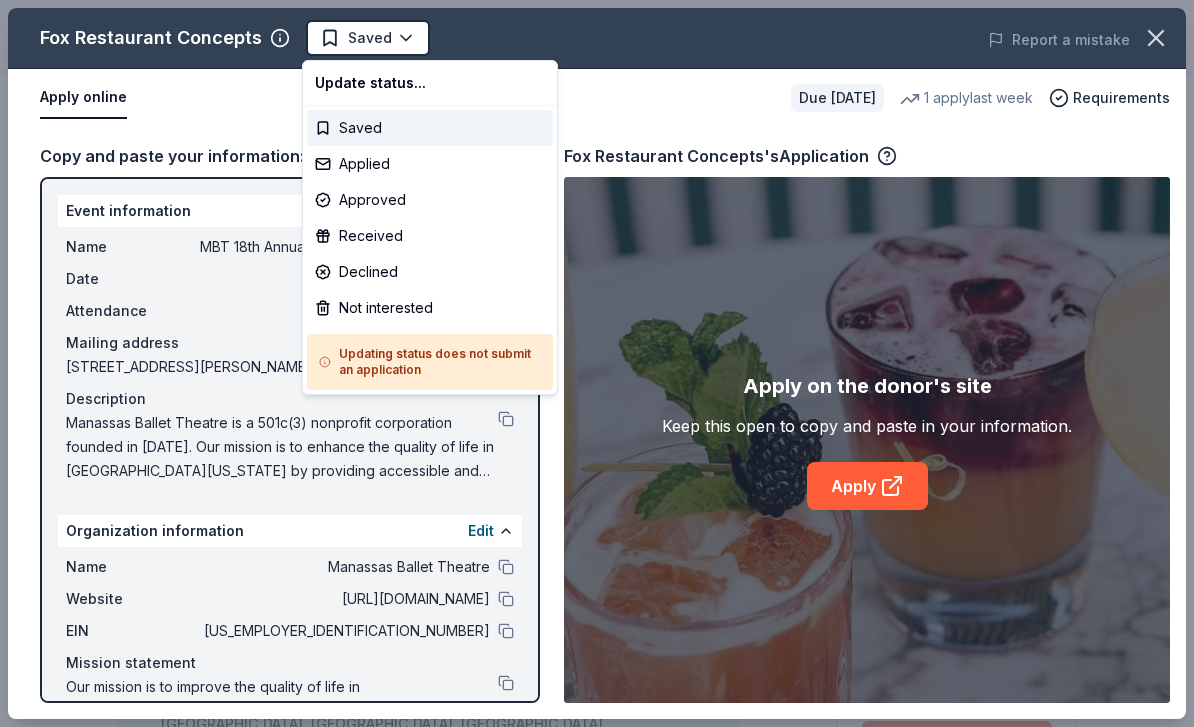 scroll, scrollTop: 0, scrollLeft: 0, axis: both 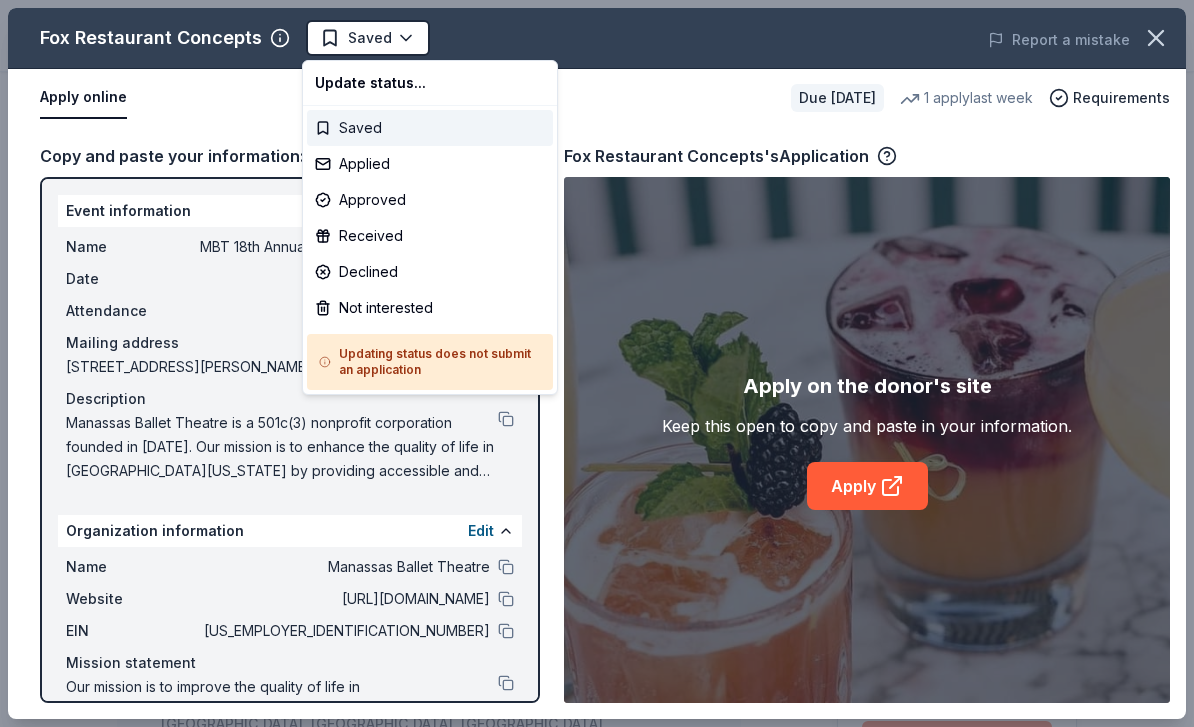 click on "Saved" at bounding box center [430, 128] 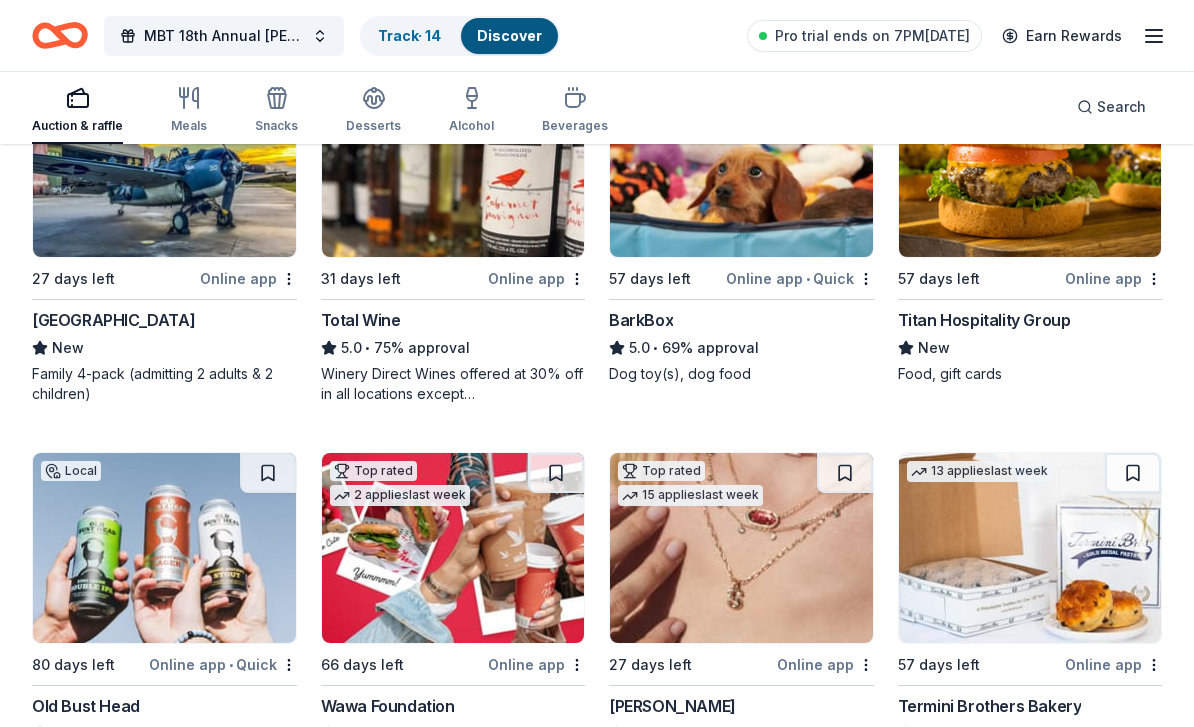 scroll, scrollTop: 666, scrollLeft: 0, axis: vertical 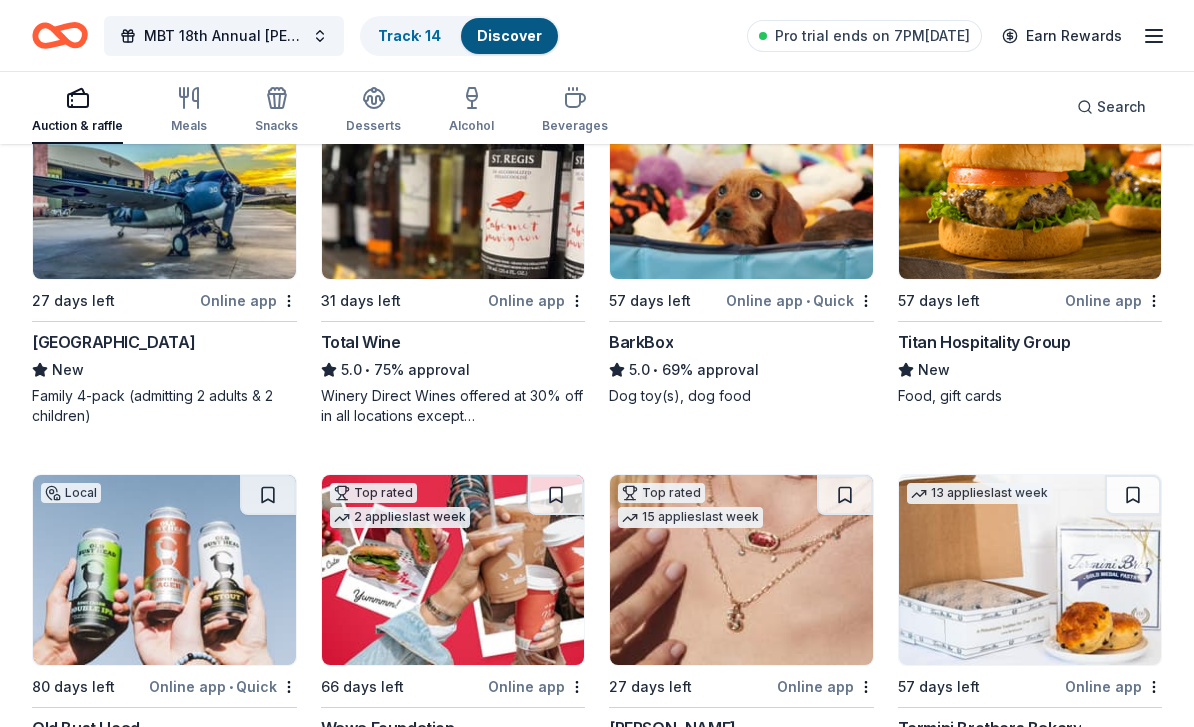 click at bounding box center (164, 570) 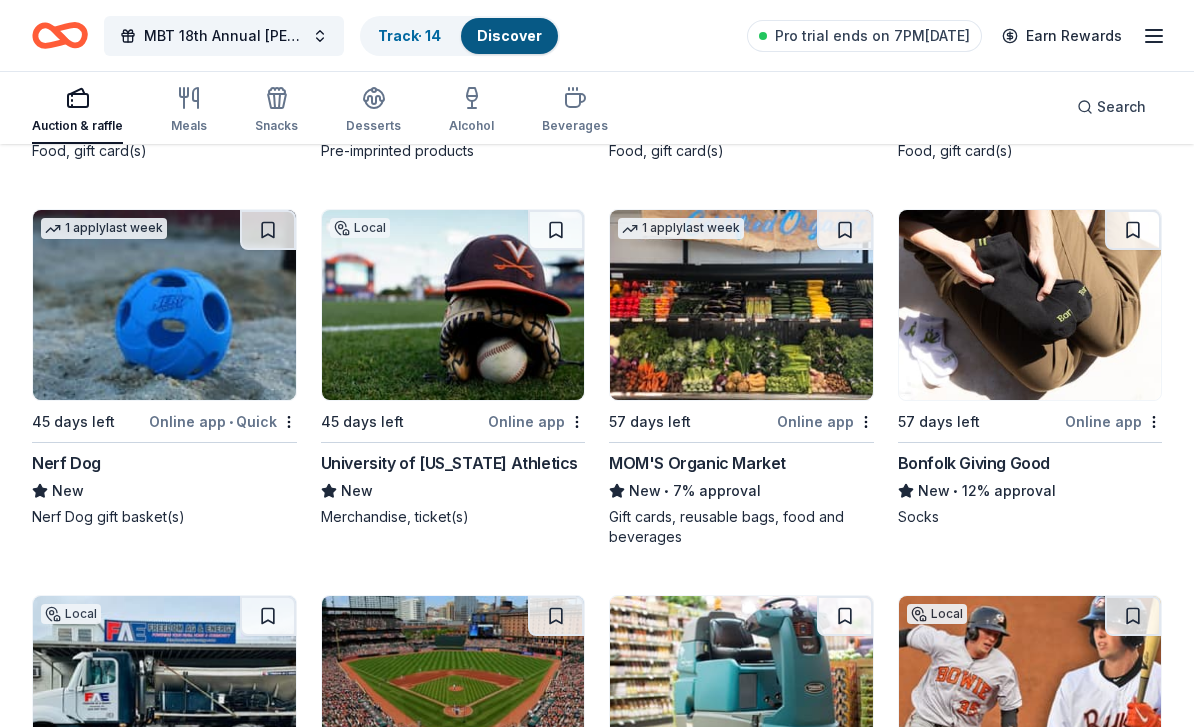 scroll, scrollTop: 5809, scrollLeft: 0, axis: vertical 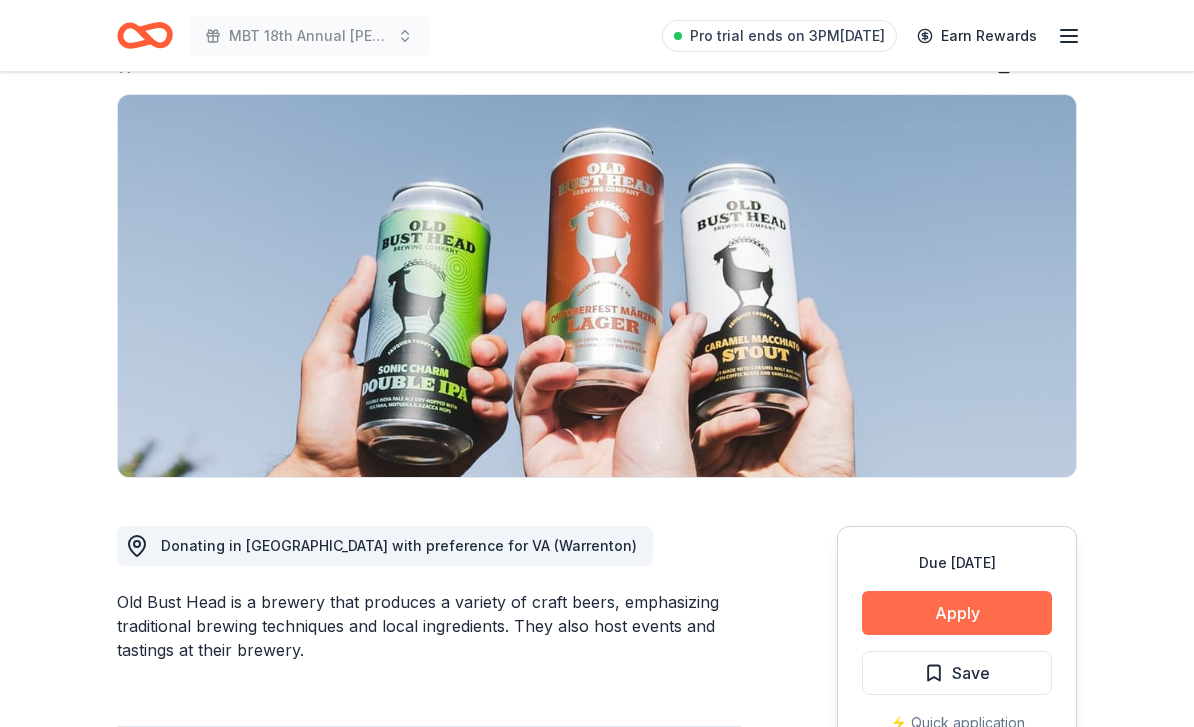 click on "Apply" at bounding box center [957, 613] 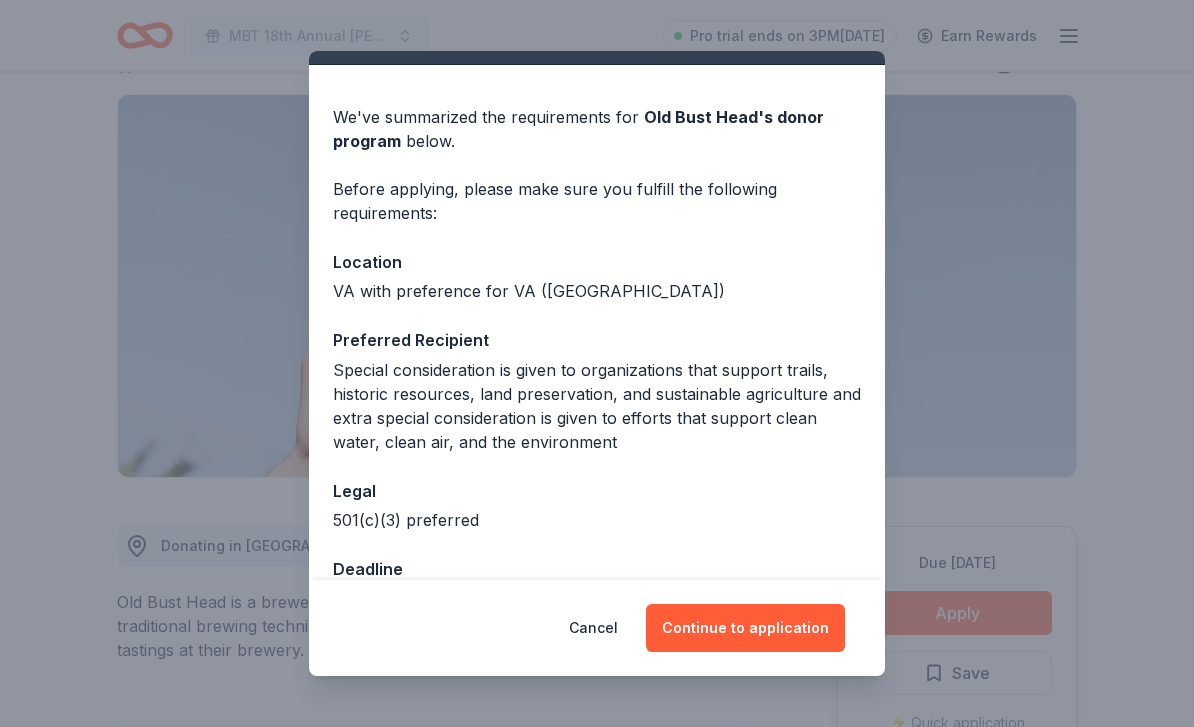 scroll, scrollTop: 42, scrollLeft: 0, axis: vertical 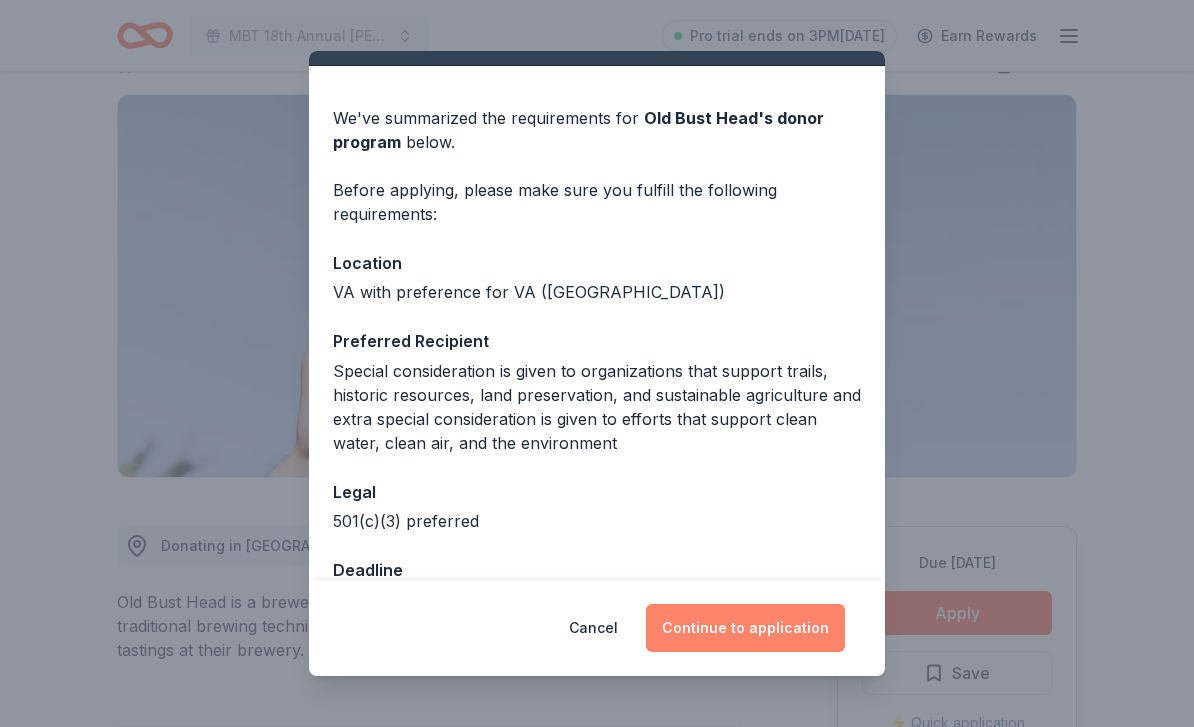 click on "Continue to application" at bounding box center (745, 628) 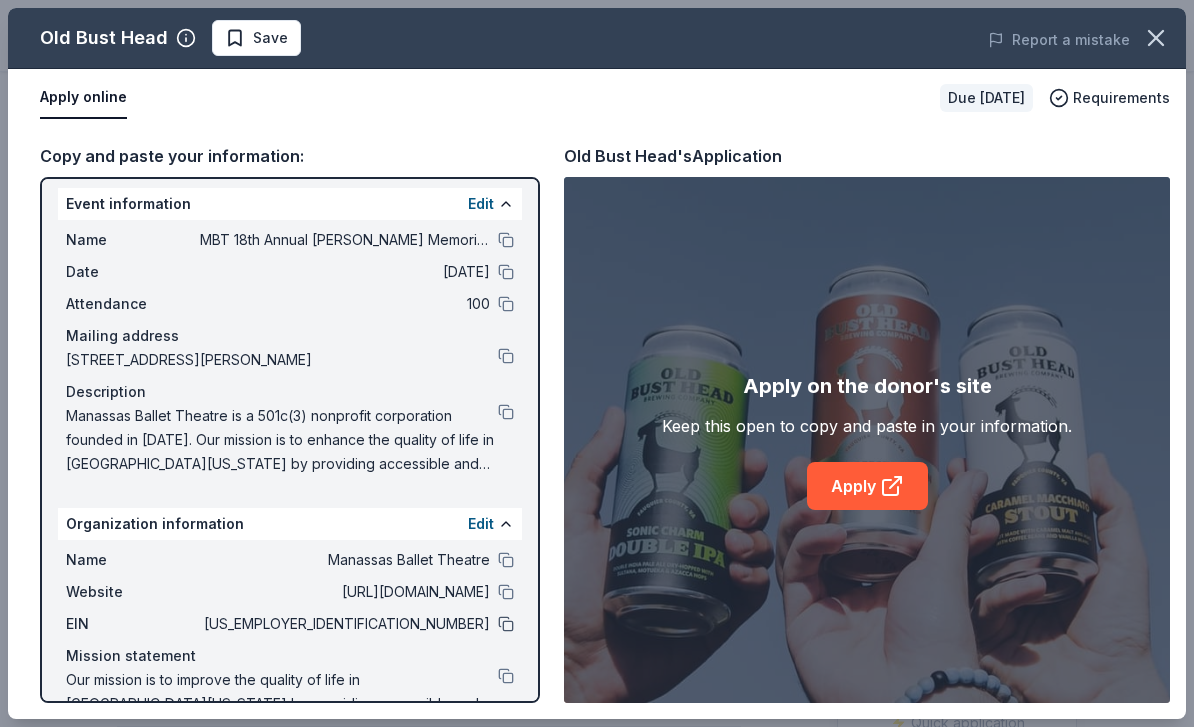 scroll, scrollTop: 6, scrollLeft: 0, axis: vertical 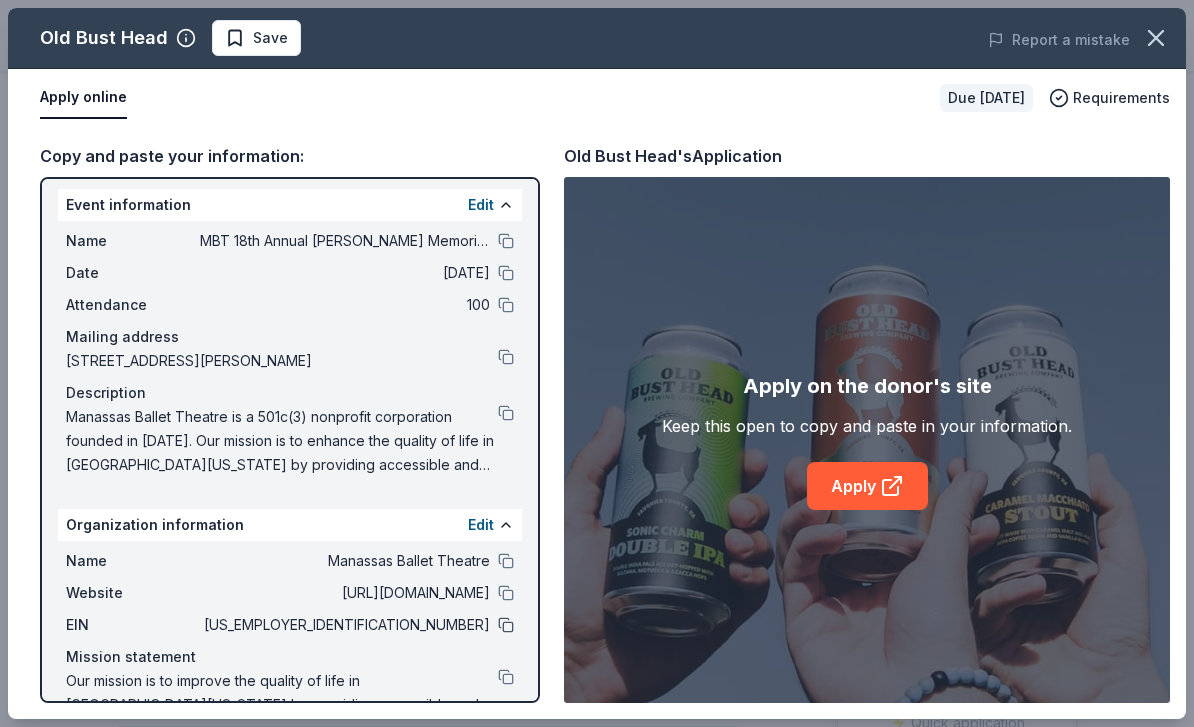 click at bounding box center (506, 625) 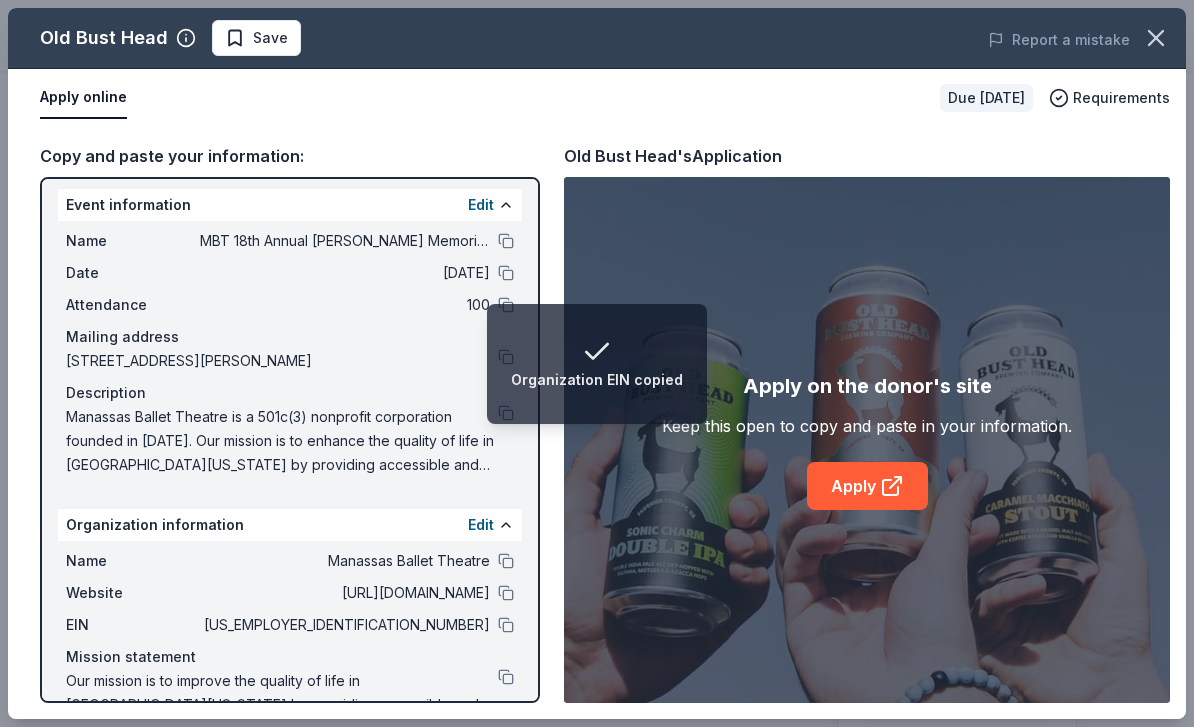 scroll, scrollTop: 107, scrollLeft: 0, axis: vertical 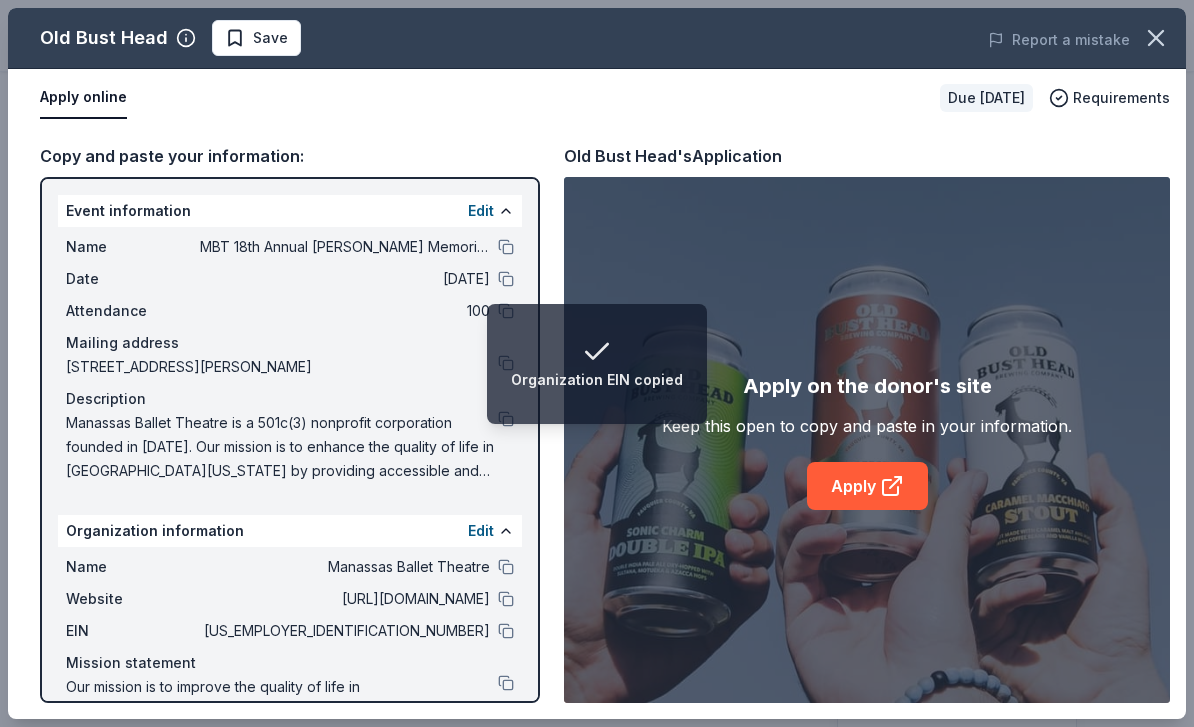 click on "Organization EIN copied" at bounding box center [597, 364] 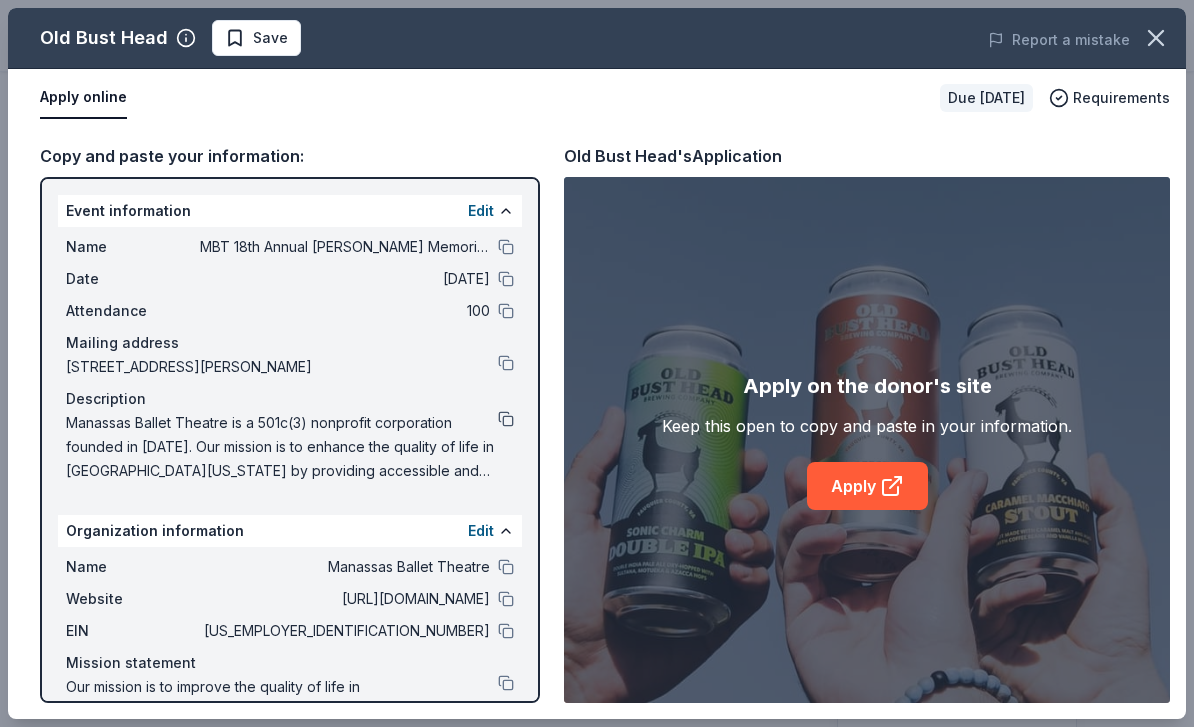click at bounding box center [506, 419] 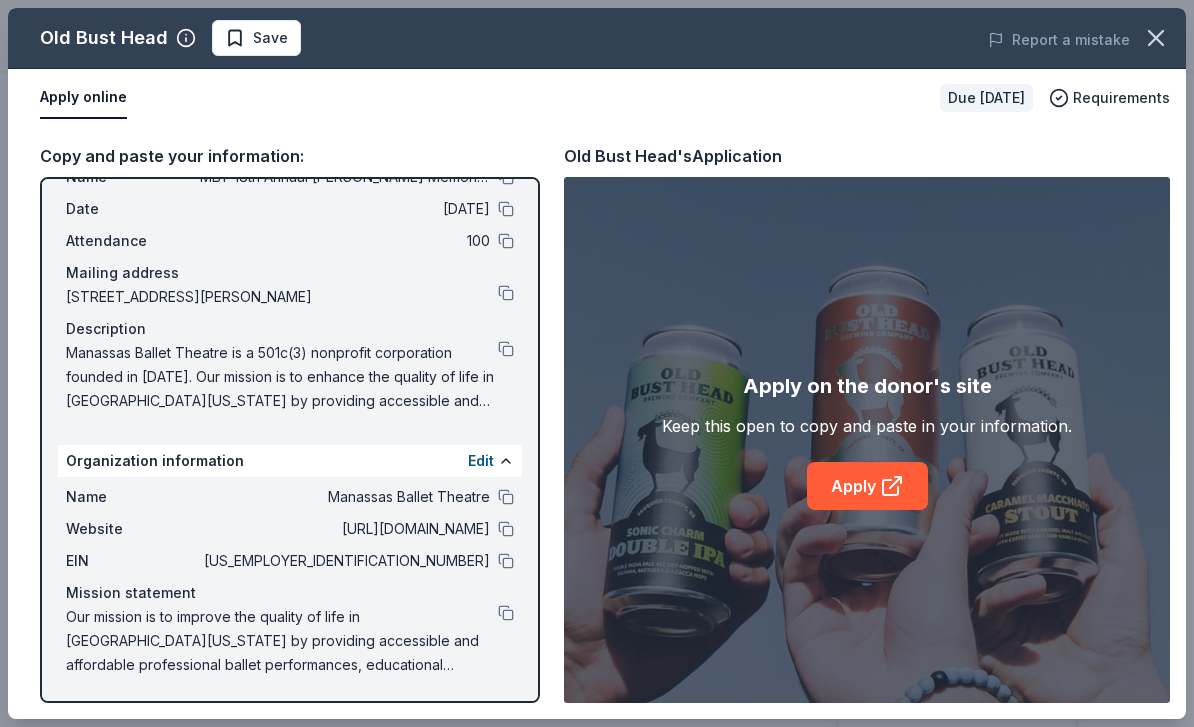 scroll, scrollTop: 70, scrollLeft: 0, axis: vertical 